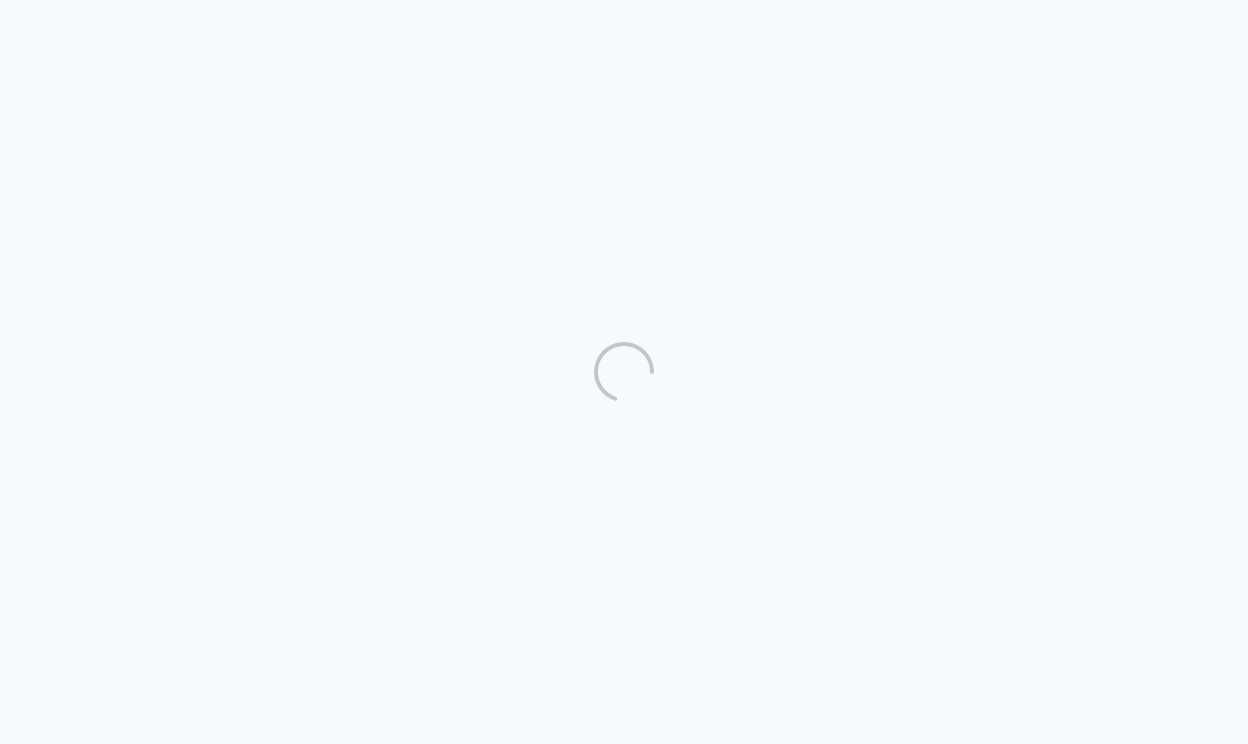scroll, scrollTop: 0, scrollLeft: 0, axis: both 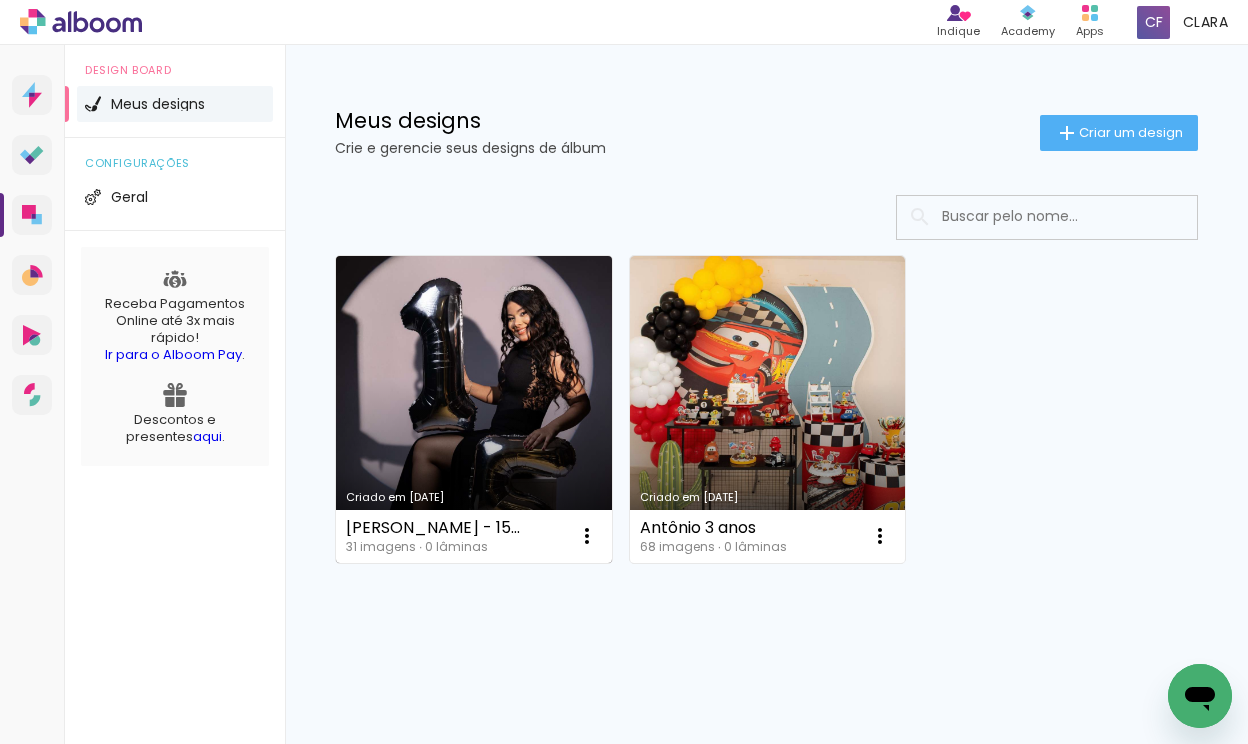 click on "Criado em [DATE]" at bounding box center (474, 409) 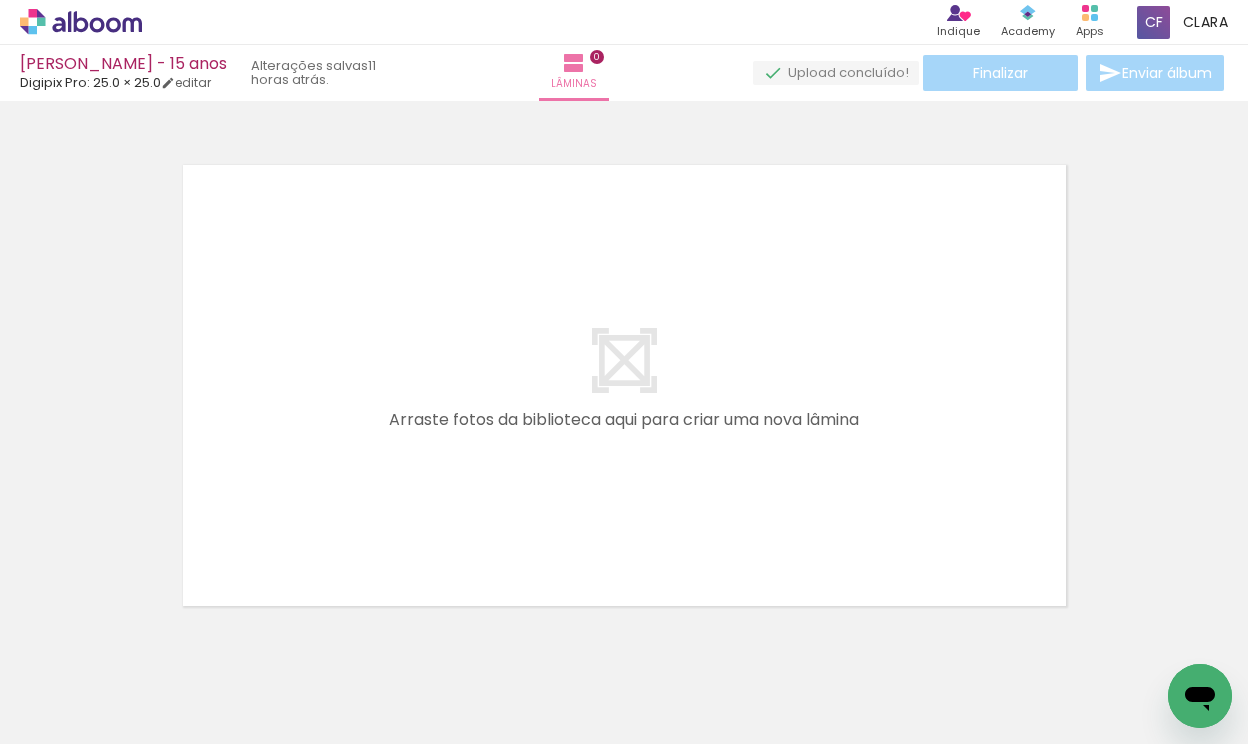 scroll, scrollTop: 0, scrollLeft: 2394, axis: horizontal 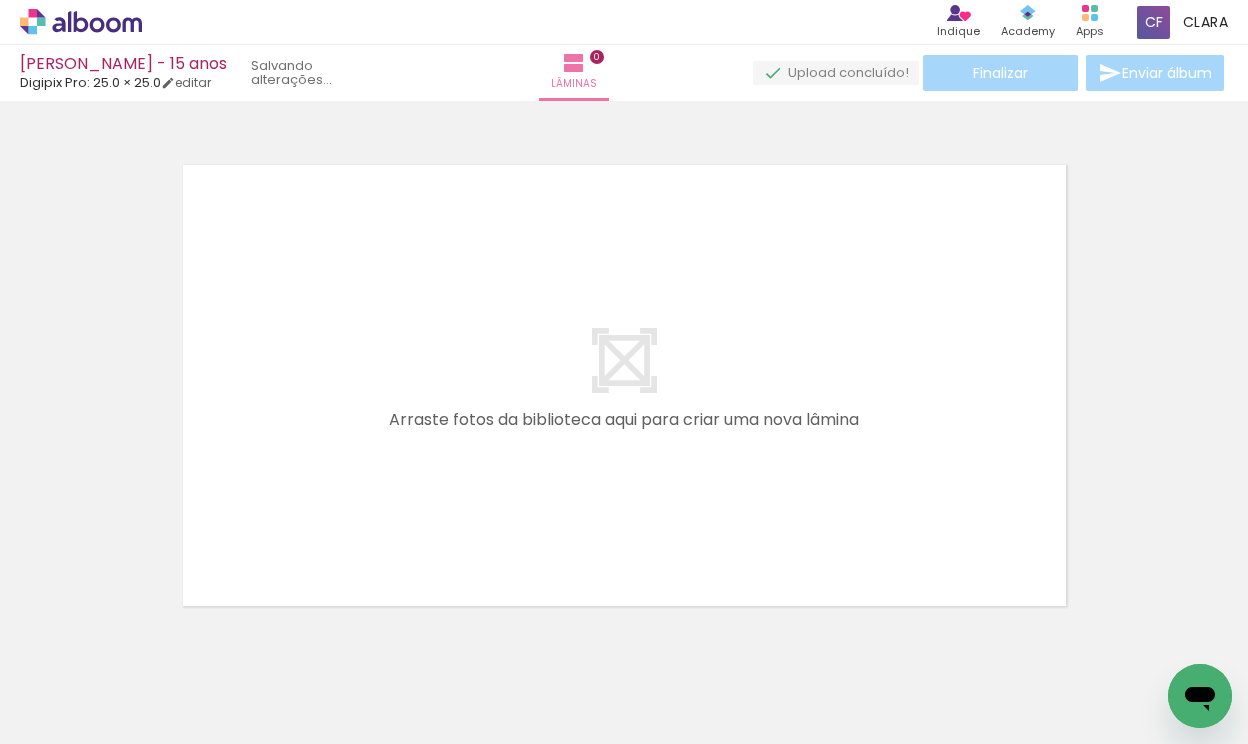 click on "Adicionar
Fotos" at bounding box center (71, 717) 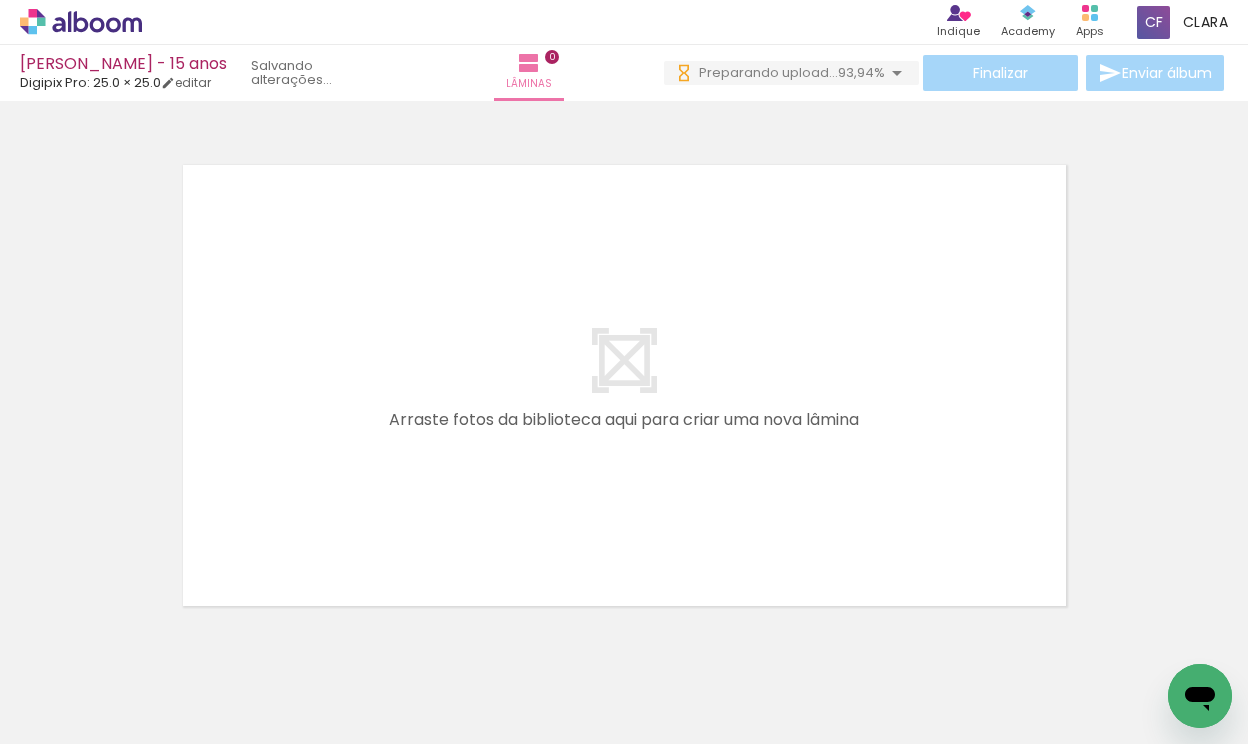 scroll, scrollTop: 0, scrollLeft: 0, axis: both 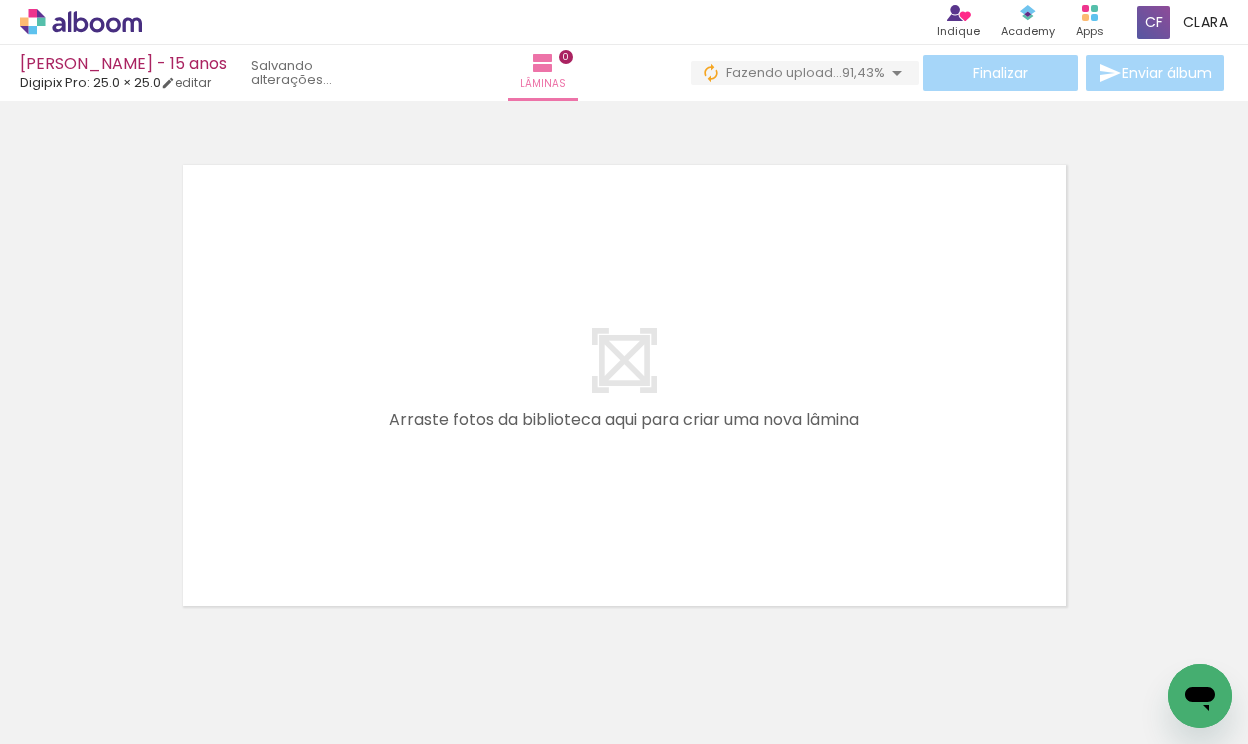 click on "Adicionar
Fotos" at bounding box center (71, 717) 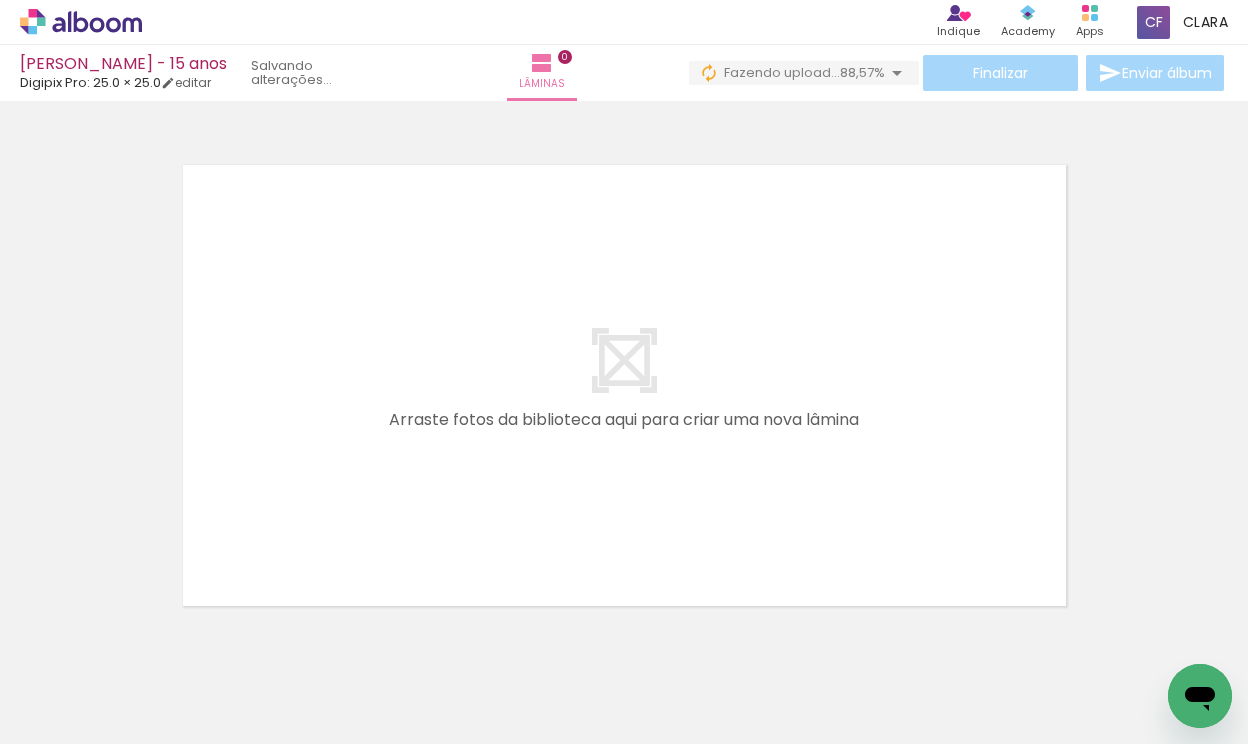 scroll, scrollTop: 0, scrollLeft: 0, axis: both 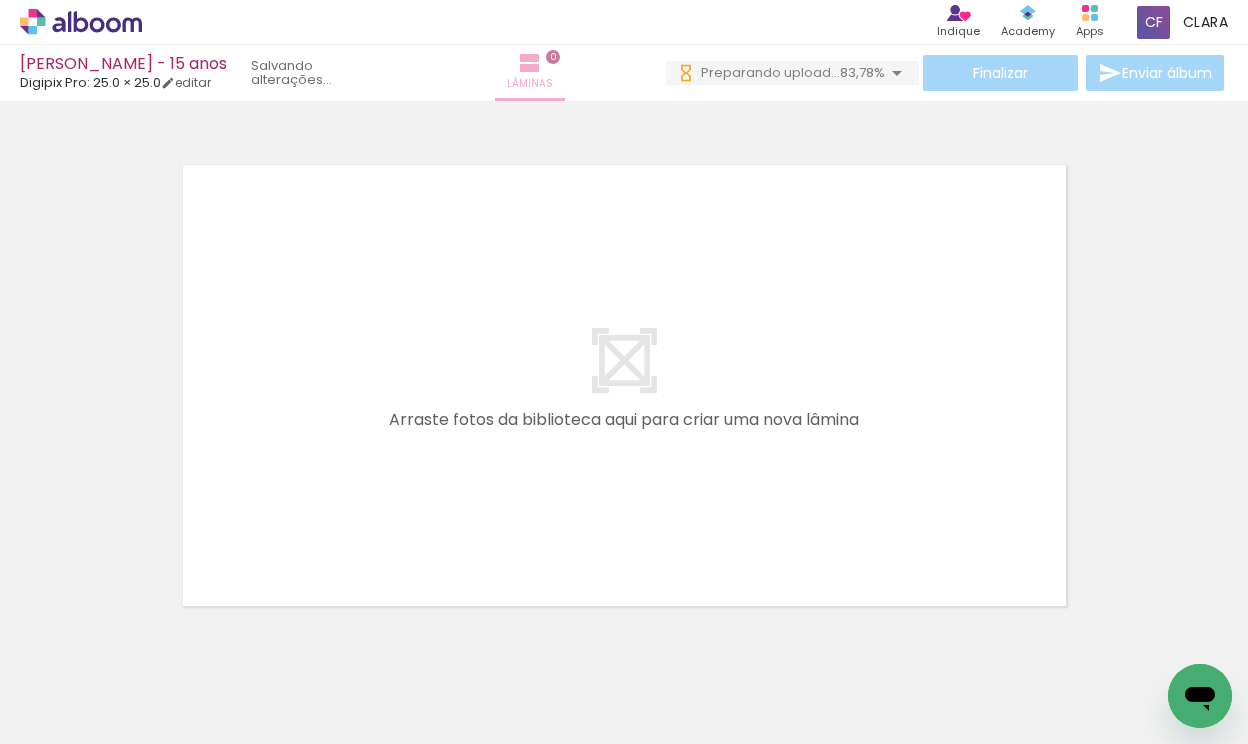 click on "Lâminas" at bounding box center (530, 84) 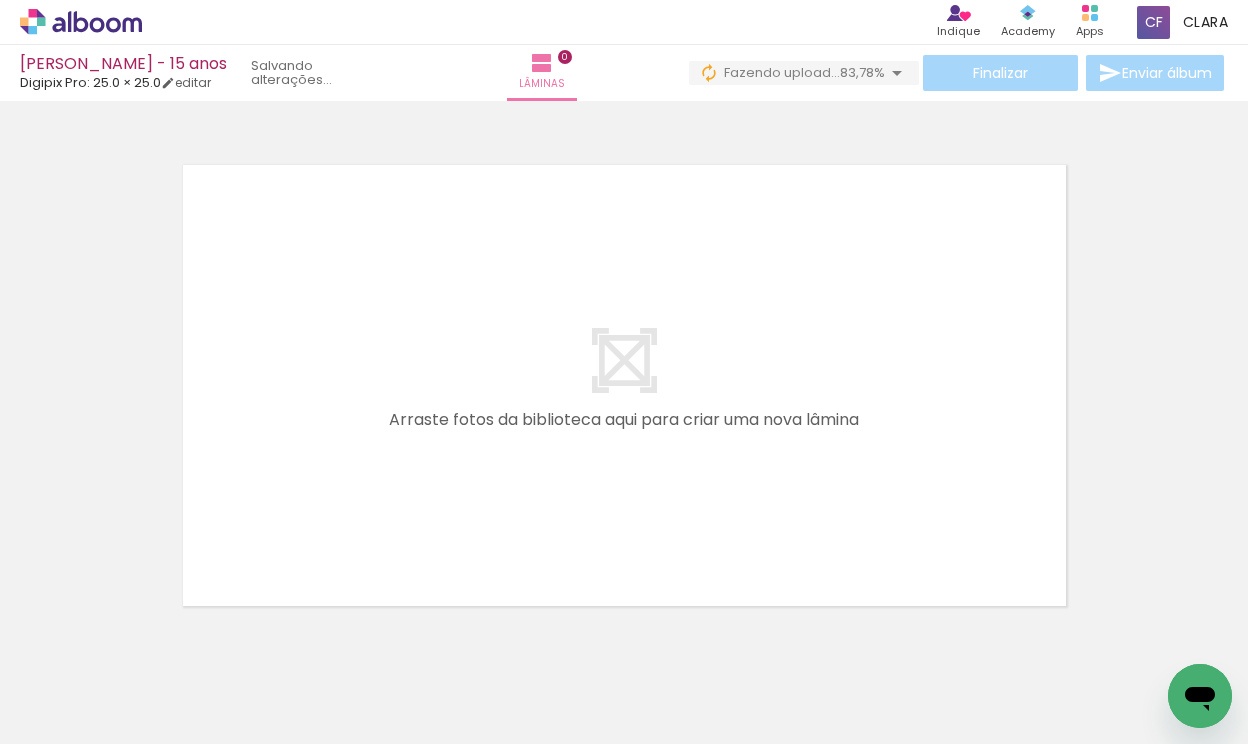 click at bounding box center (624, 385) 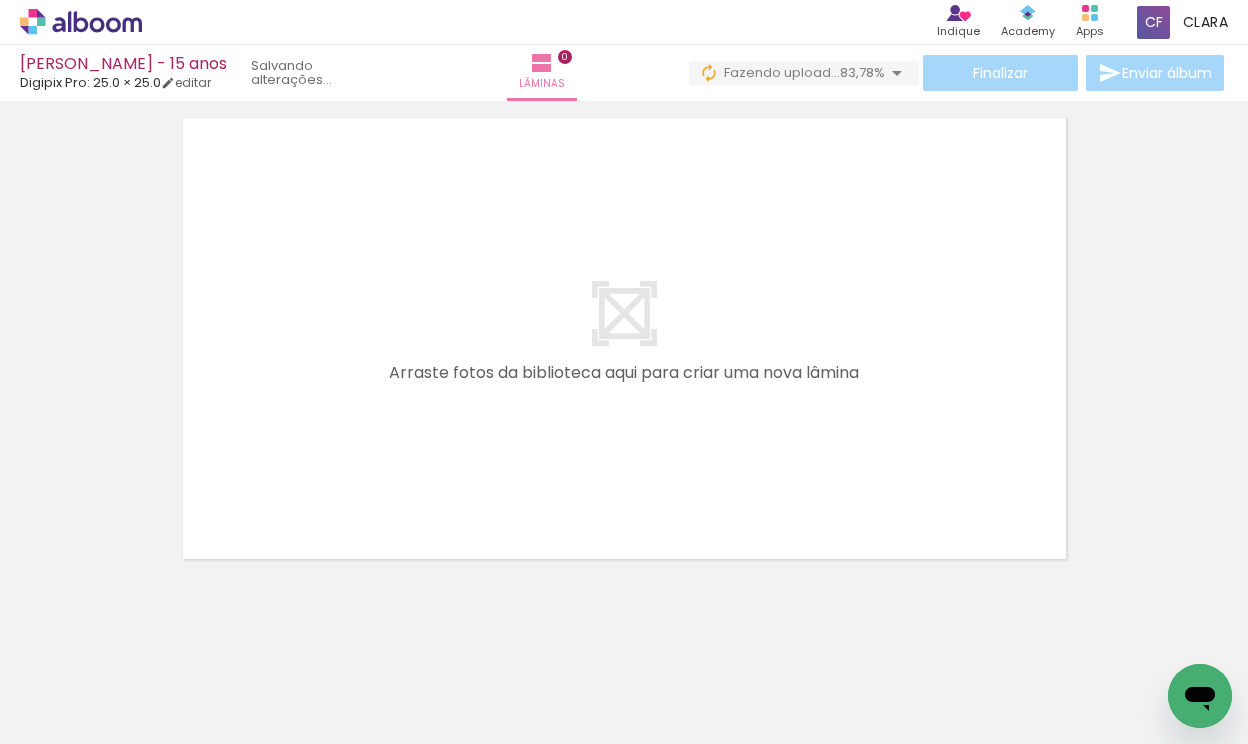 scroll, scrollTop: 20, scrollLeft: 0, axis: vertical 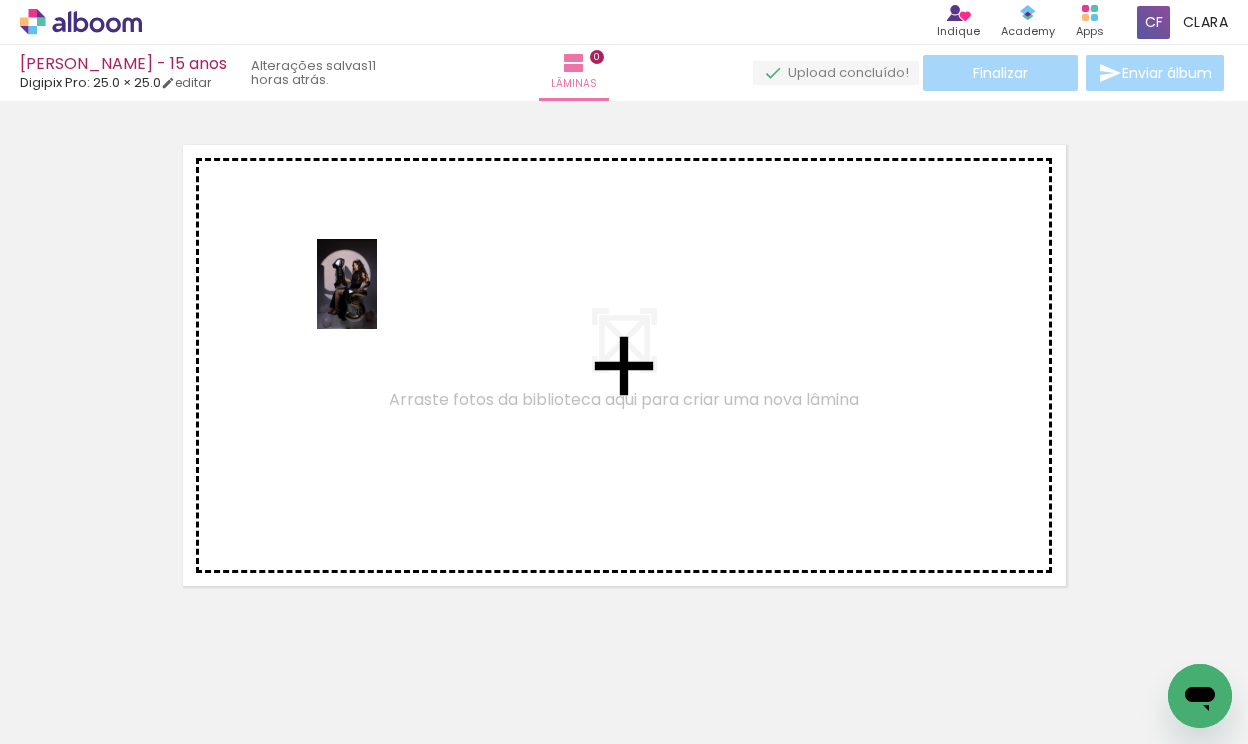 drag, startPoint x: 209, startPoint y: 682, endPoint x: 377, endPoint y: 299, distance: 418.226 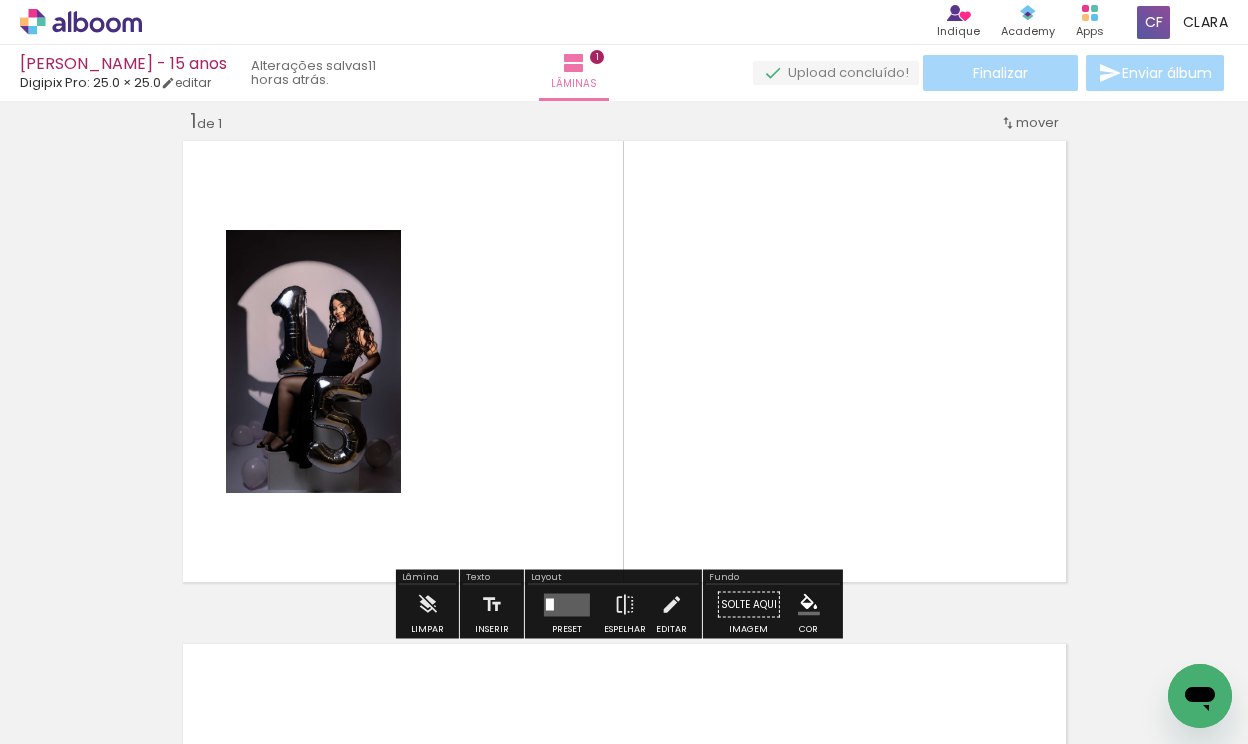 scroll, scrollTop: 25, scrollLeft: 0, axis: vertical 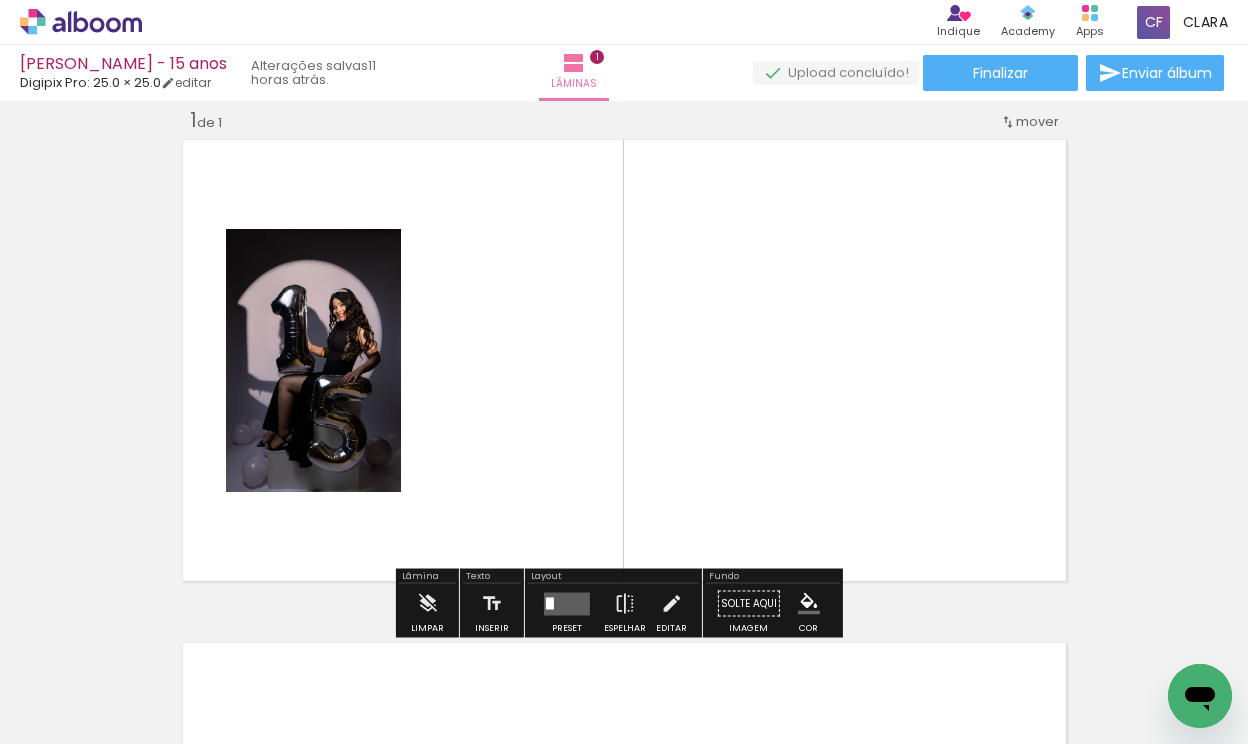 click at bounding box center [567, 603] 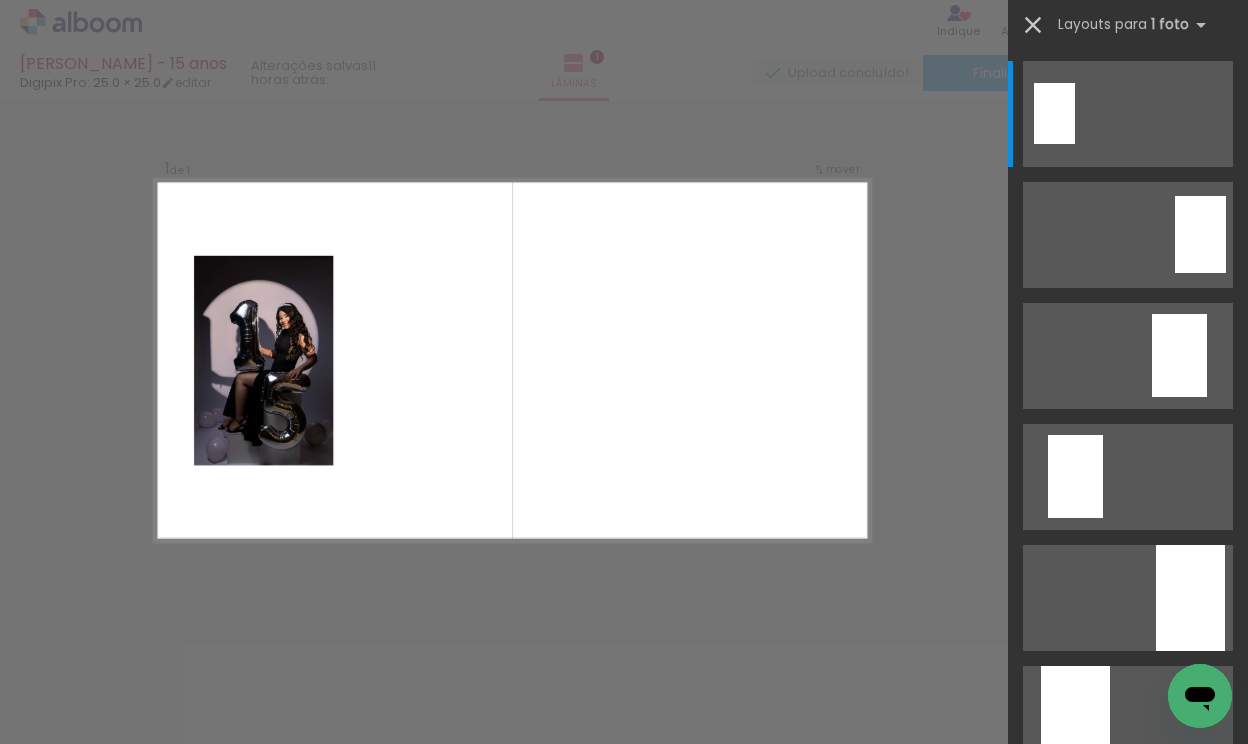 click at bounding box center (1033, 25) 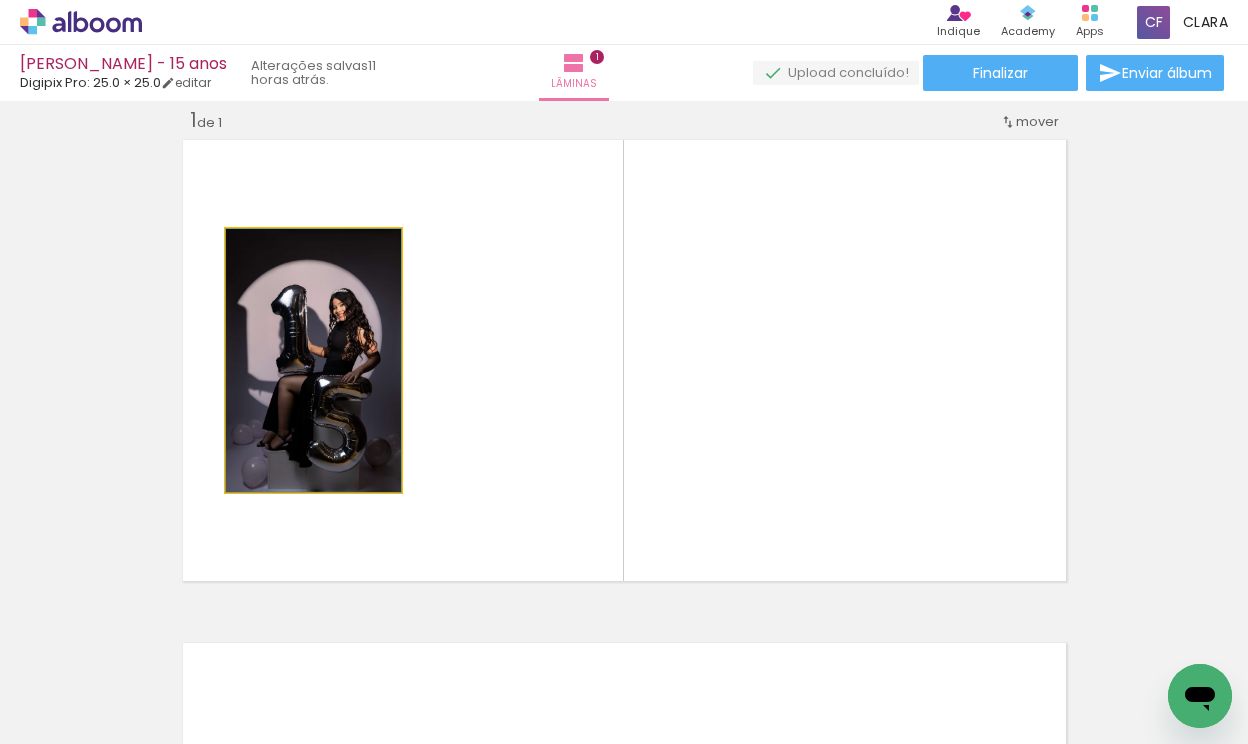 click 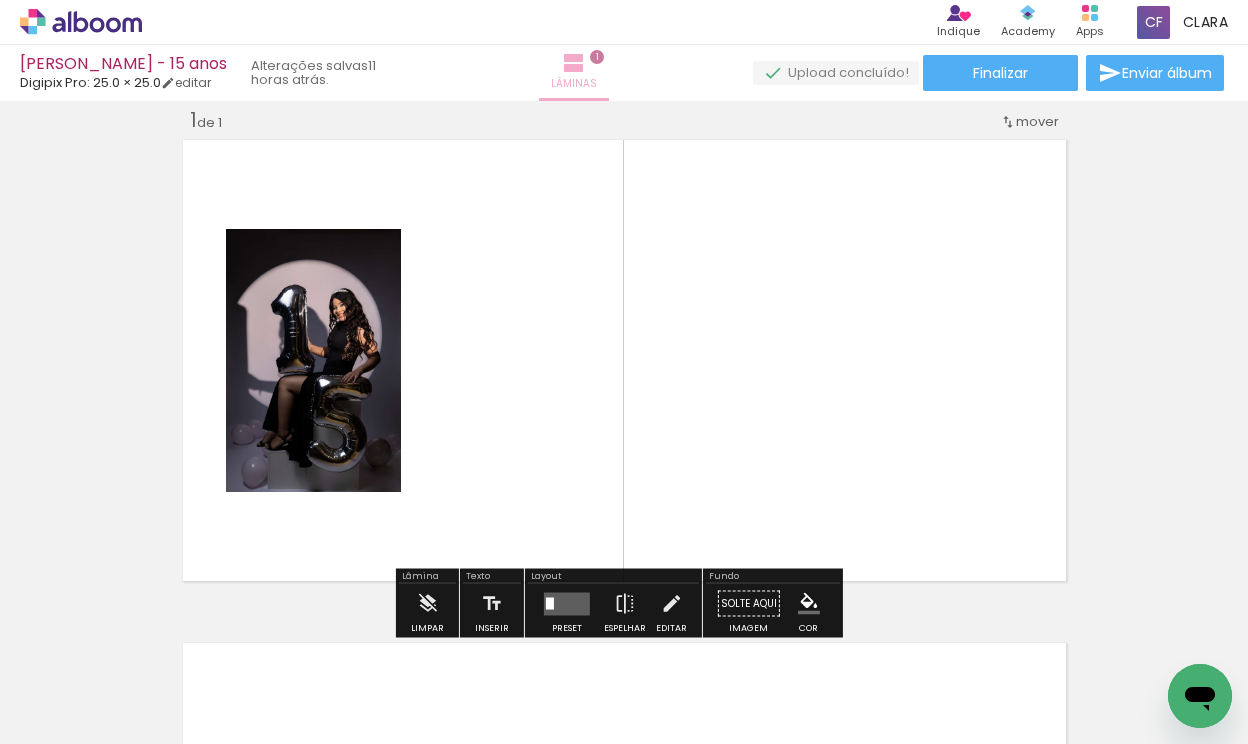 click at bounding box center [574, 63] 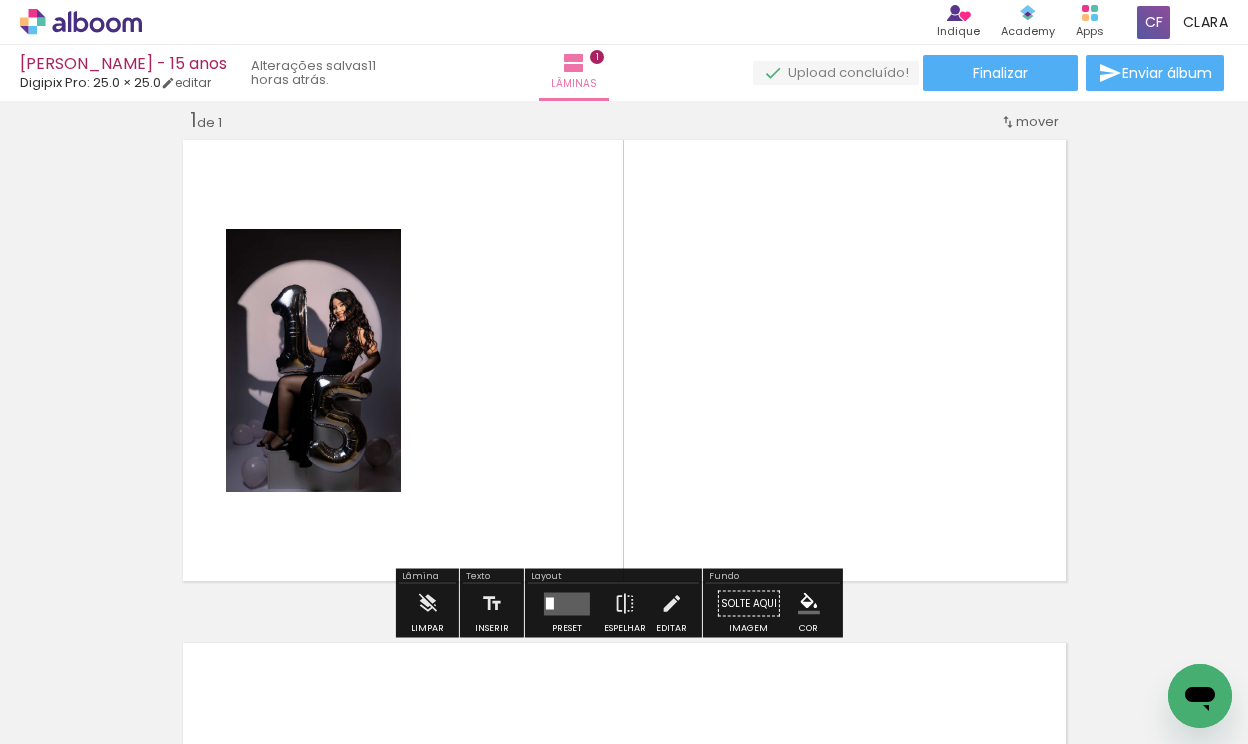 click 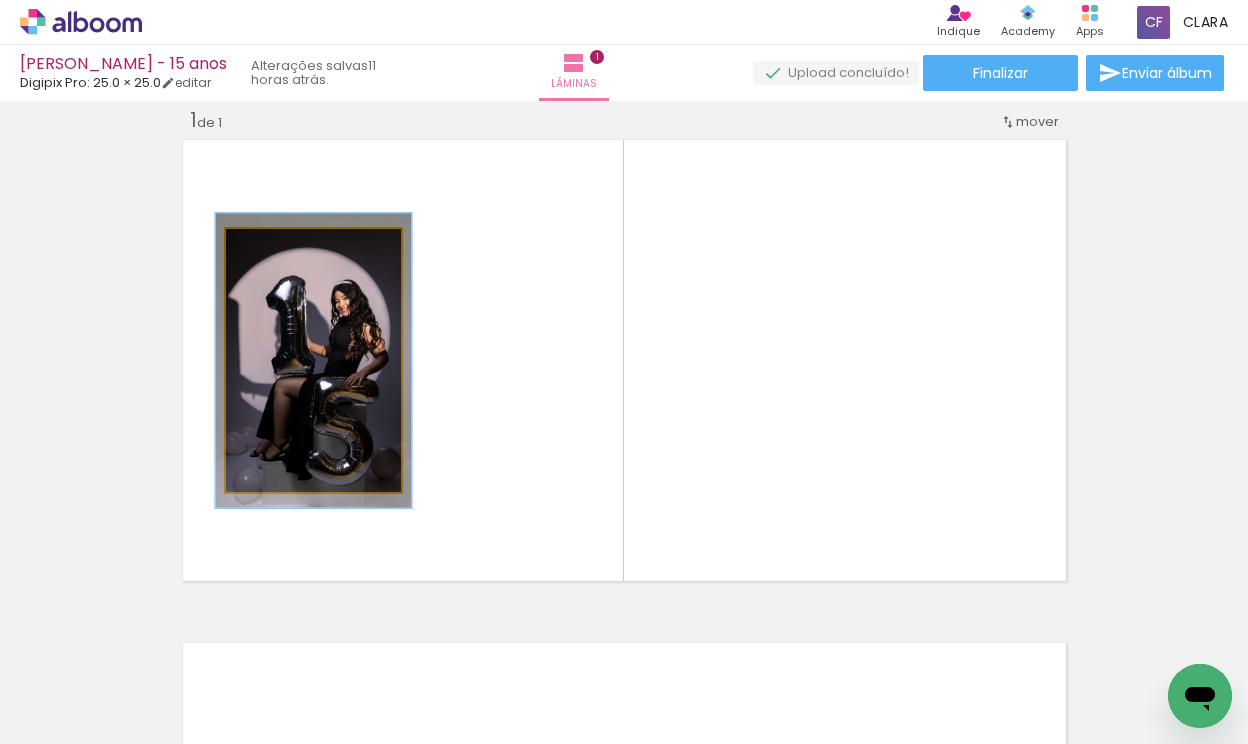 type on "112" 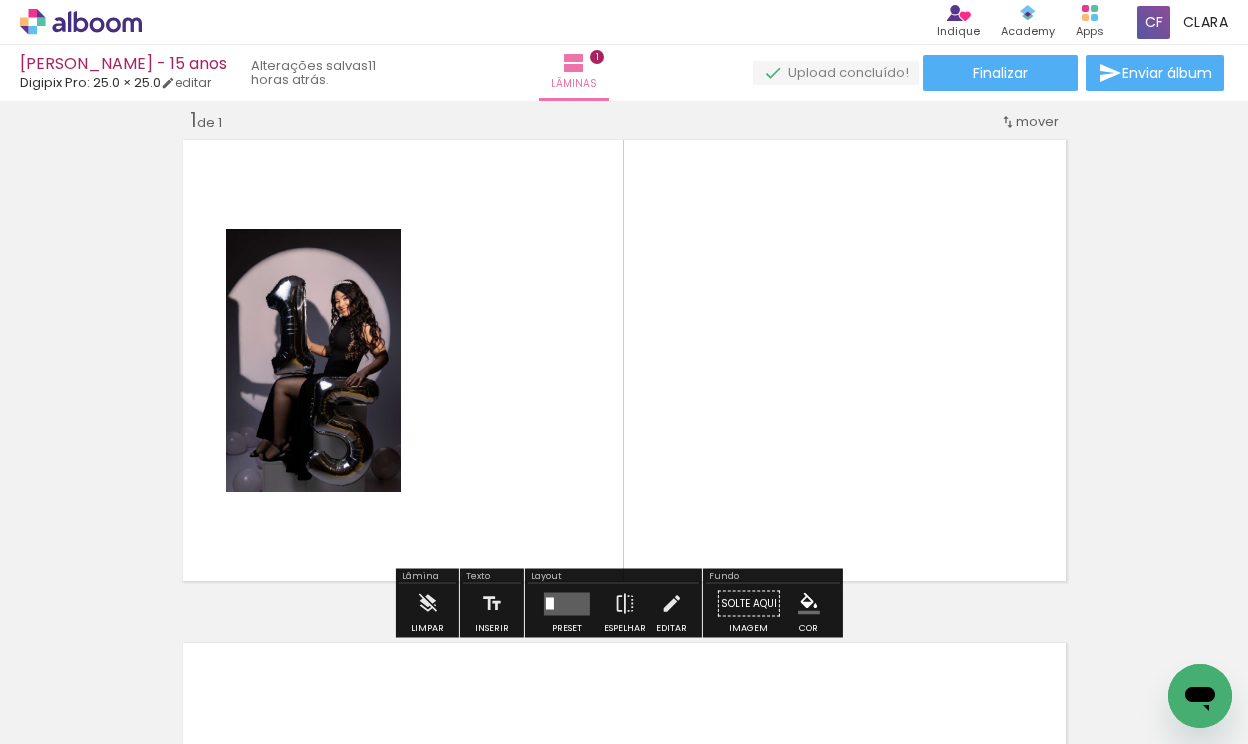 click at bounding box center (624, 360) 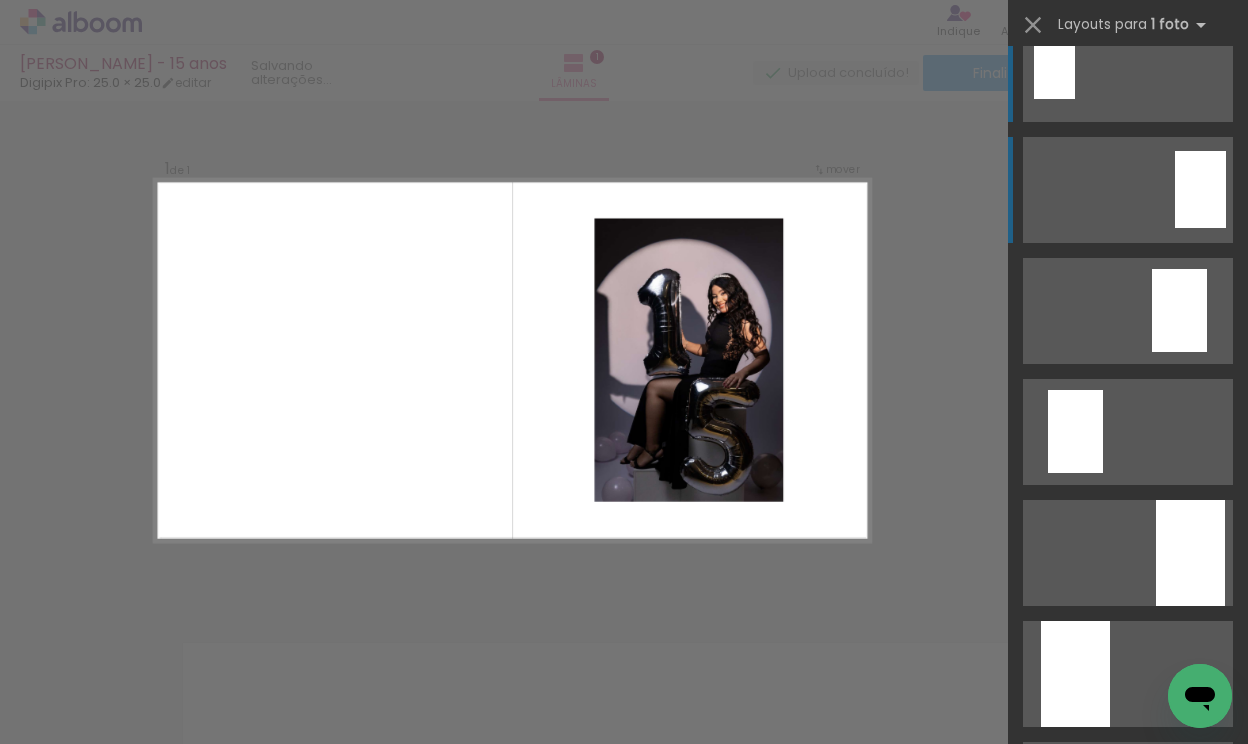 scroll, scrollTop: 0, scrollLeft: 0, axis: both 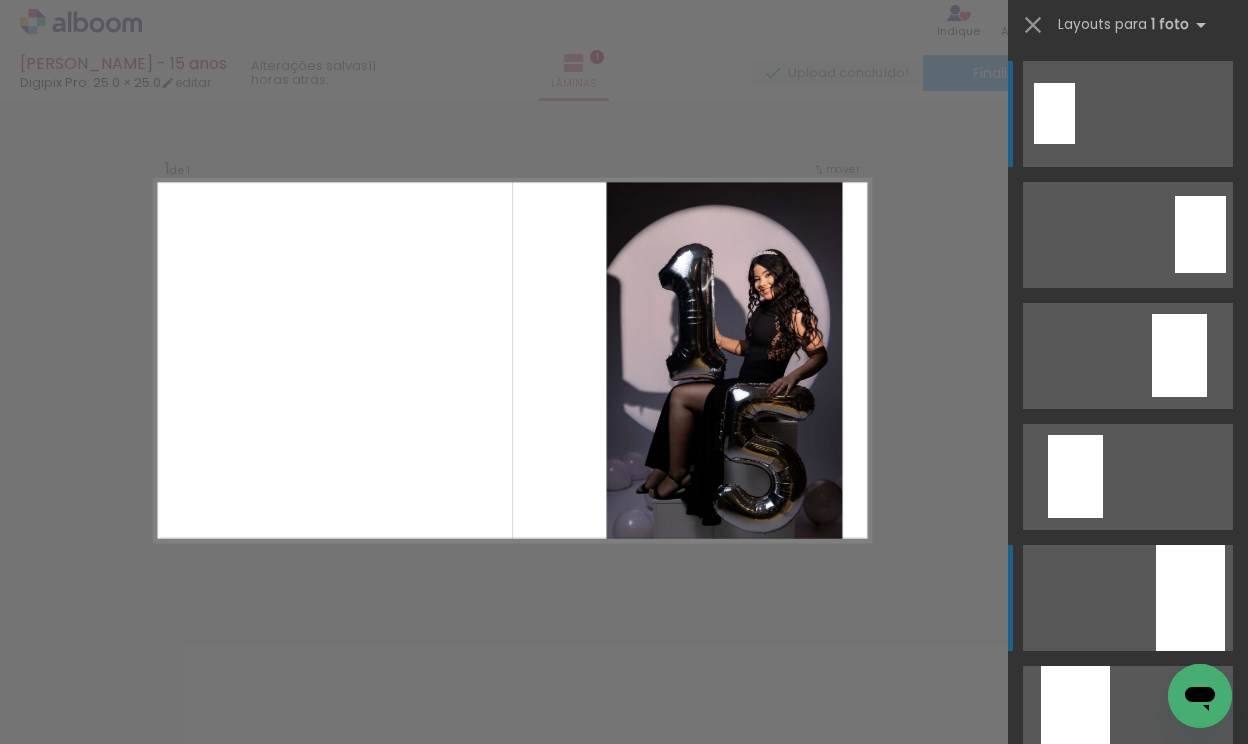 click at bounding box center (1190, 598) 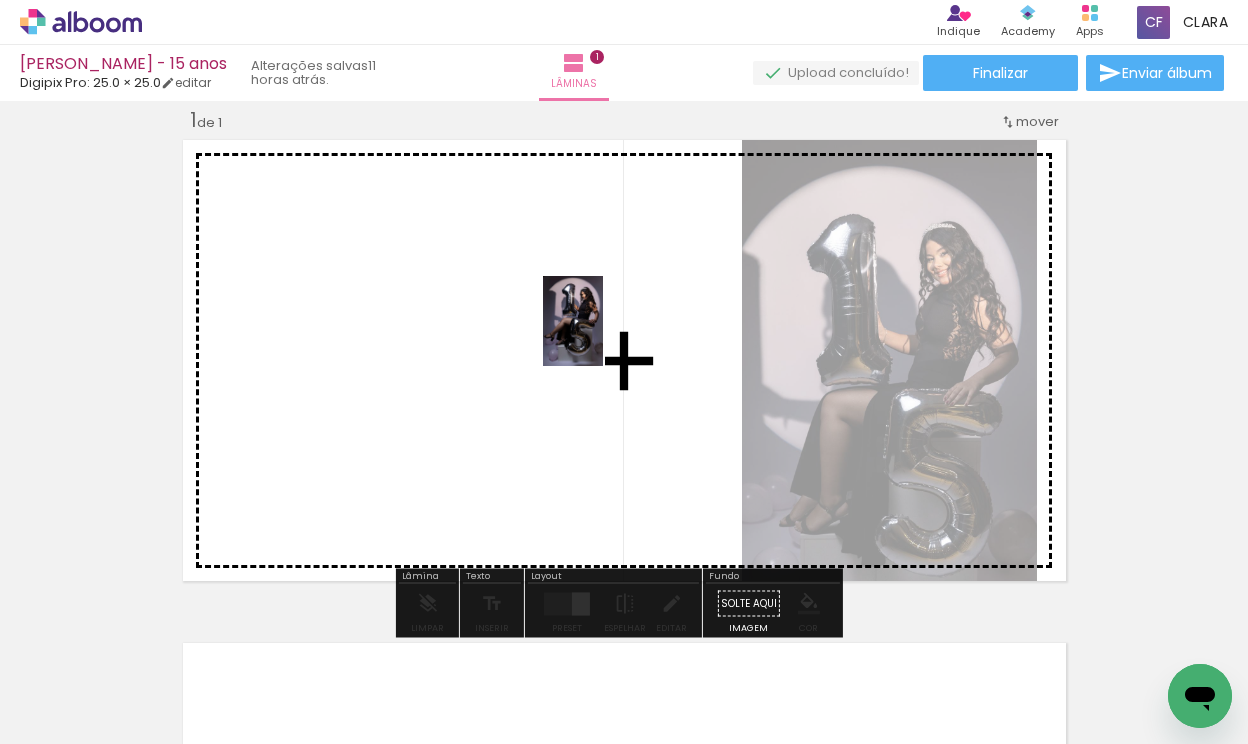 drag, startPoint x: 333, startPoint y: 698, endPoint x: 603, endPoint y: 336, distance: 451.6016 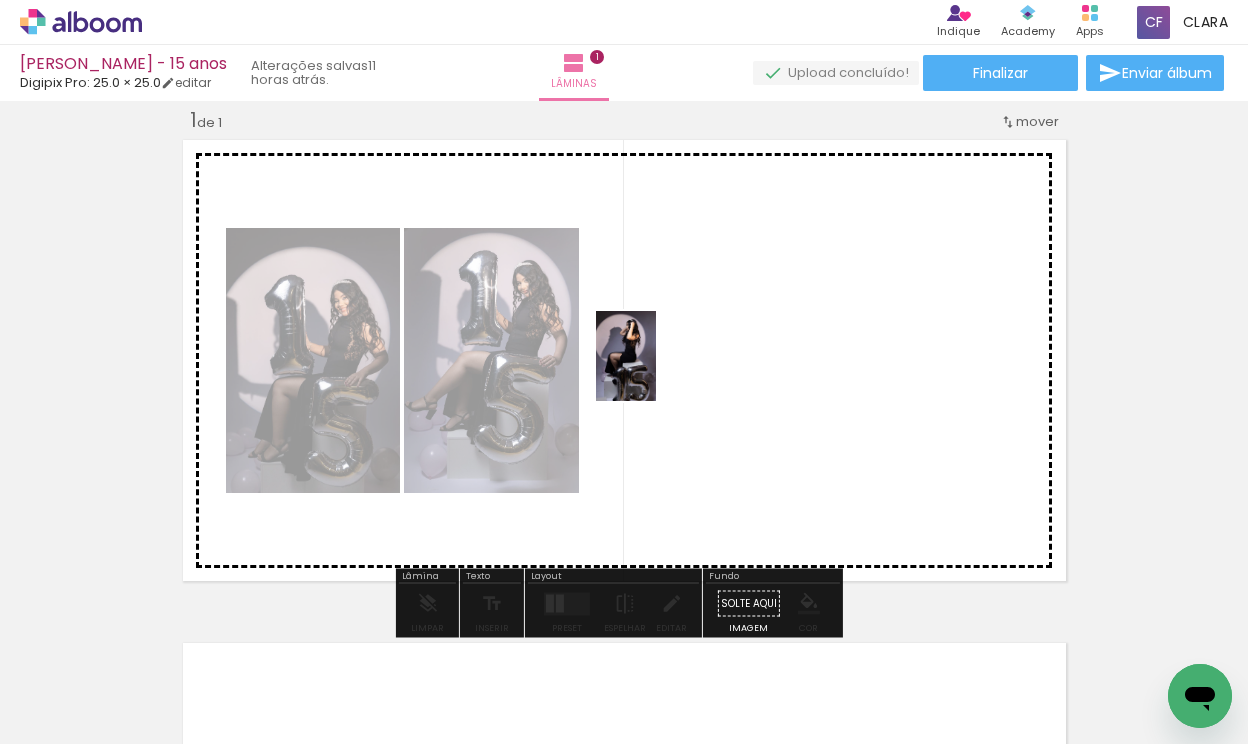 drag, startPoint x: 537, startPoint y: 683, endPoint x: 653, endPoint y: 347, distance: 355.46027 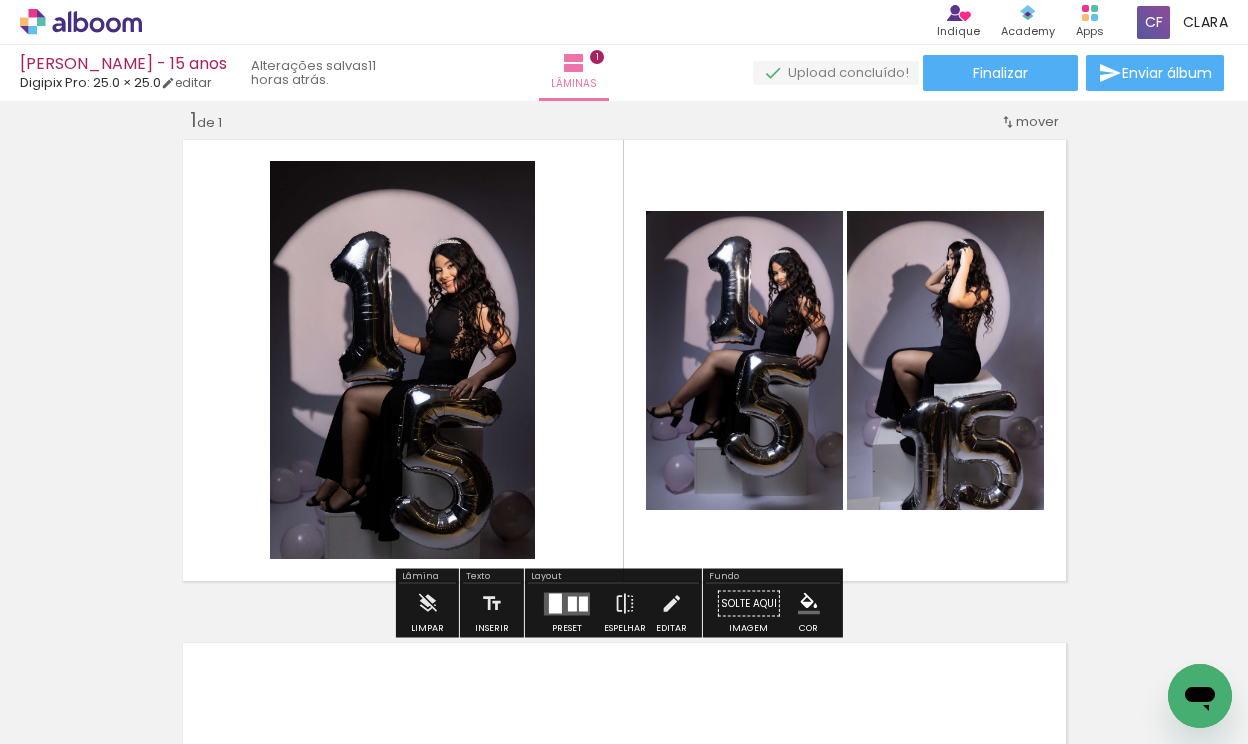click at bounding box center (572, 603) 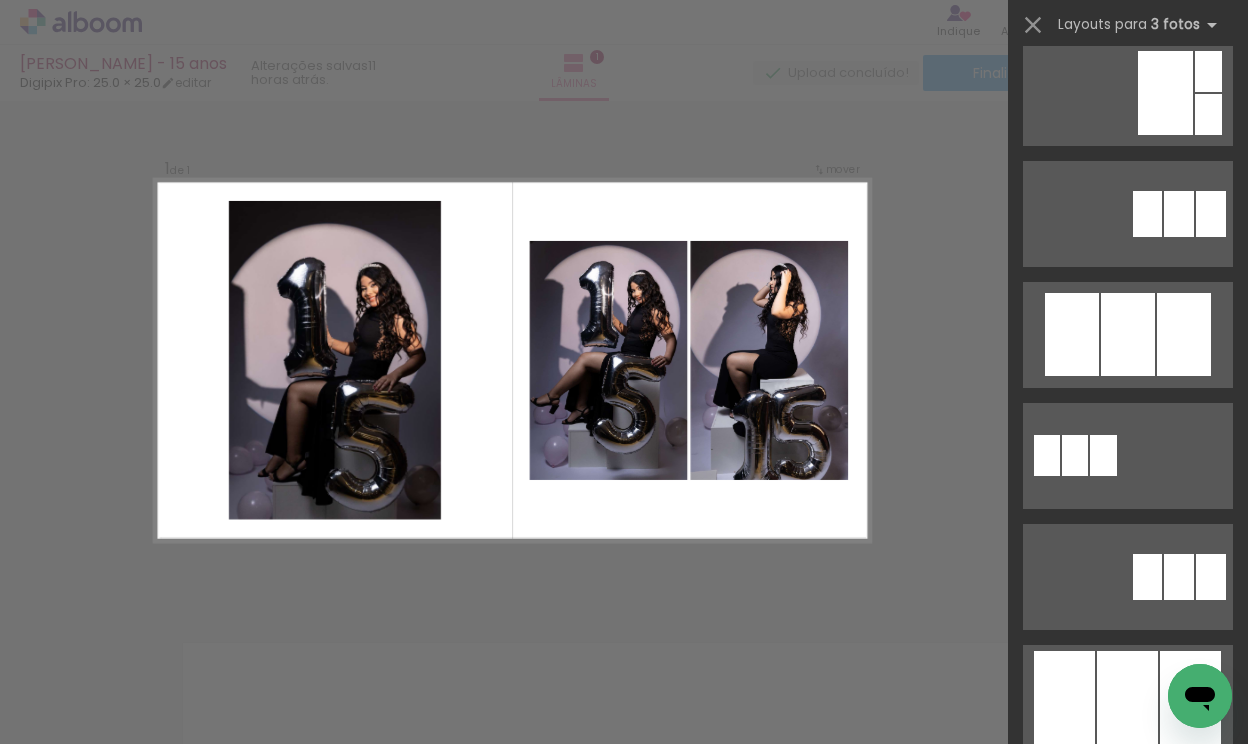 scroll, scrollTop: 749, scrollLeft: 0, axis: vertical 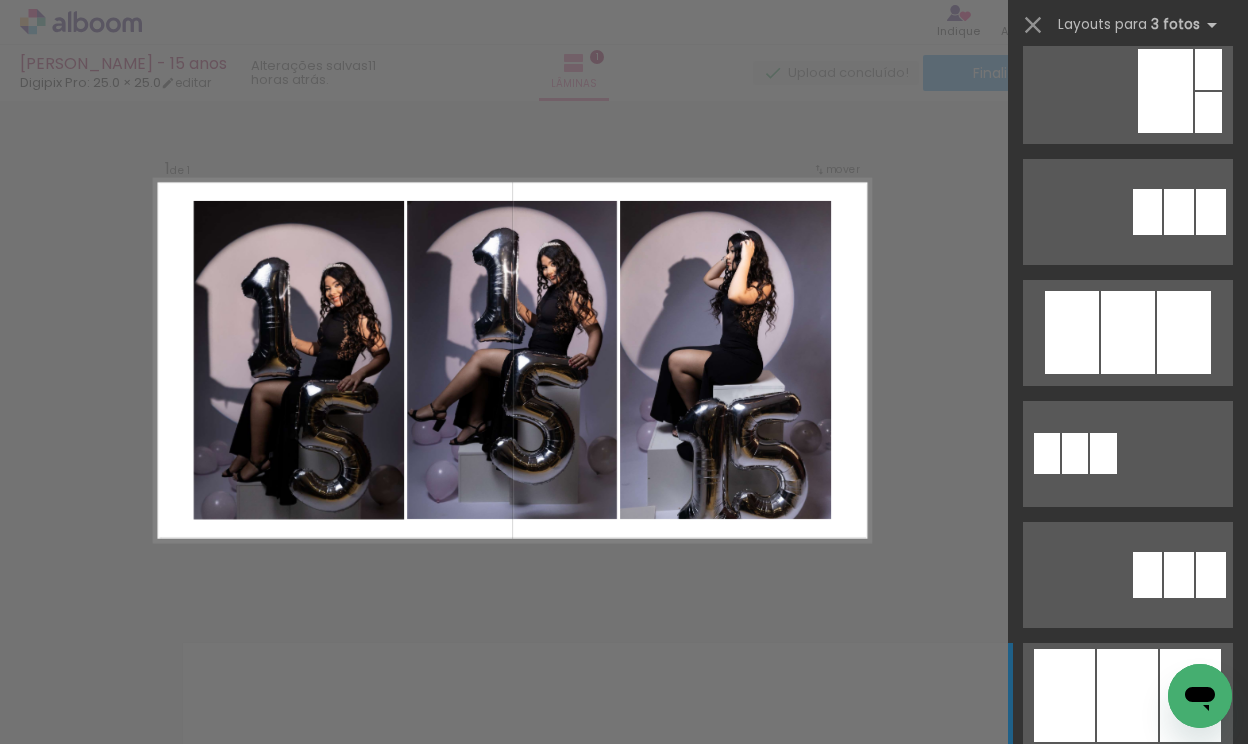 click at bounding box center [1128, 938] 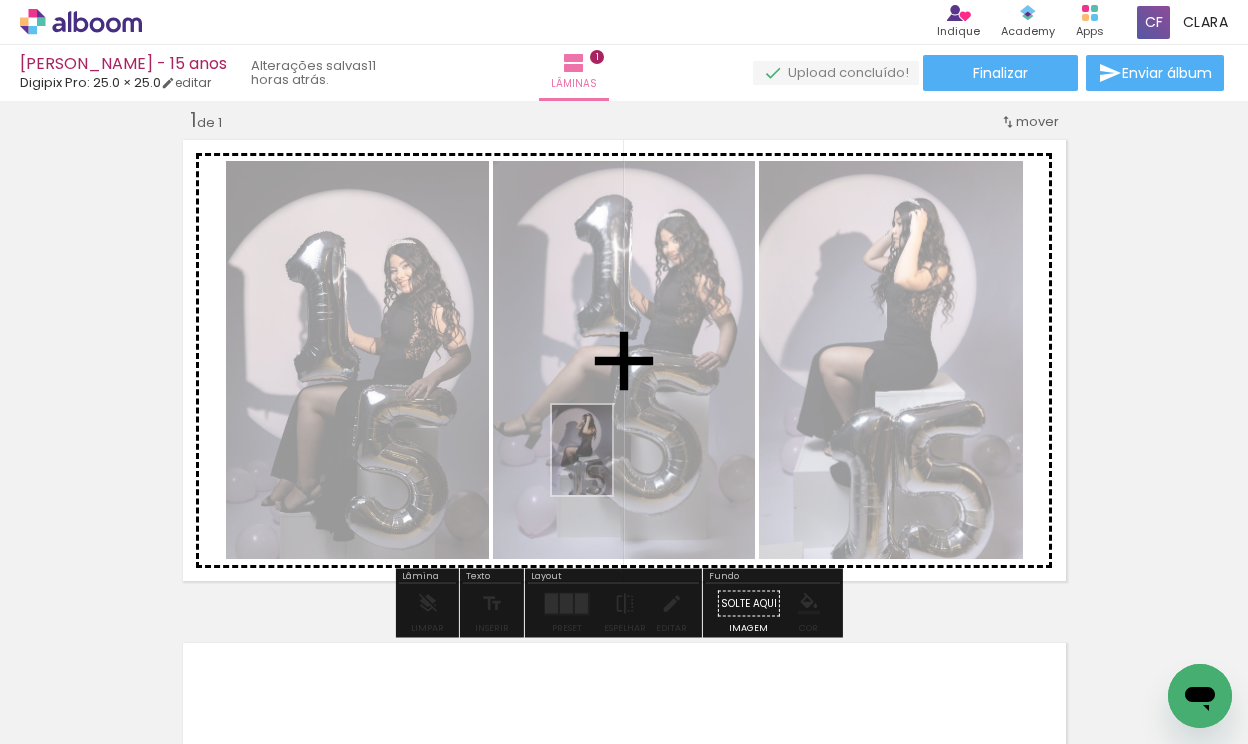 drag, startPoint x: 548, startPoint y: 717, endPoint x: 612, endPoint y: 462, distance: 262.90872 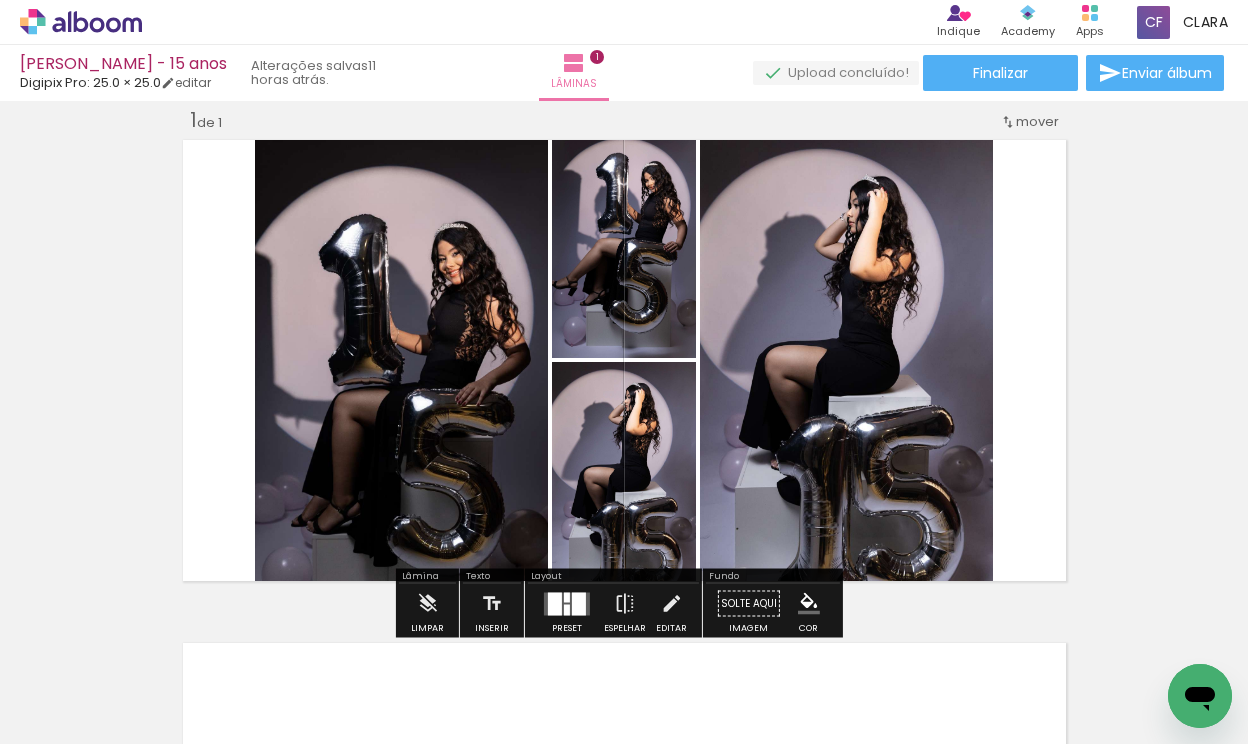 click 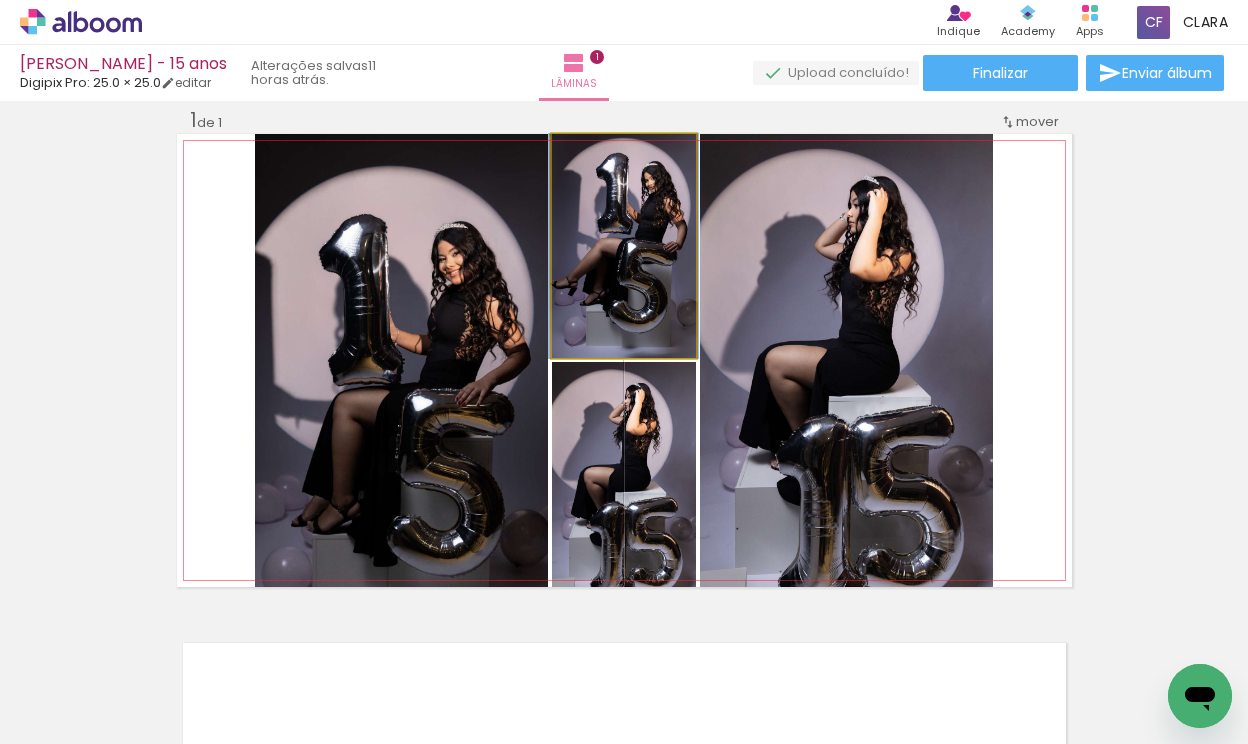 drag, startPoint x: 642, startPoint y: 252, endPoint x: 642, endPoint y: 314, distance: 62 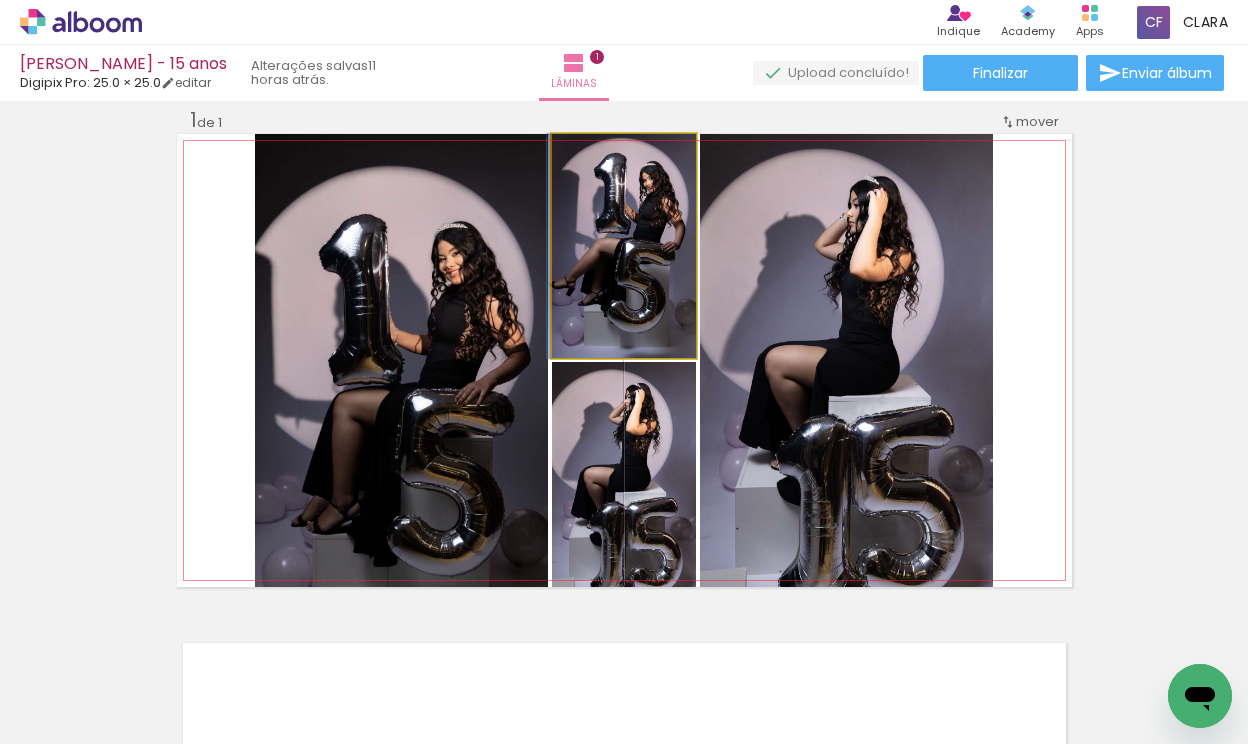 drag, startPoint x: 632, startPoint y: 314, endPoint x: 580, endPoint y: 313, distance: 52.009613 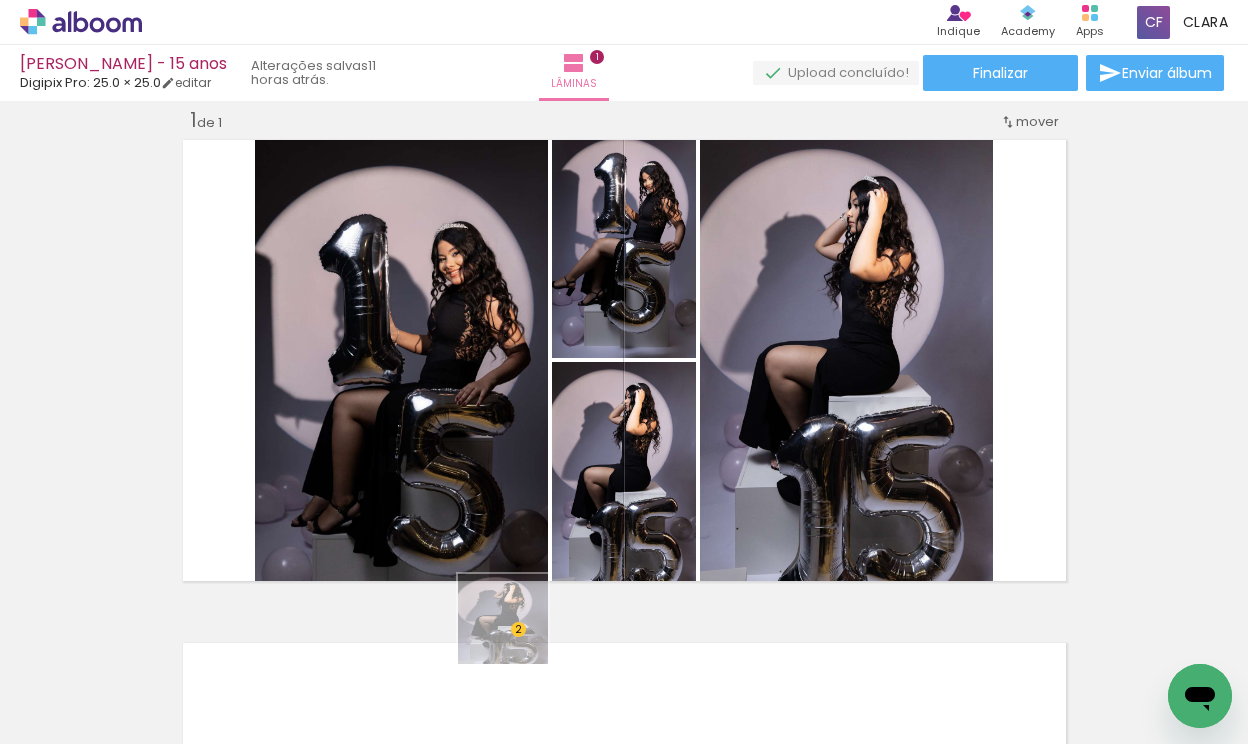 drag, startPoint x: 501, startPoint y: 632, endPoint x: 556, endPoint y: 669, distance: 66.287254 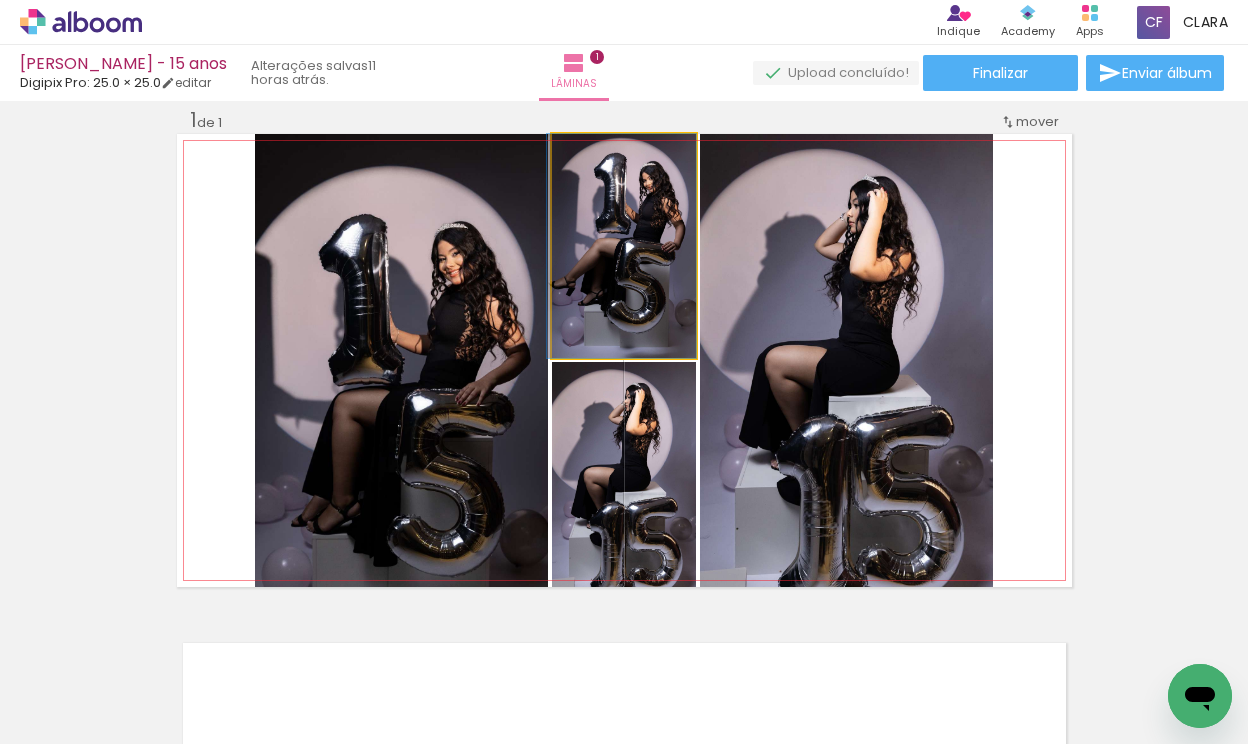click at bounding box center [572, 155] 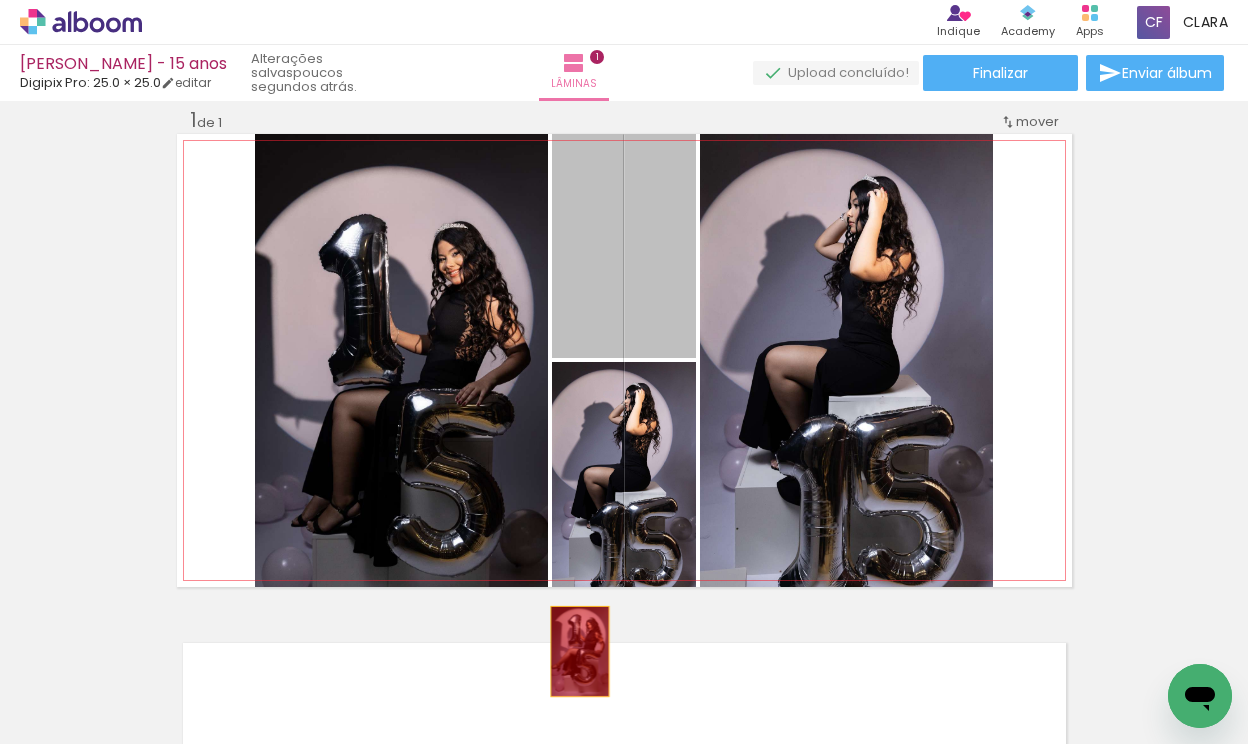 drag, startPoint x: 600, startPoint y: 241, endPoint x: 578, endPoint y: 653, distance: 412.58698 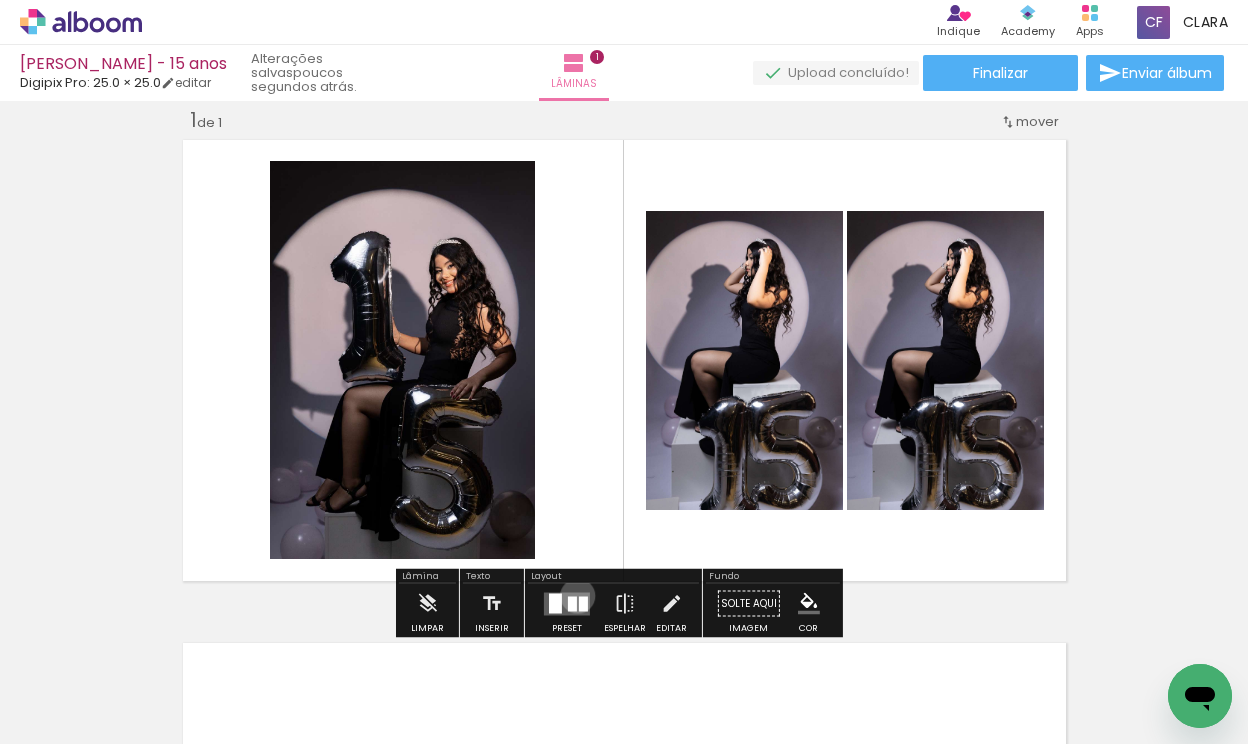 click at bounding box center [583, 603] 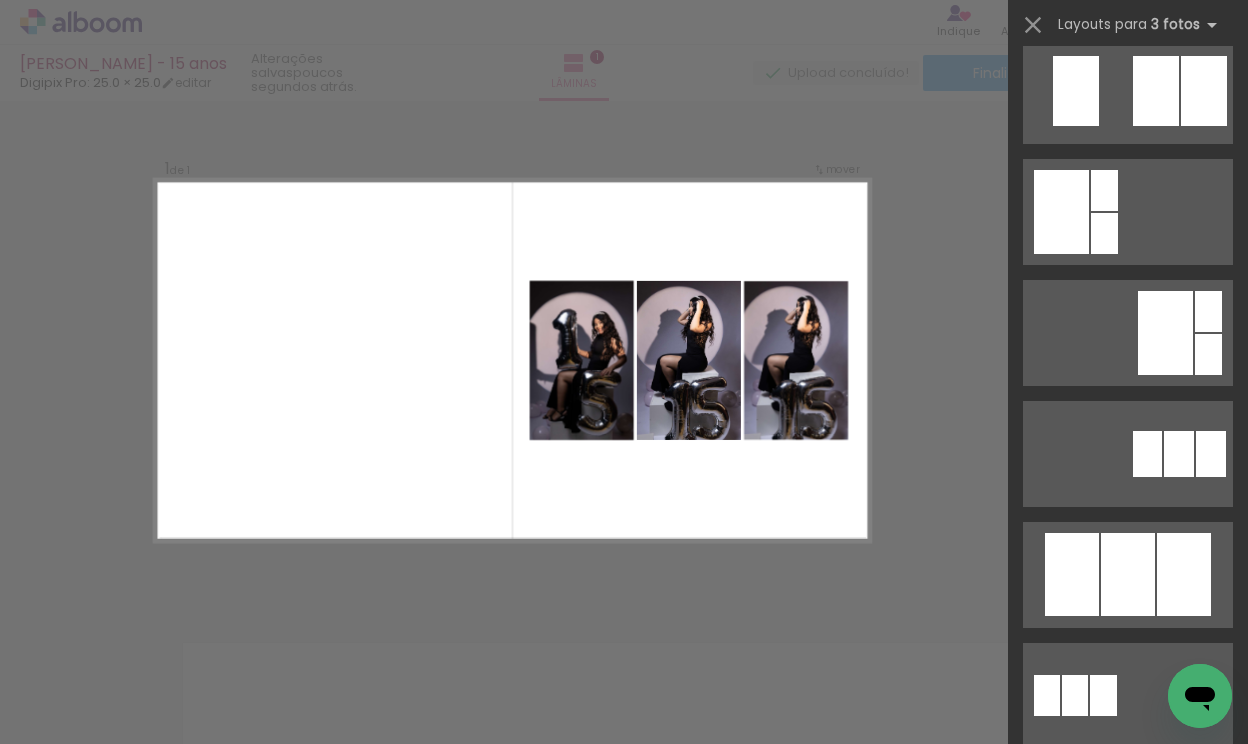 scroll, scrollTop: 506, scrollLeft: 0, axis: vertical 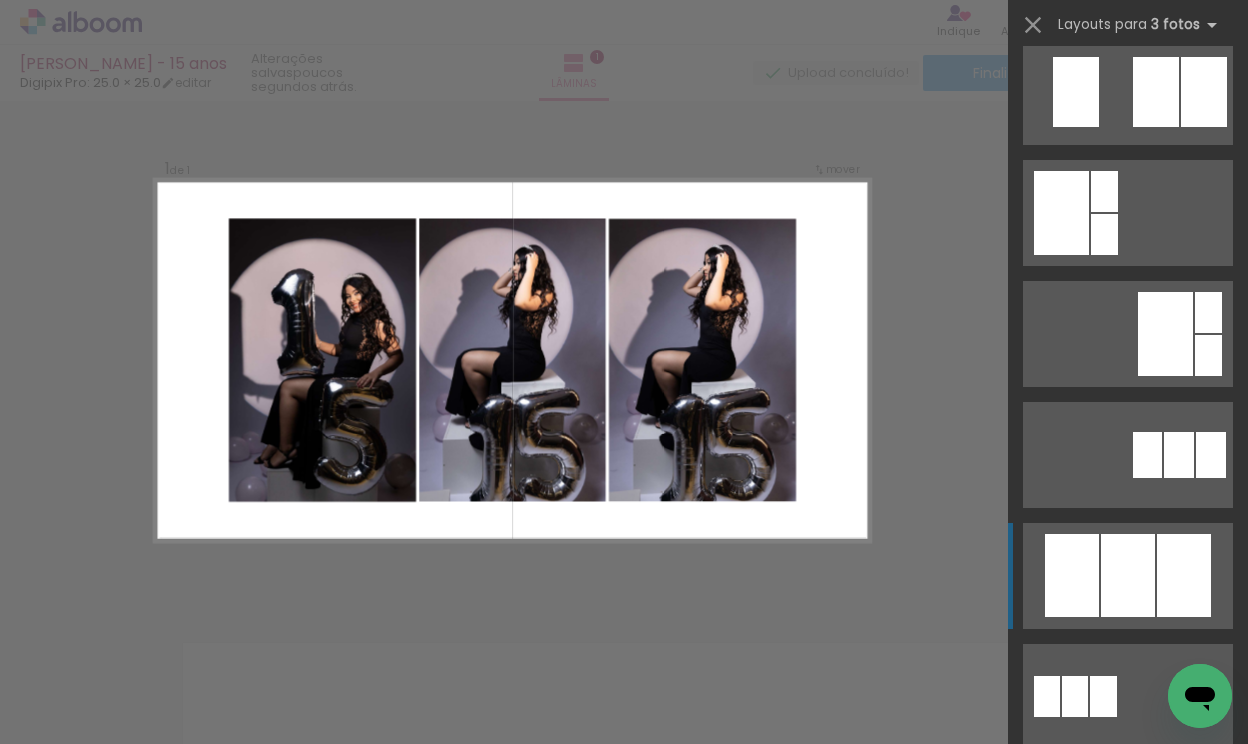 click at bounding box center [1128, 818] 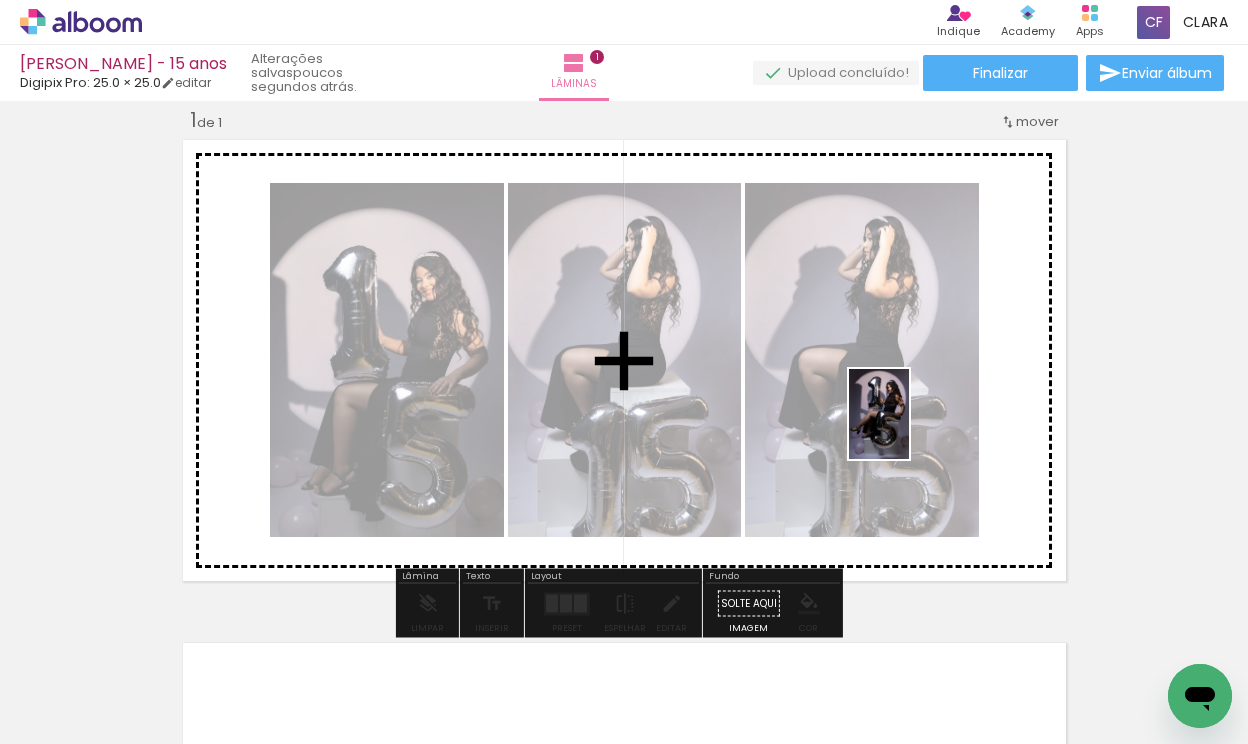 drag, startPoint x: 333, startPoint y: 686, endPoint x: 906, endPoint y: 423, distance: 630.4744 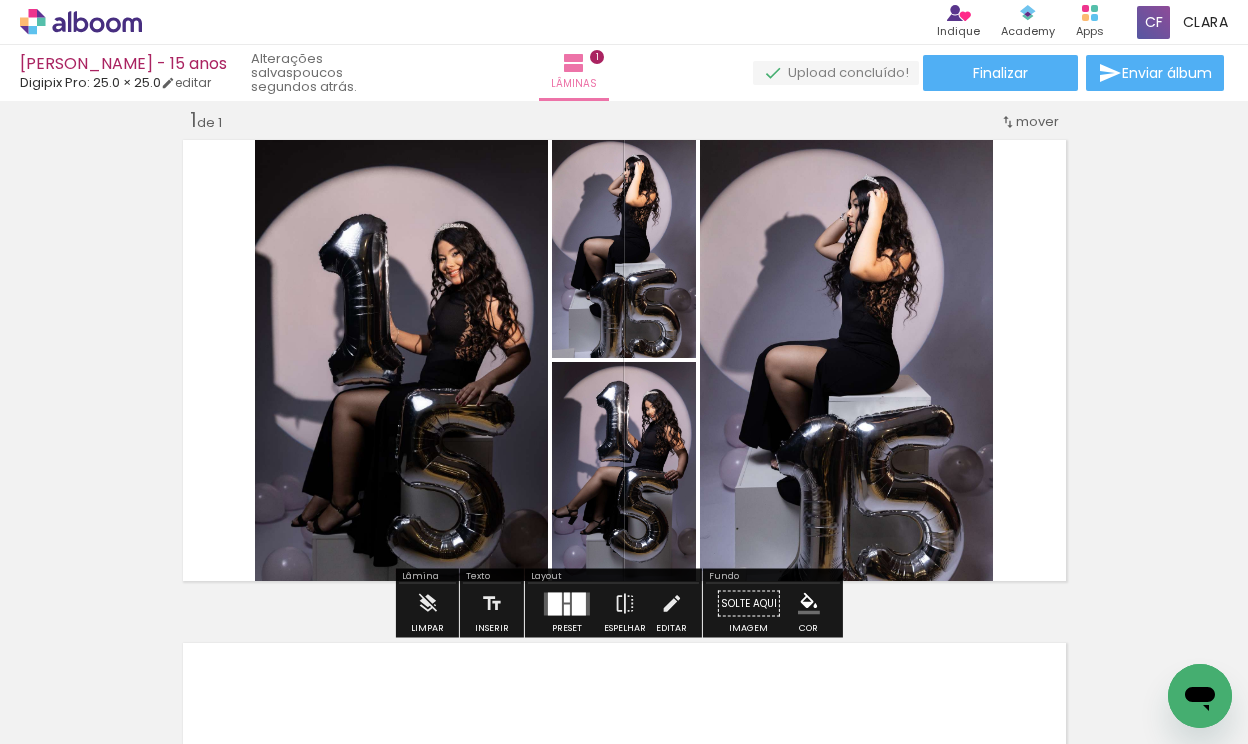 click 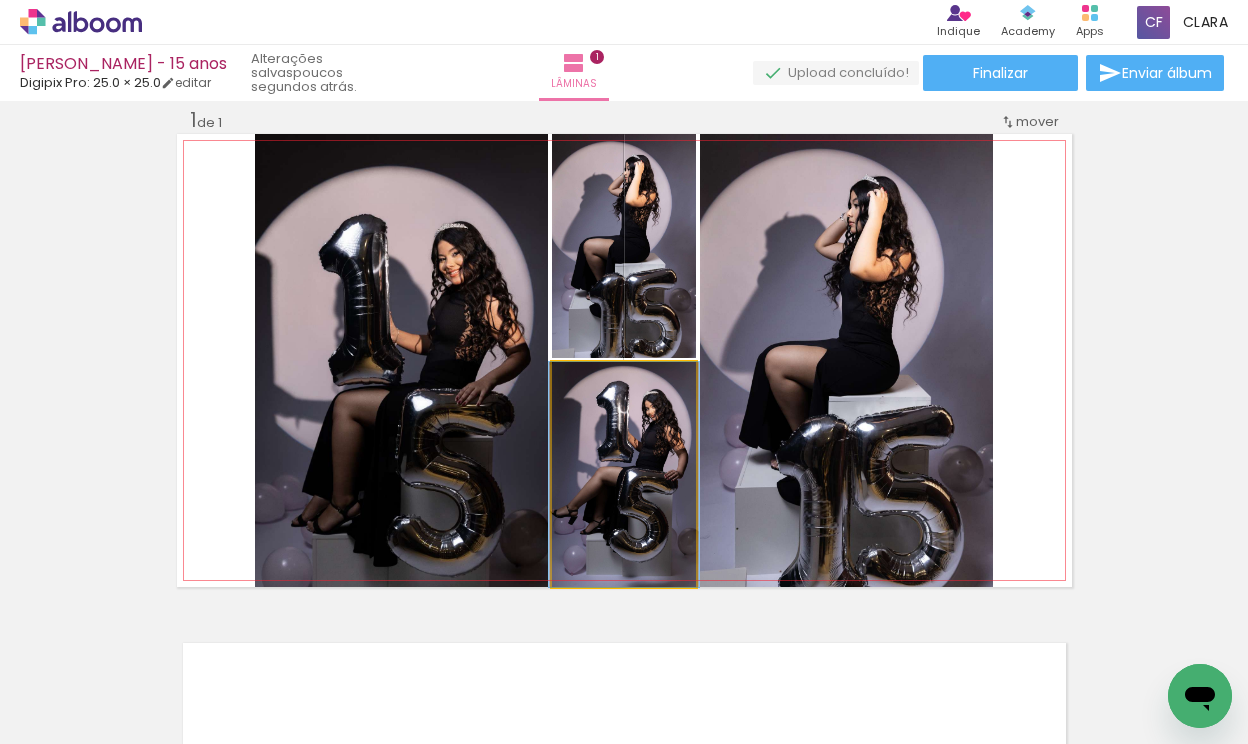 click 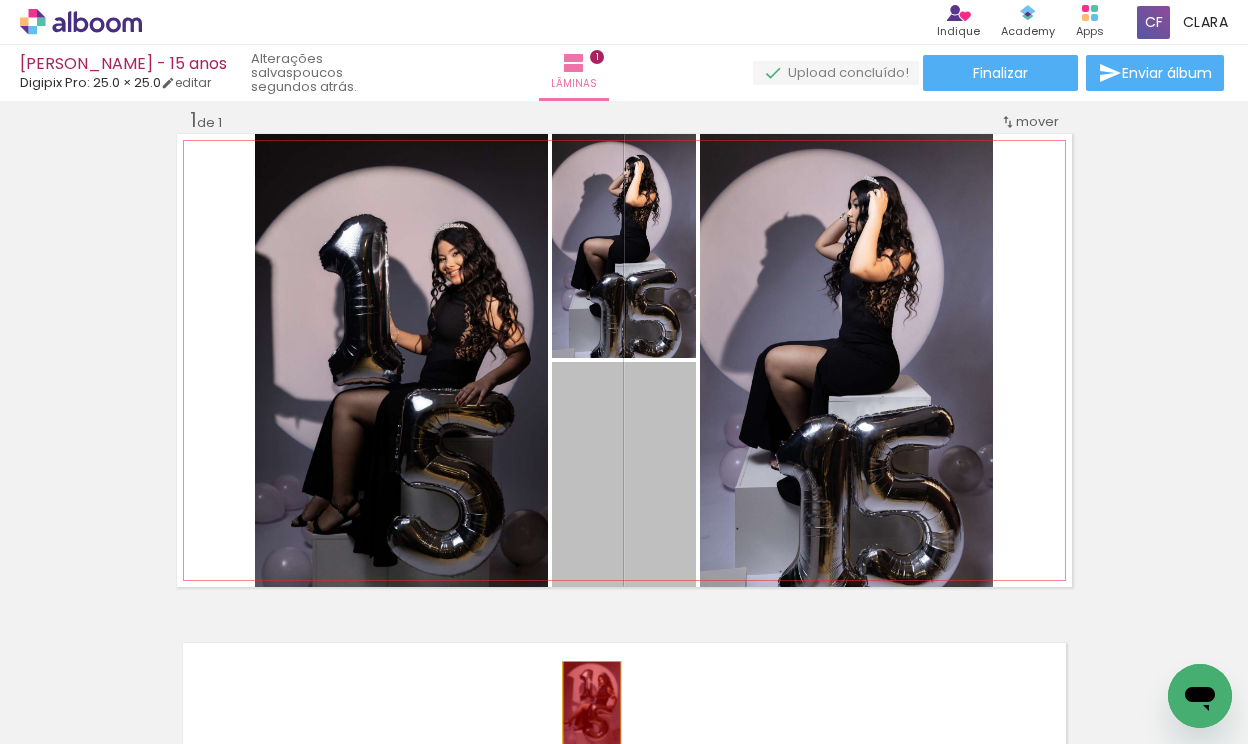 drag, startPoint x: 636, startPoint y: 460, endPoint x: 584, endPoint y: 706, distance: 251.43588 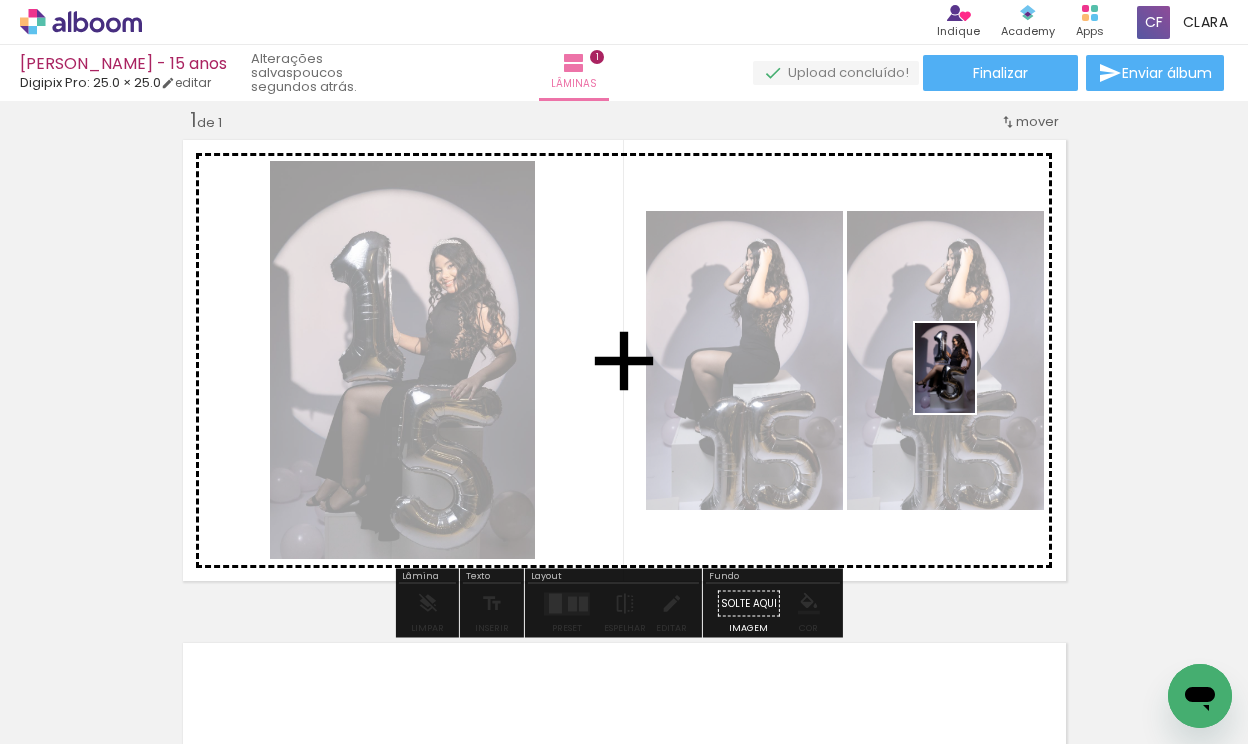drag, startPoint x: 333, startPoint y: 698, endPoint x: 974, endPoint y: 380, distance: 715.5452 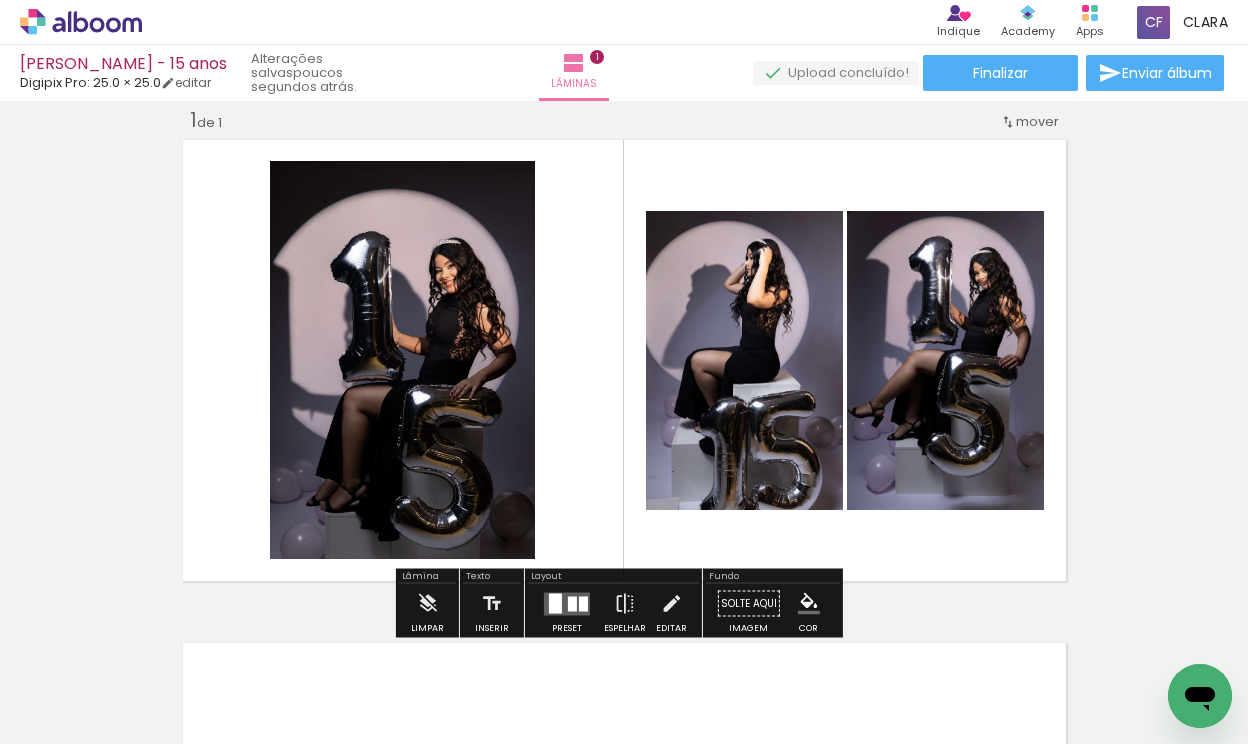 click at bounding box center (624, 360) 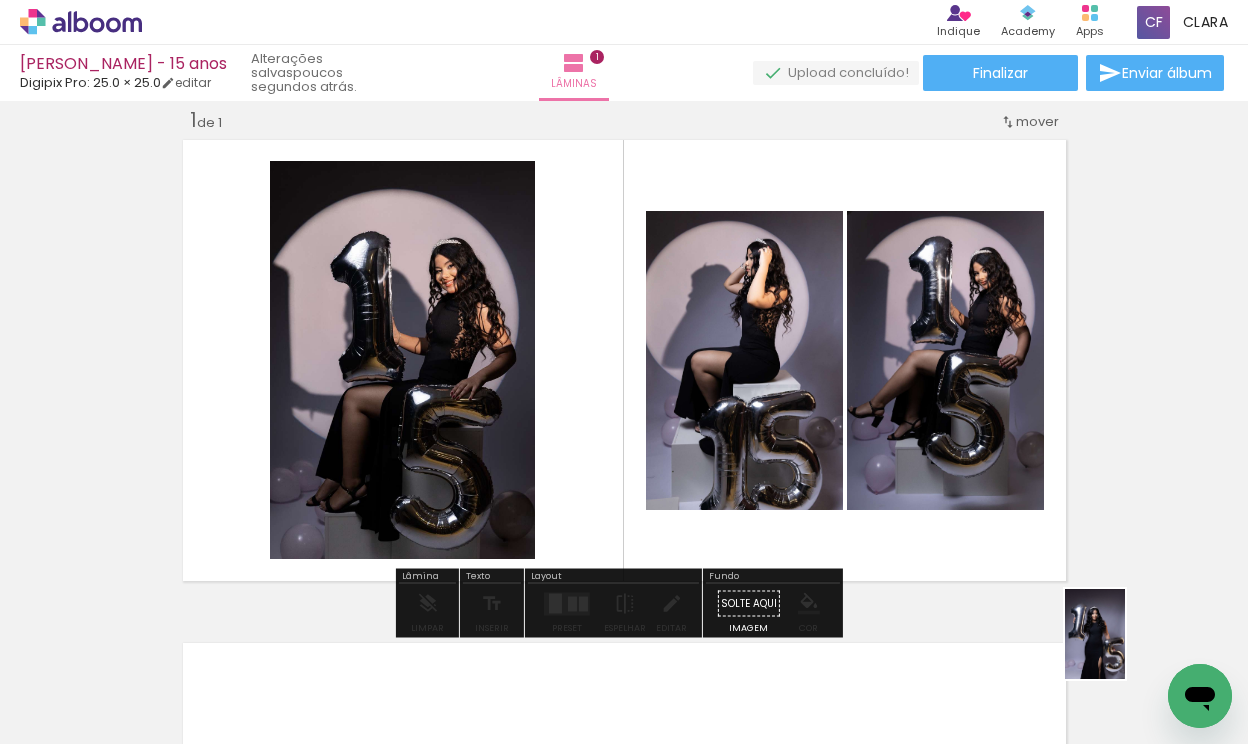 drag, startPoint x: 1222, startPoint y: 649, endPoint x: 1133, endPoint y: 672, distance: 91.92388 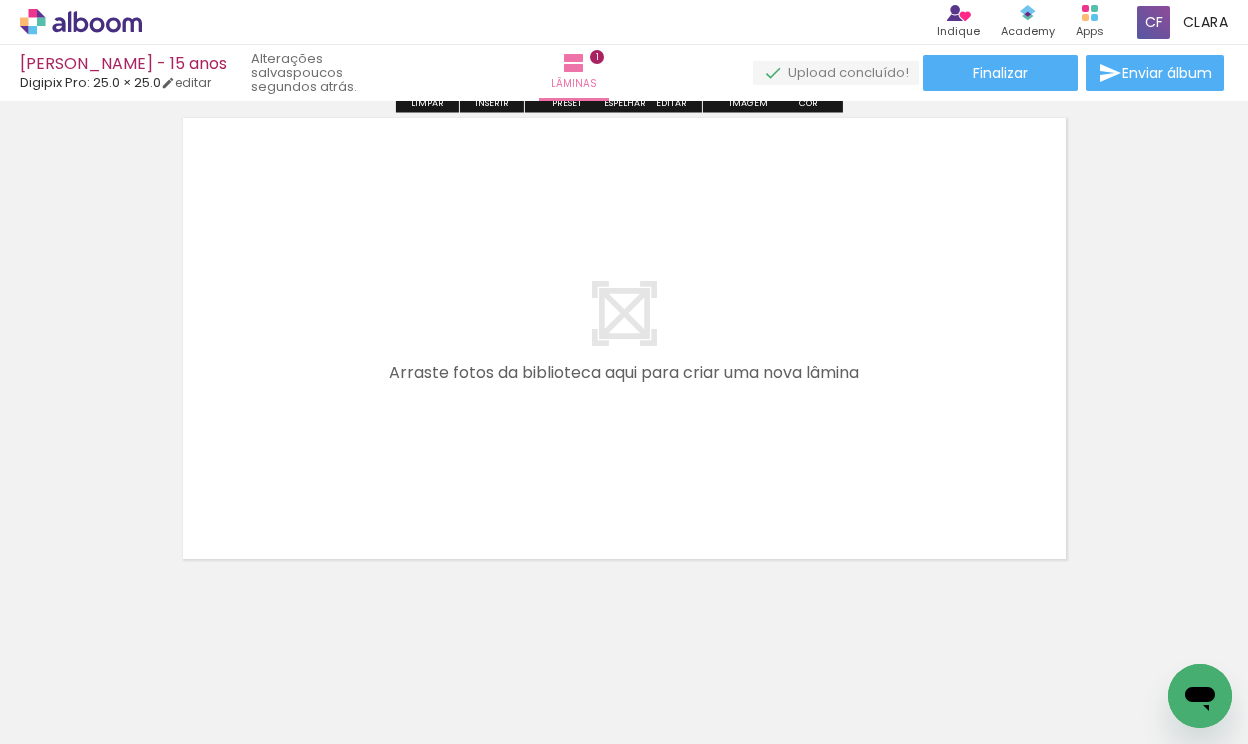 scroll, scrollTop: 552, scrollLeft: 0, axis: vertical 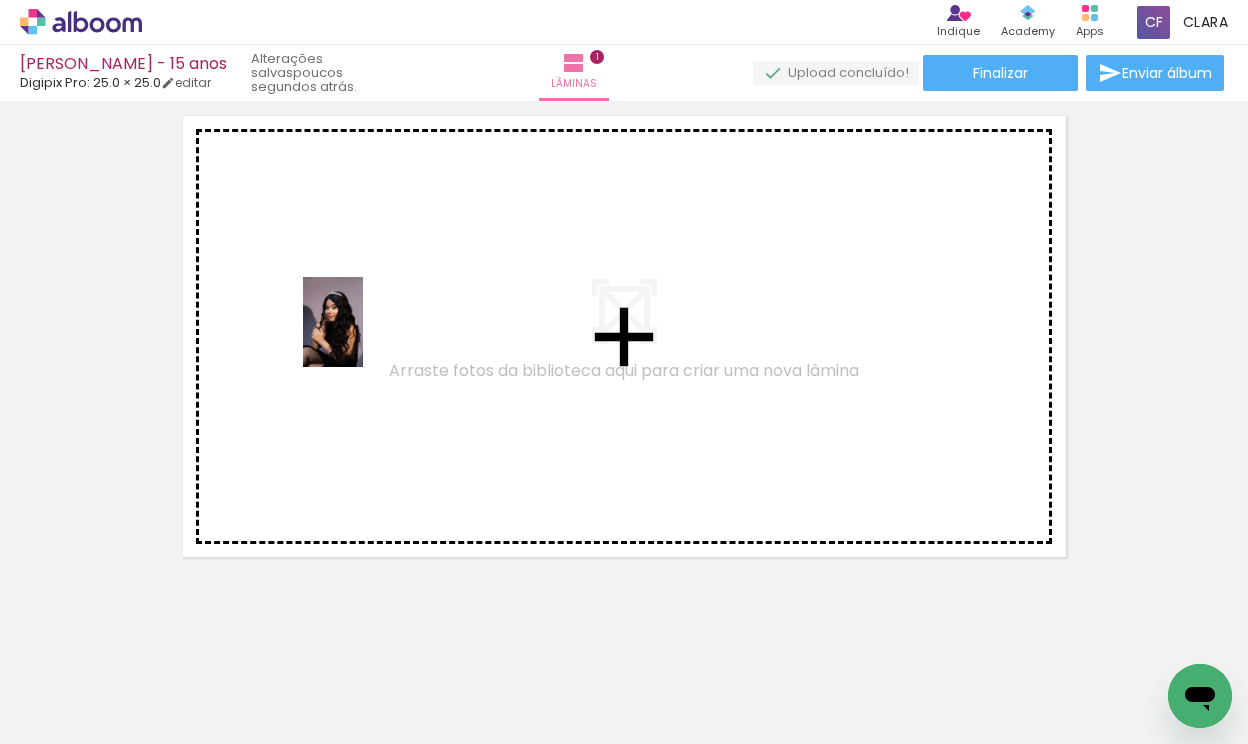drag, startPoint x: 447, startPoint y: 699, endPoint x: 362, endPoint y: 336, distance: 372.819 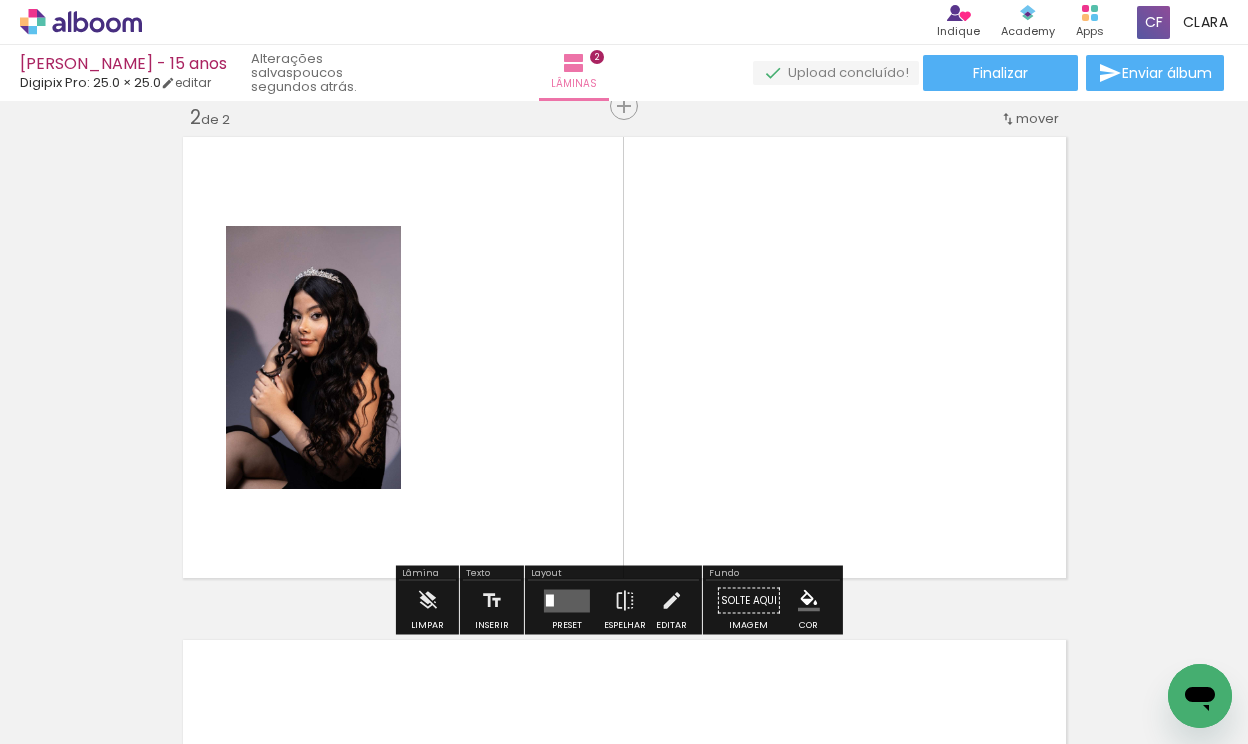 scroll, scrollTop: 528, scrollLeft: 0, axis: vertical 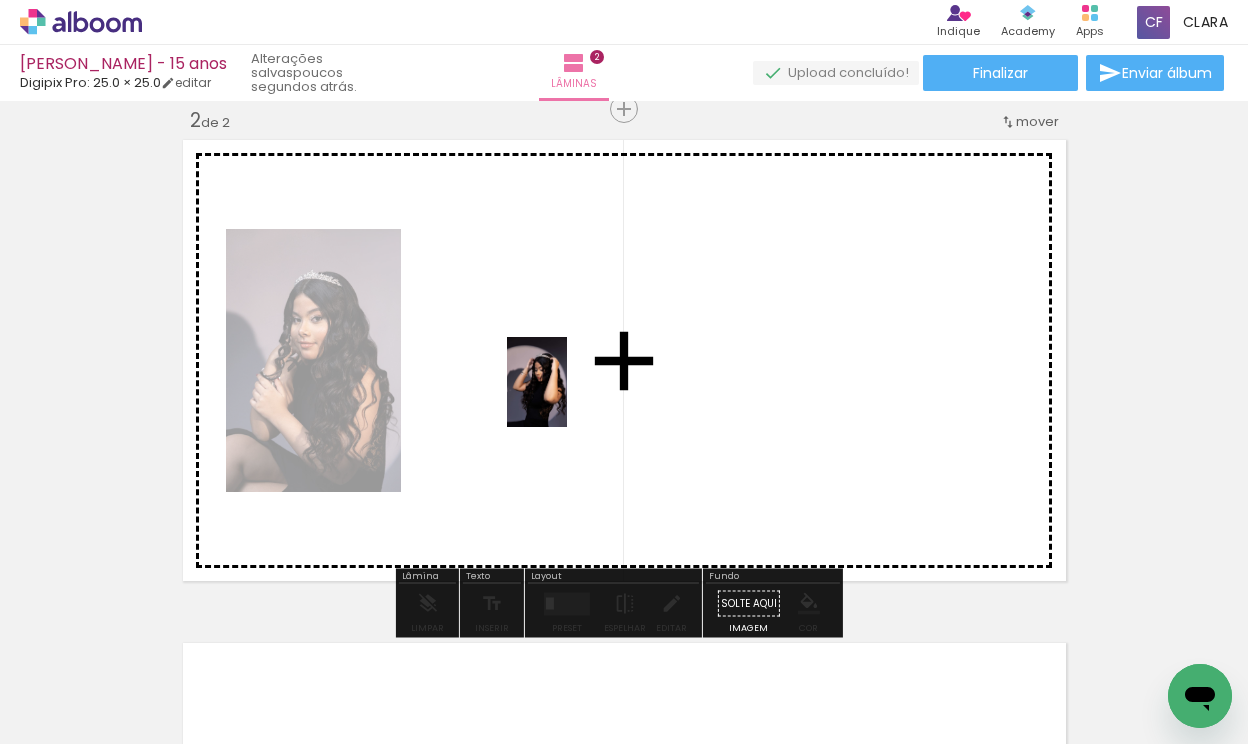 drag, startPoint x: 663, startPoint y: 683, endPoint x: 561, endPoint y: 396, distance: 304.5866 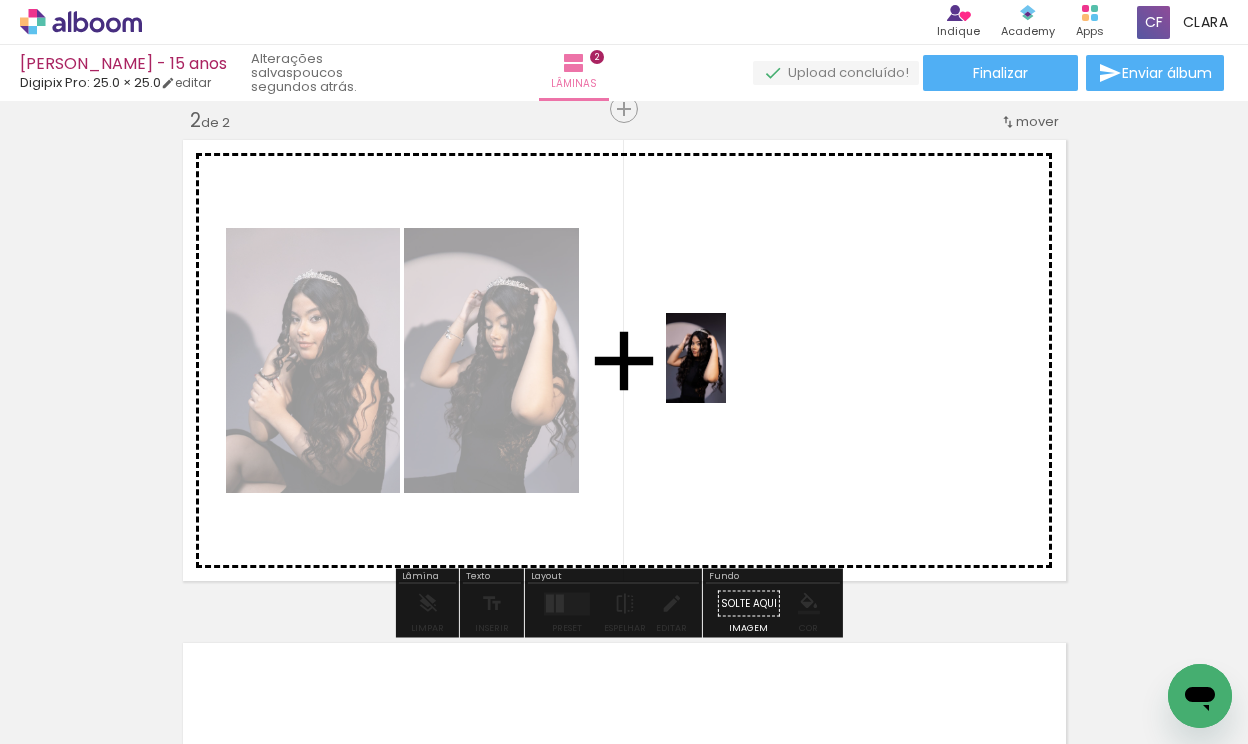 drag, startPoint x: 783, startPoint y: 681, endPoint x: 726, endPoint y: 373, distance: 313.22995 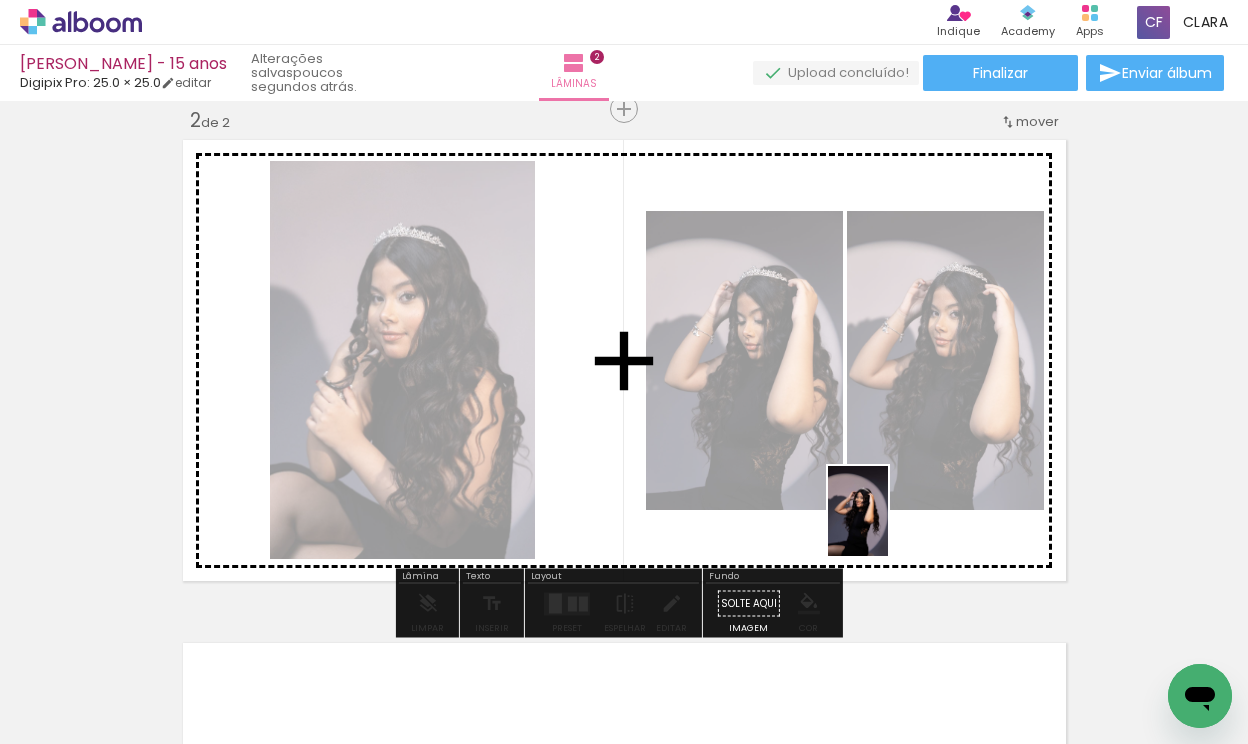 drag, startPoint x: 888, startPoint y: 693, endPoint x: 888, endPoint y: 526, distance: 167 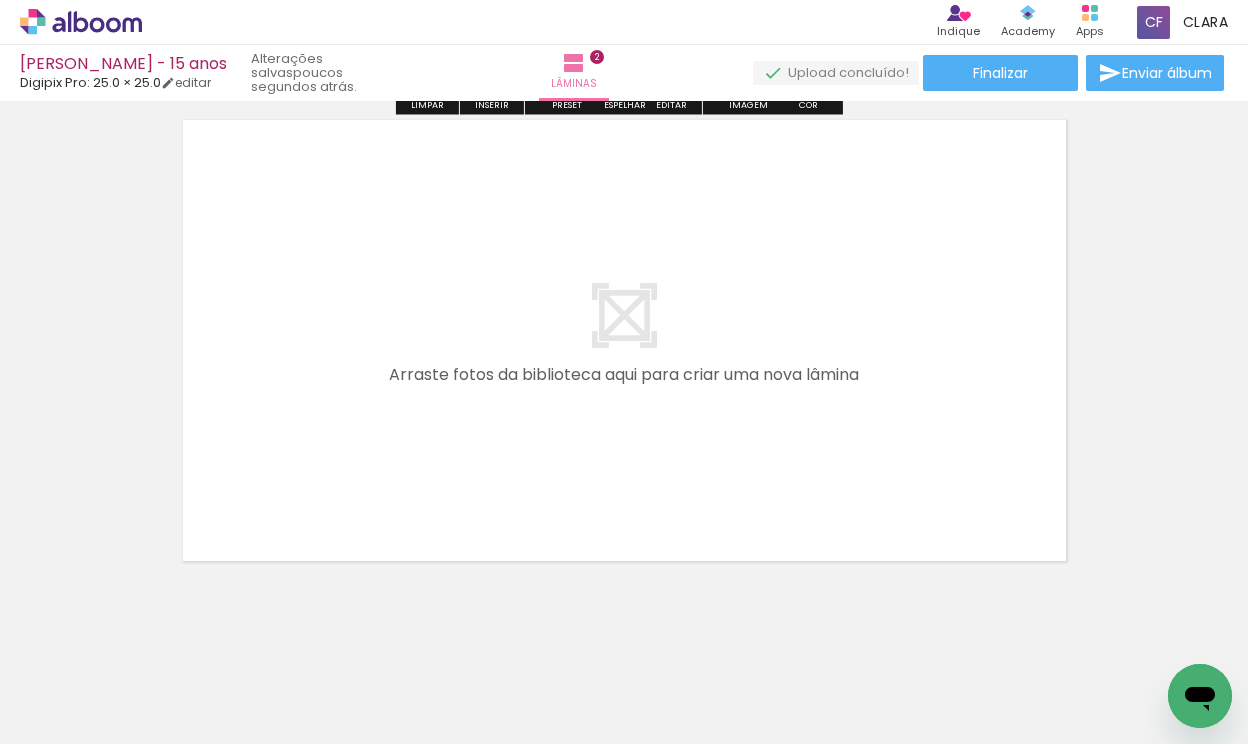 scroll, scrollTop: 1069, scrollLeft: 0, axis: vertical 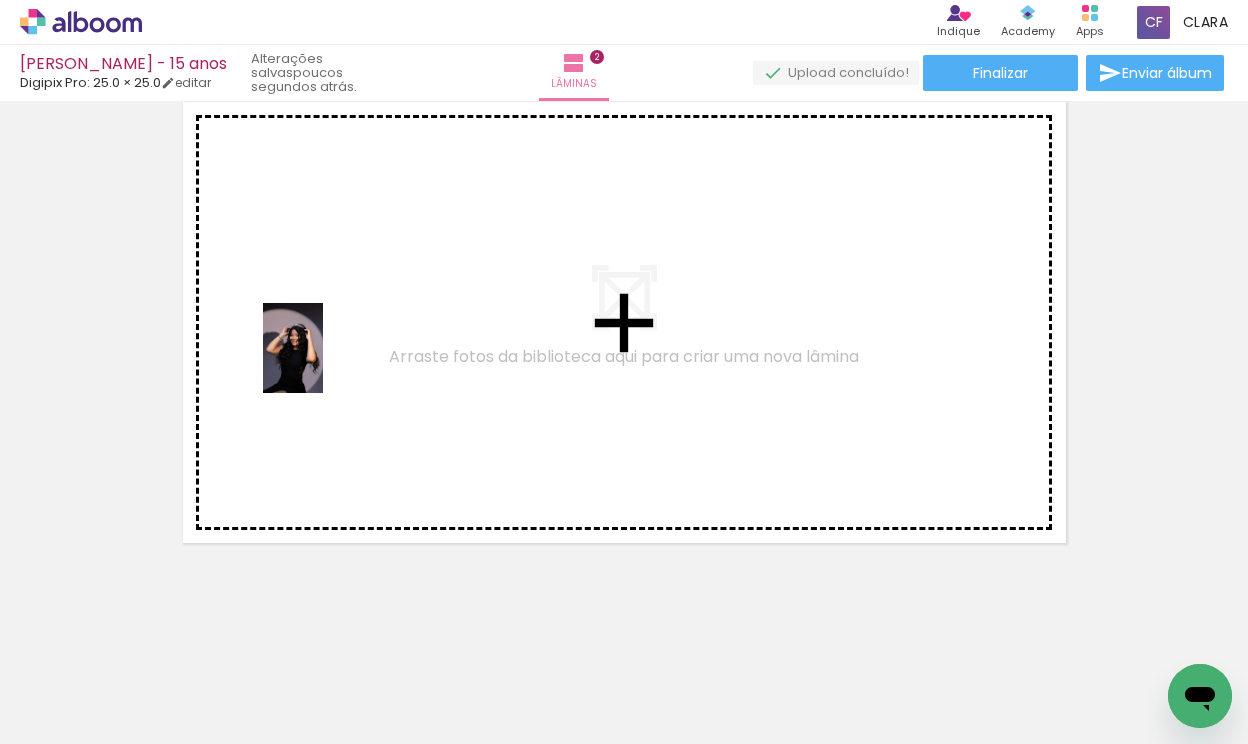 drag, startPoint x: 390, startPoint y: 699, endPoint x: 323, endPoint y: 362, distance: 343.5957 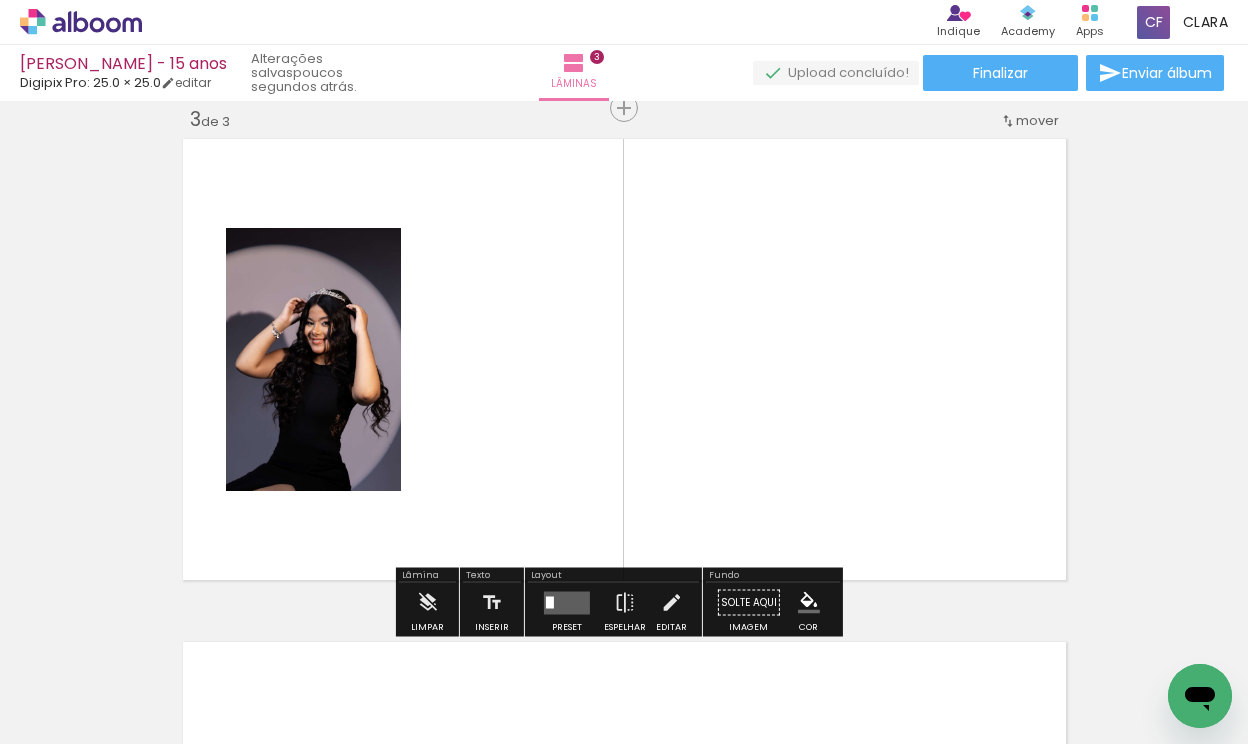 scroll, scrollTop: 1031, scrollLeft: 0, axis: vertical 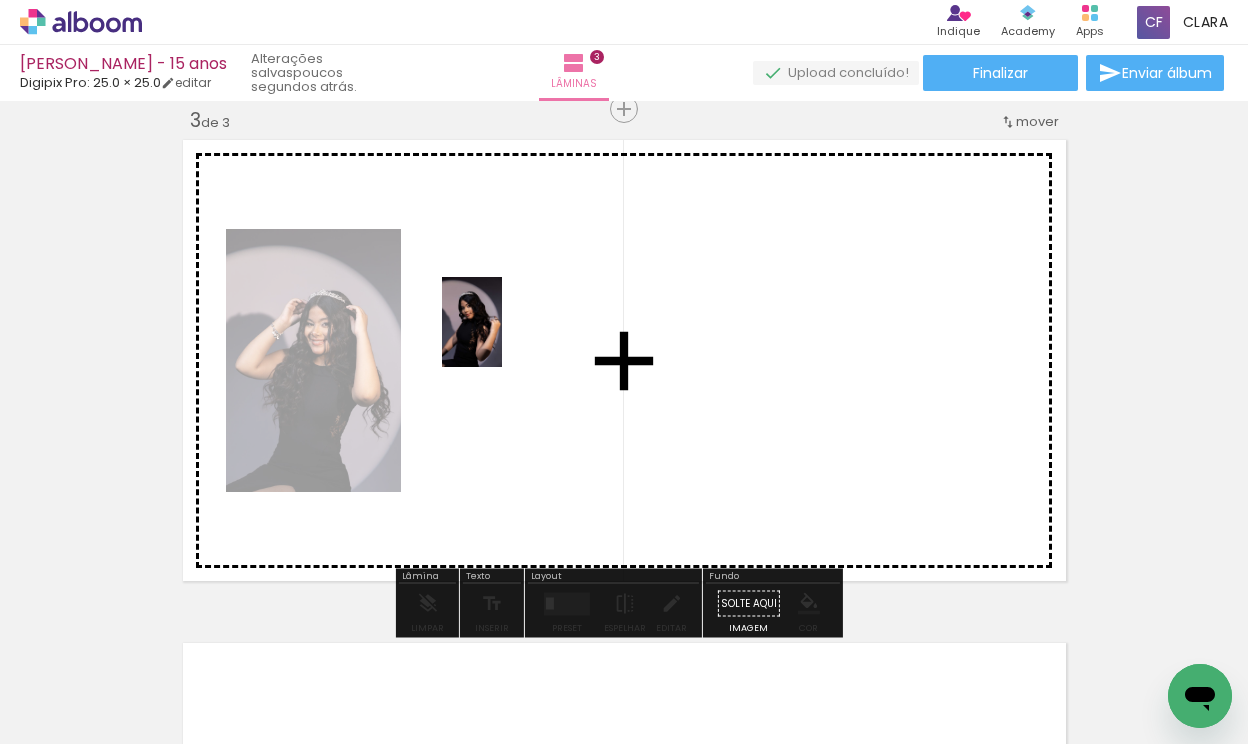 drag, startPoint x: 496, startPoint y: 677, endPoint x: 502, endPoint y: 335, distance: 342.0526 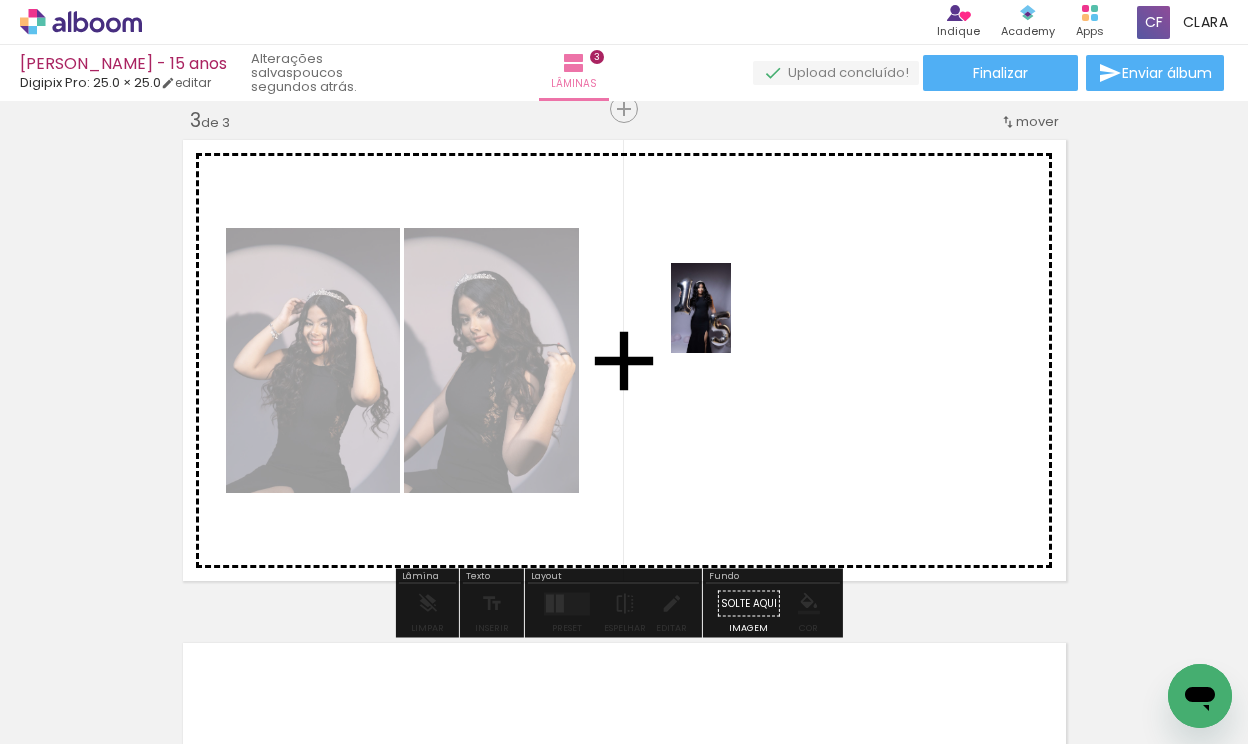 drag, startPoint x: 618, startPoint y: 710, endPoint x: 731, endPoint y: 323, distance: 403.16 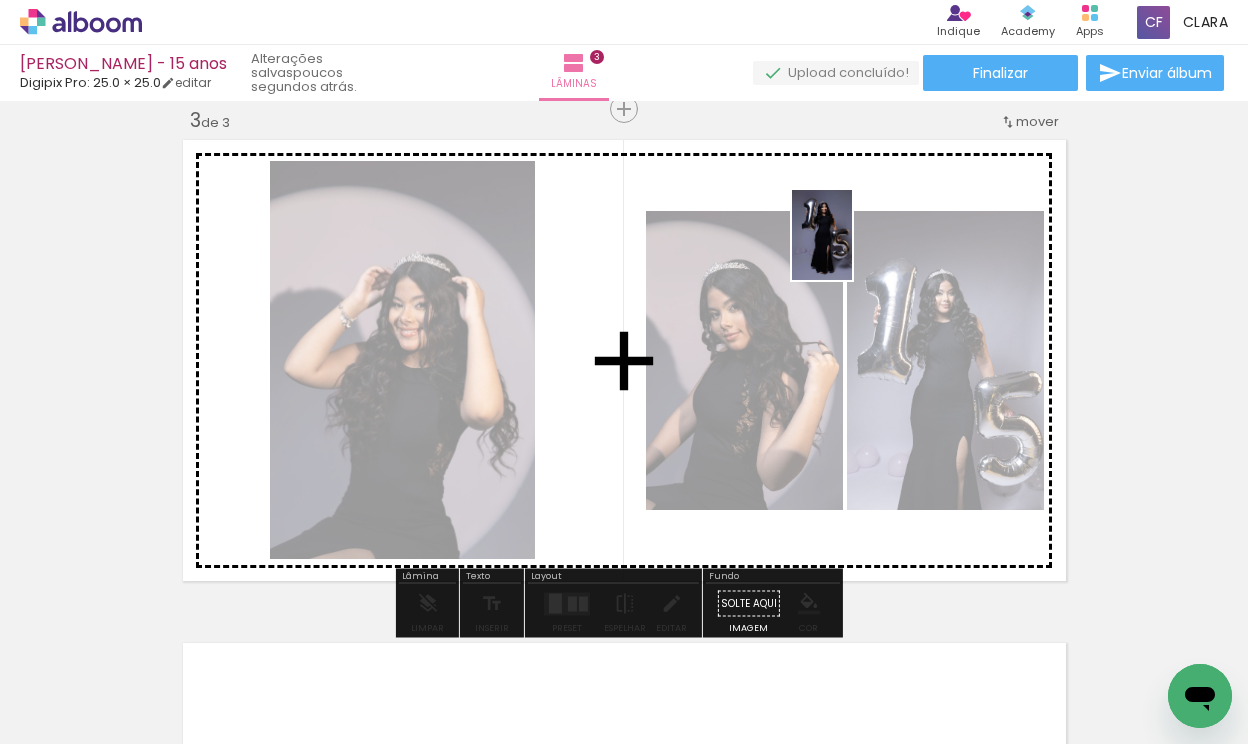 drag, startPoint x: 738, startPoint y: 674, endPoint x: 852, endPoint y: 250, distance: 439.05807 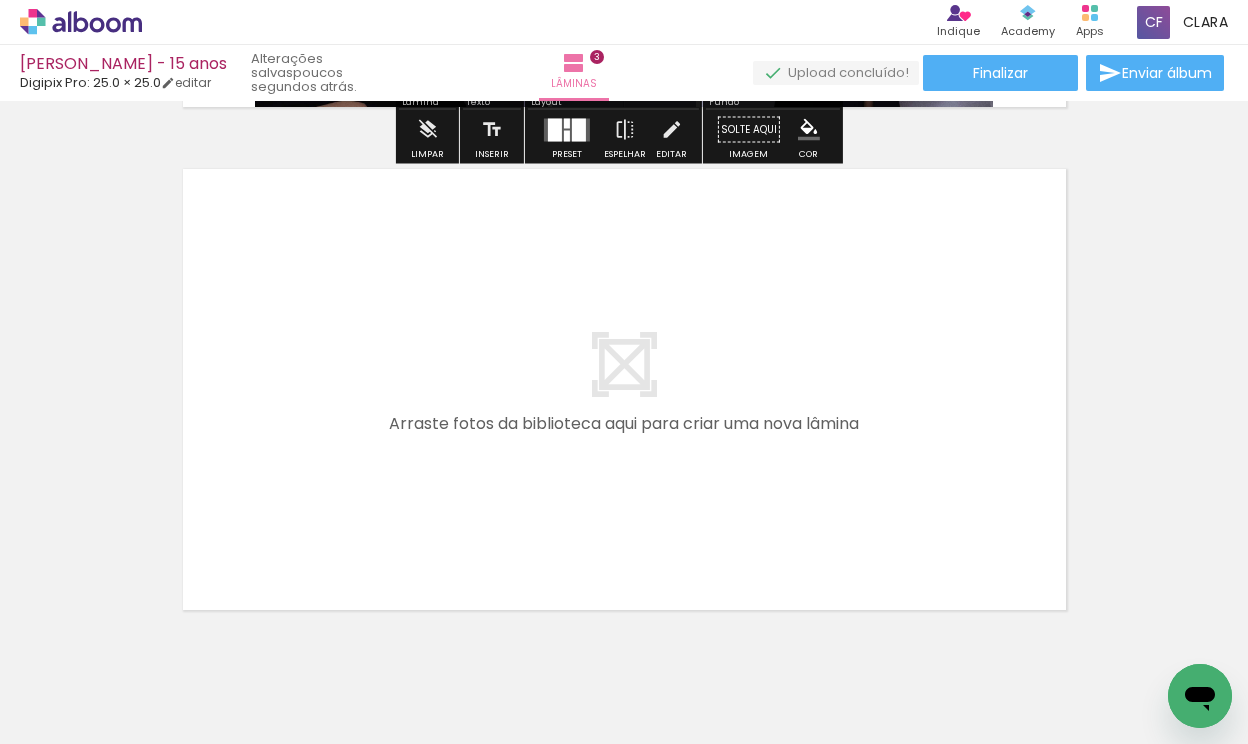 scroll, scrollTop: 1506, scrollLeft: 0, axis: vertical 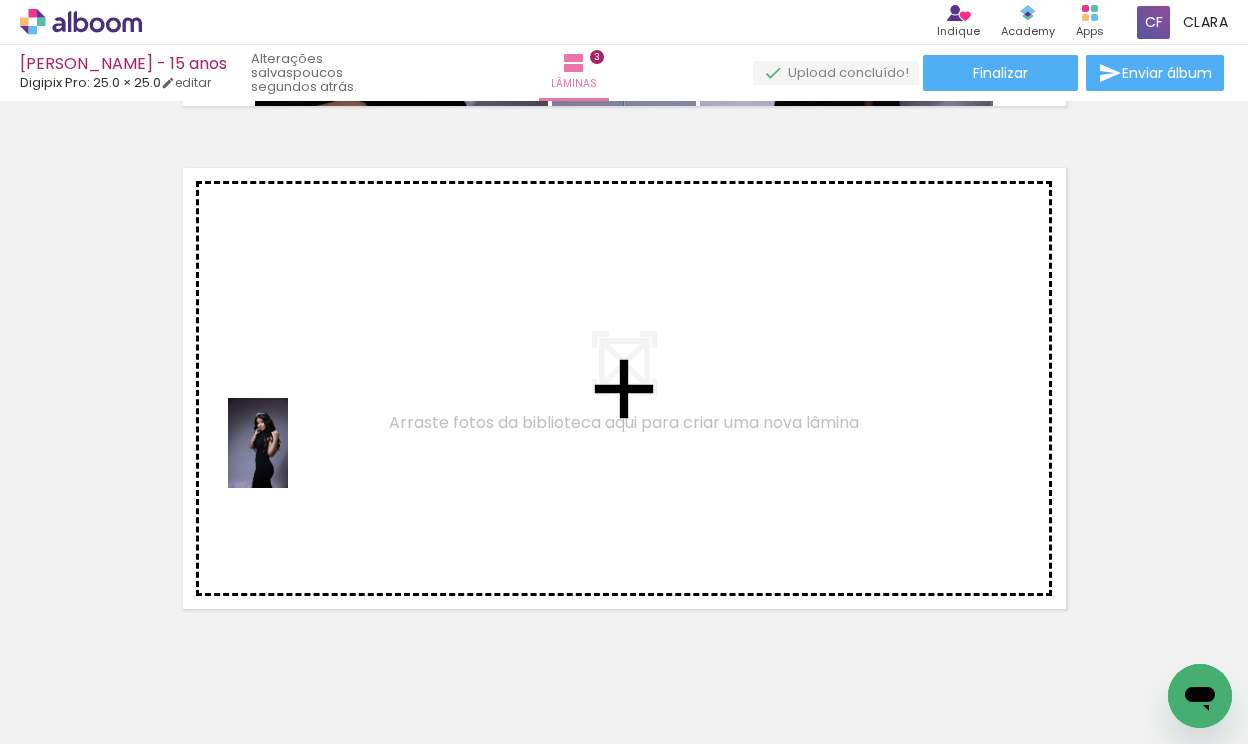 drag, startPoint x: 849, startPoint y: 687, endPoint x: 288, endPoint y: 457, distance: 606.31757 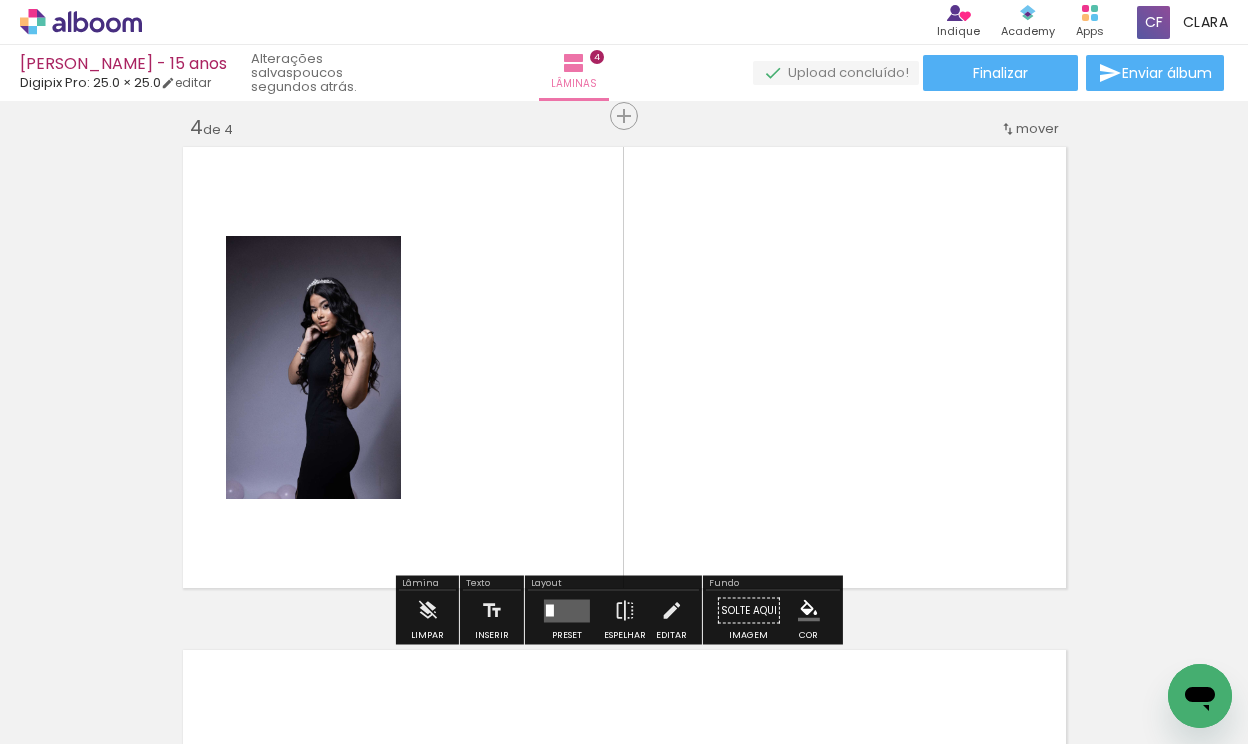 scroll, scrollTop: 1534, scrollLeft: 0, axis: vertical 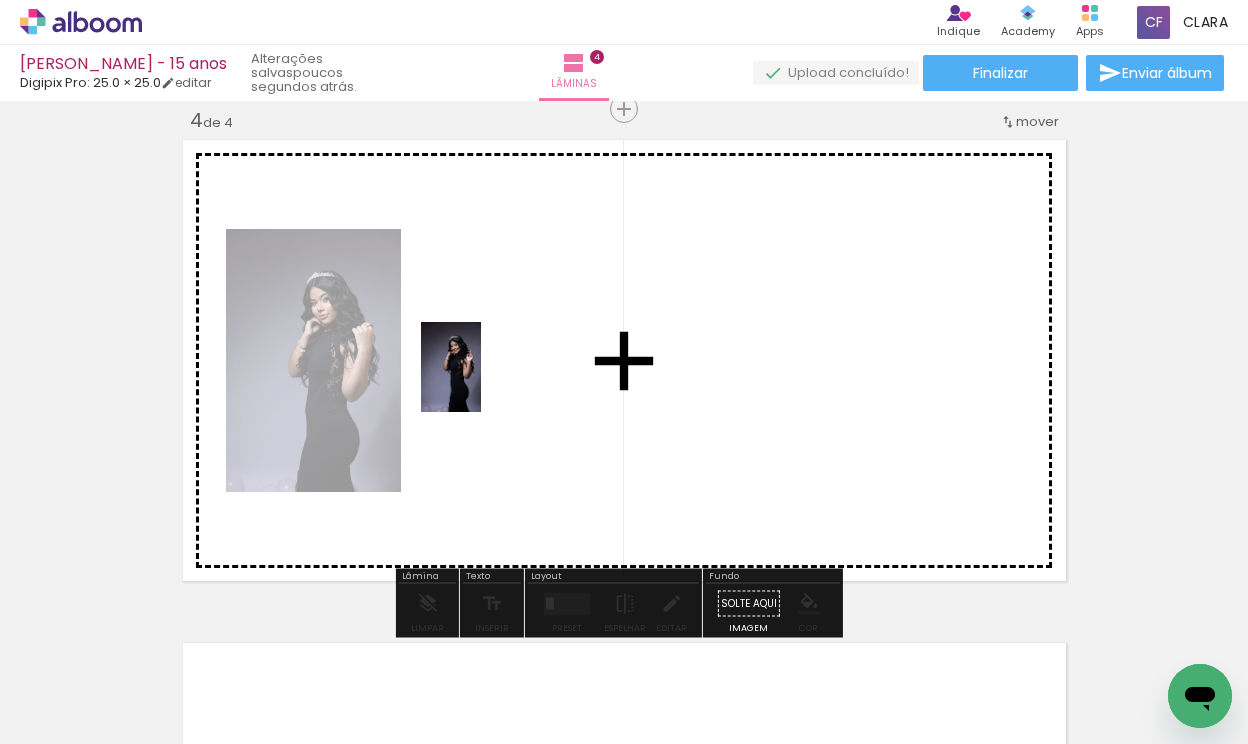 drag, startPoint x: 948, startPoint y: 697, endPoint x: 481, endPoint y: 378, distance: 565.55286 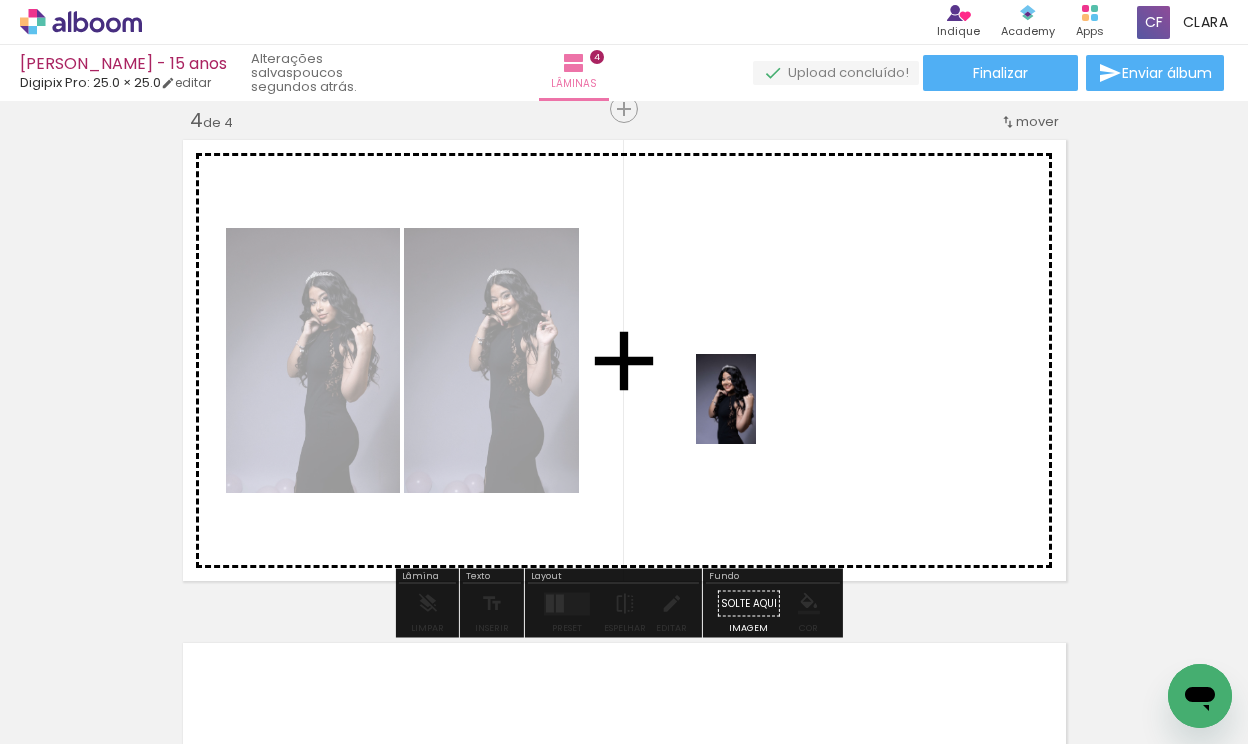 drag, startPoint x: 1063, startPoint y: 709, endPoint x: 756, endPoint y: 414, distance: 425.76285 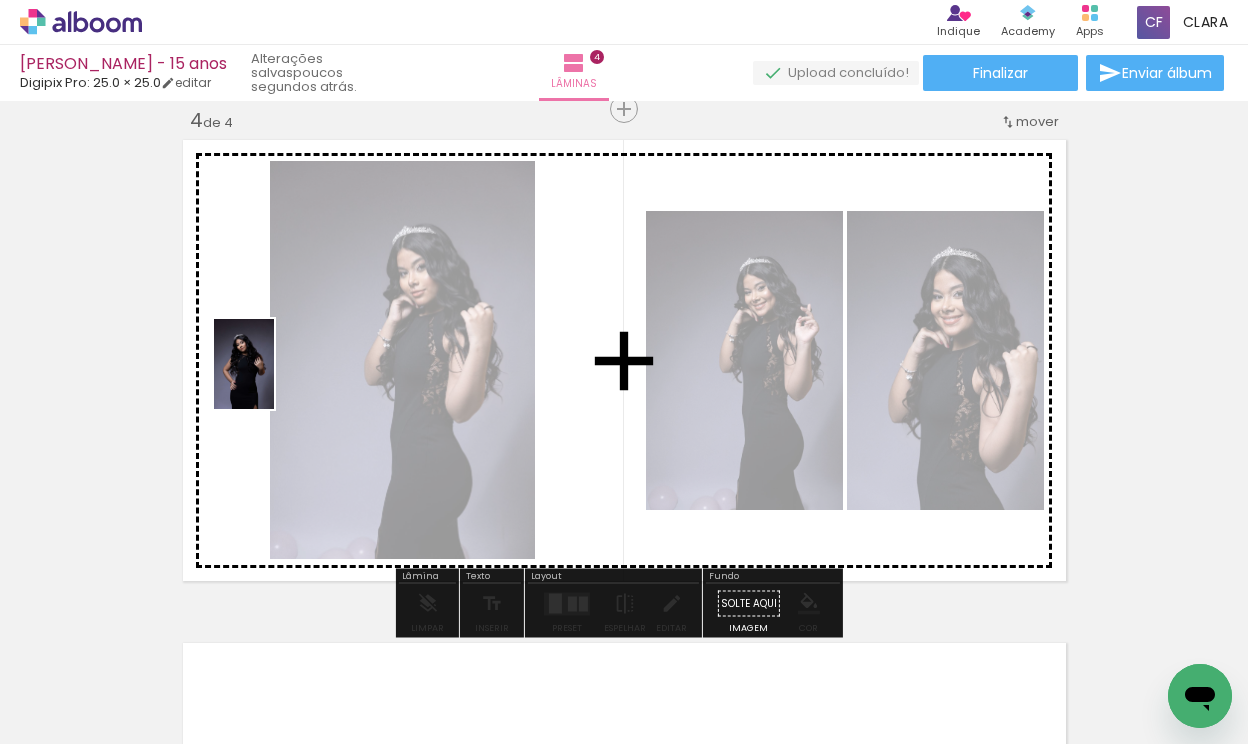 drag, startPoint x: 1145, startPoint y: 664, endPoint x: 274, endPoint y: 377, distance: 917.066 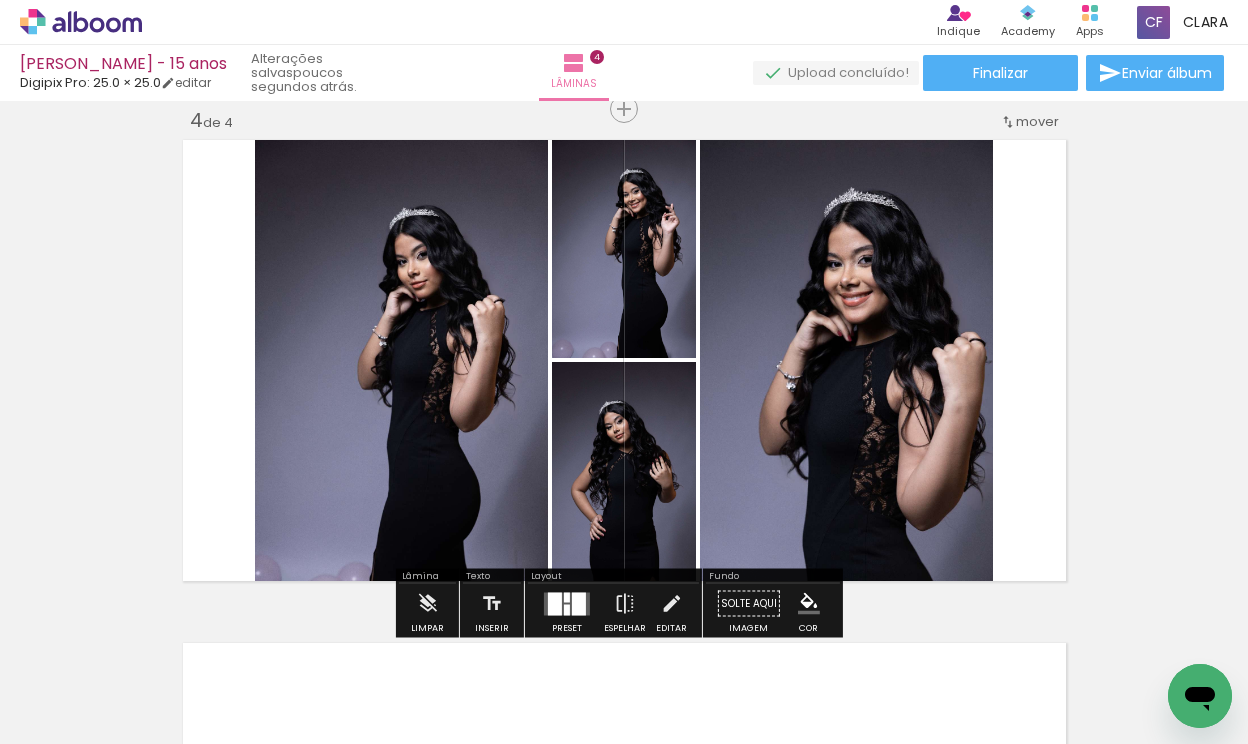 scroll, scrollTop: 0, scrollLeft: 1154, axis: horizontal 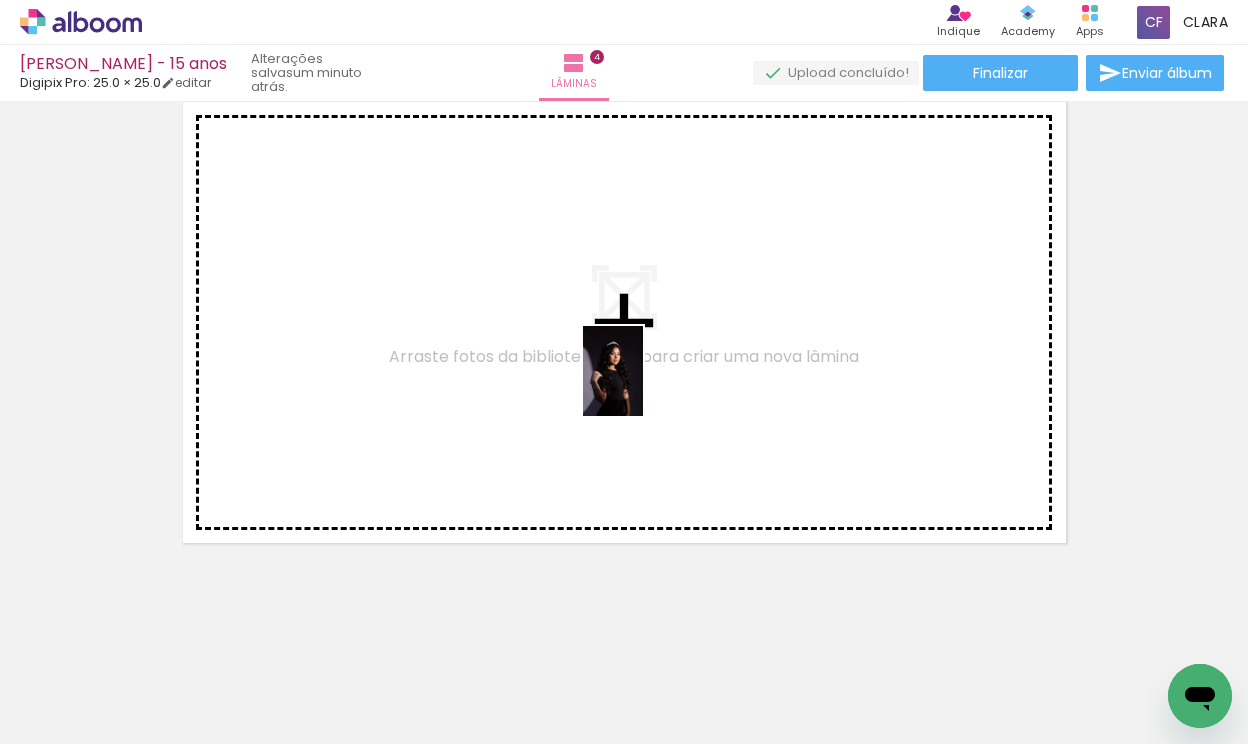 drag, startPoint x: 731, startPoint y: 698, endPoint x: 643, endPoint y: 382, distance: 328.02438 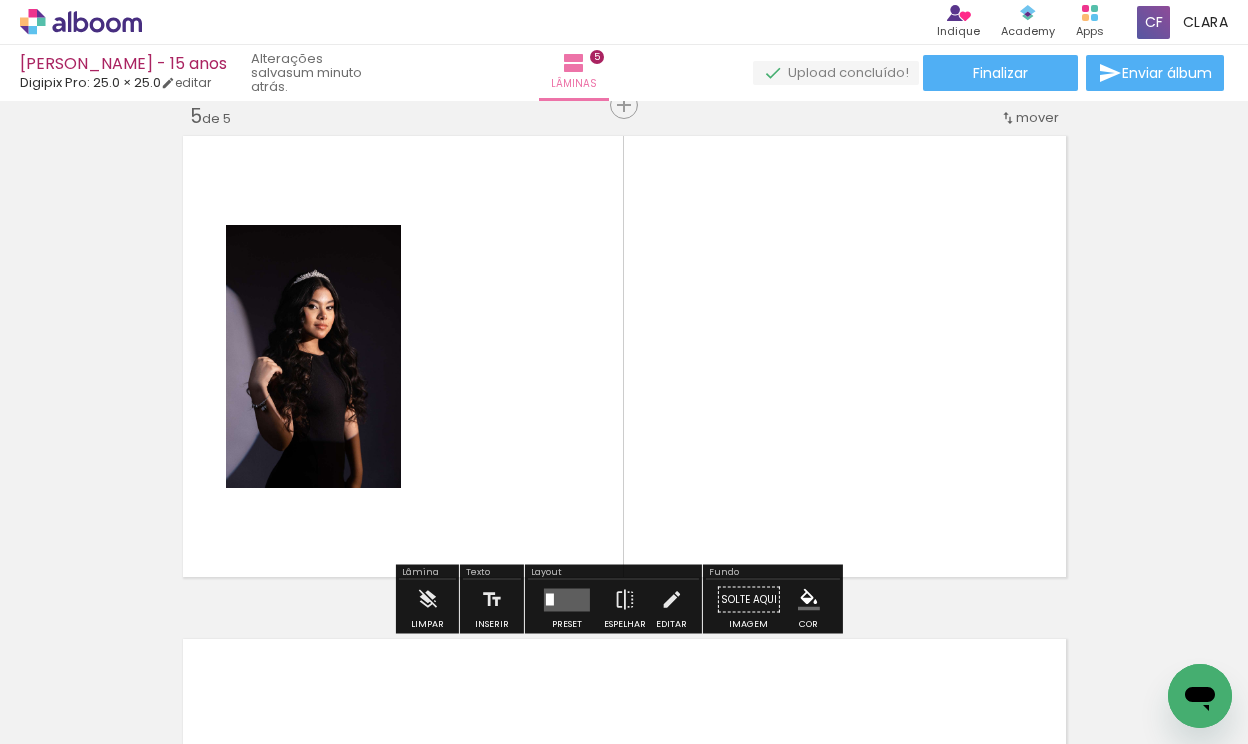 scroll, scrollTop: 2037, scrollLeft: 0, axis: vertical 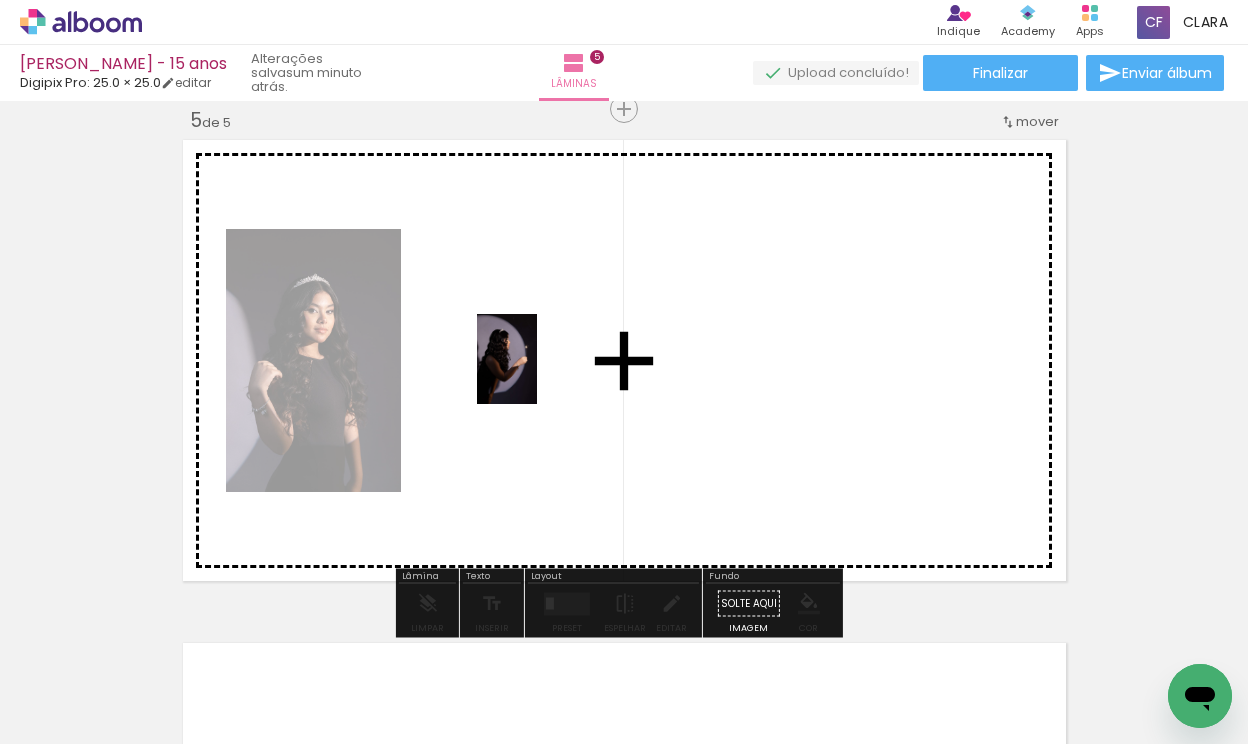 drag, startPoint x: 841, startPoint y: 650, endPoint x: 537, endPoint y: 373, distance: 411.27243 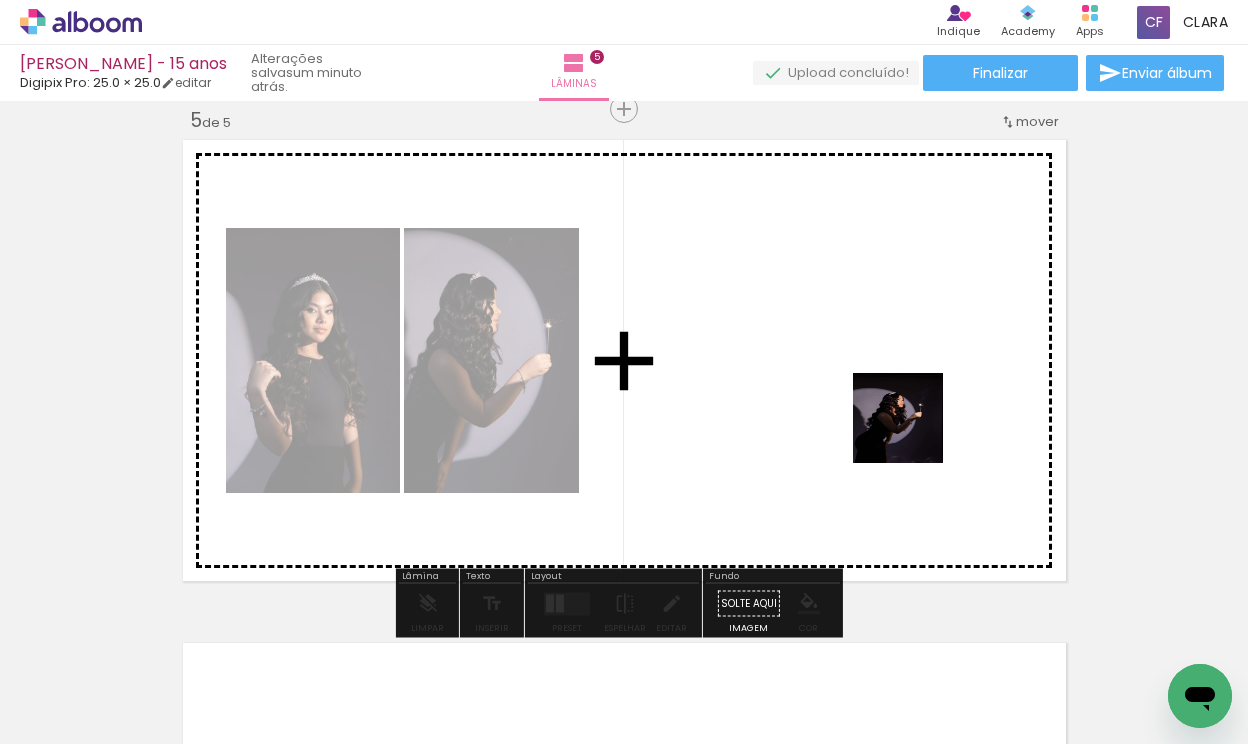drag, startPoint x: 956, startPoint y: 697, endPoint x: 913, endPoint y: 432, distance: 268.466 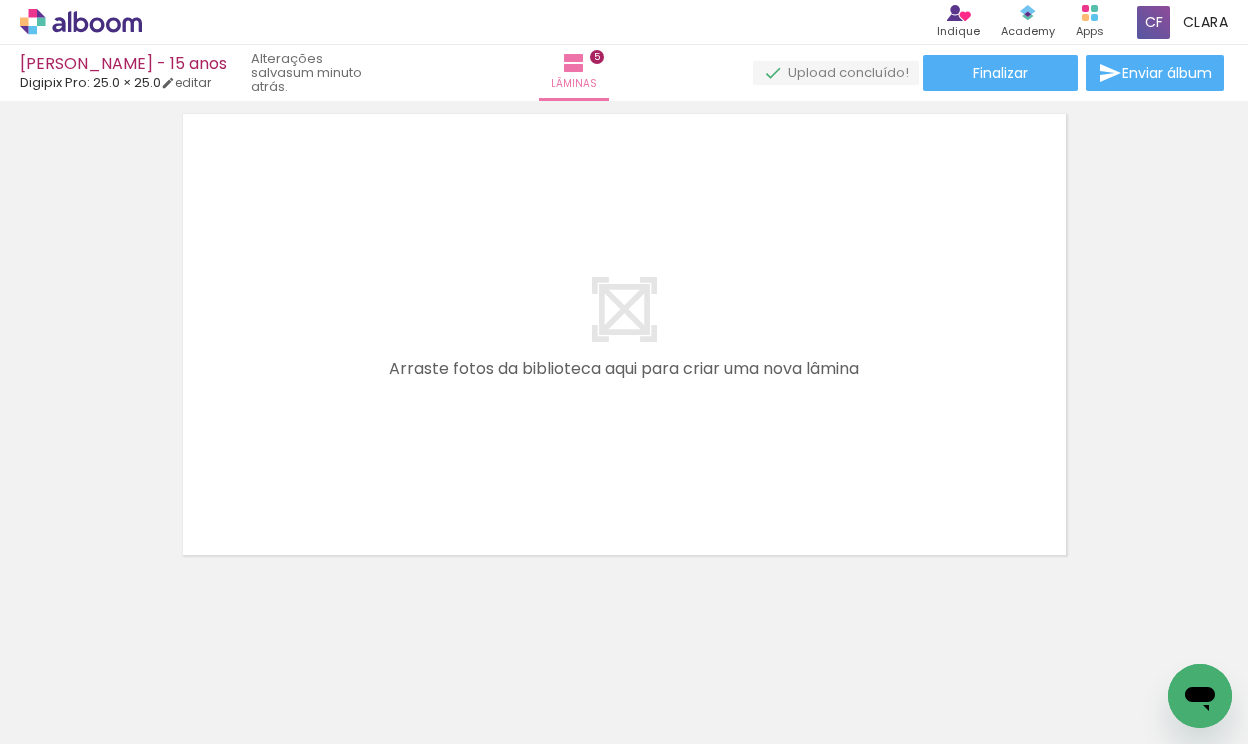 scroll, scrollTop: 2578, scrollLeft: 0, axis: vertical 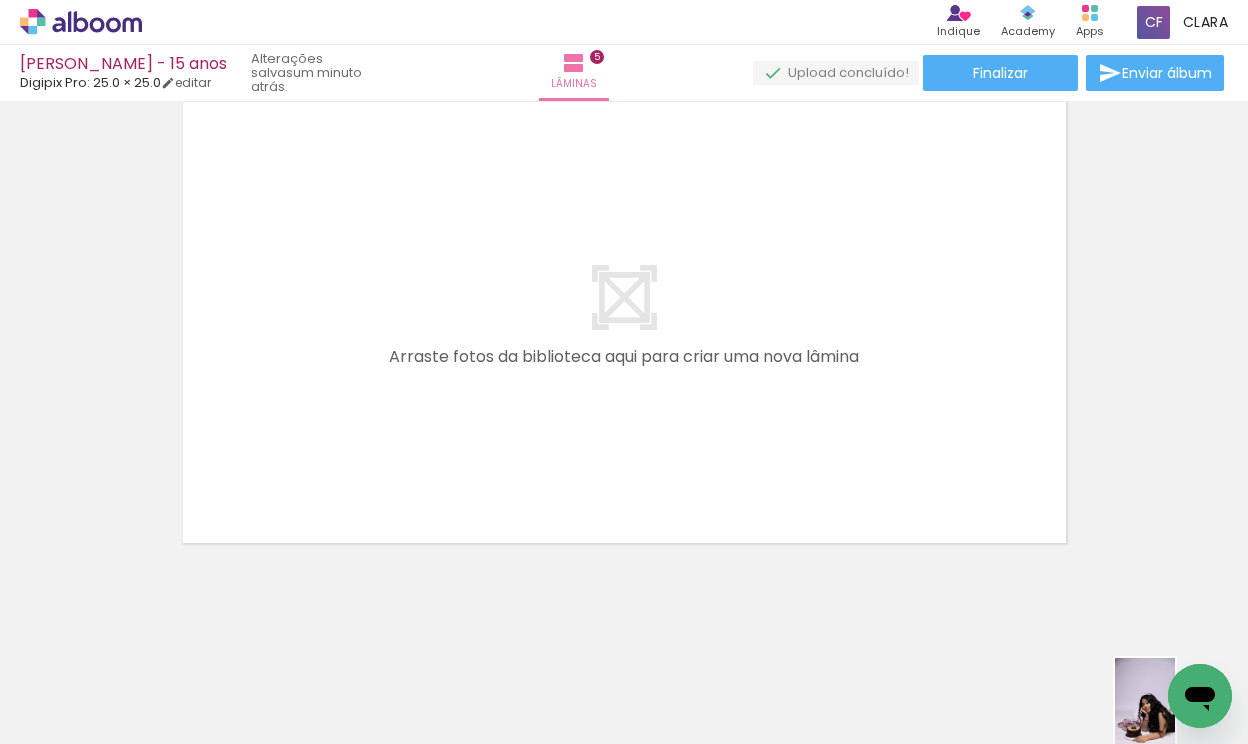 drag, startPoint x: 1065, startPoint y: 682, endPoint x: 1173, endPoint y: 719, distance: 114.16216 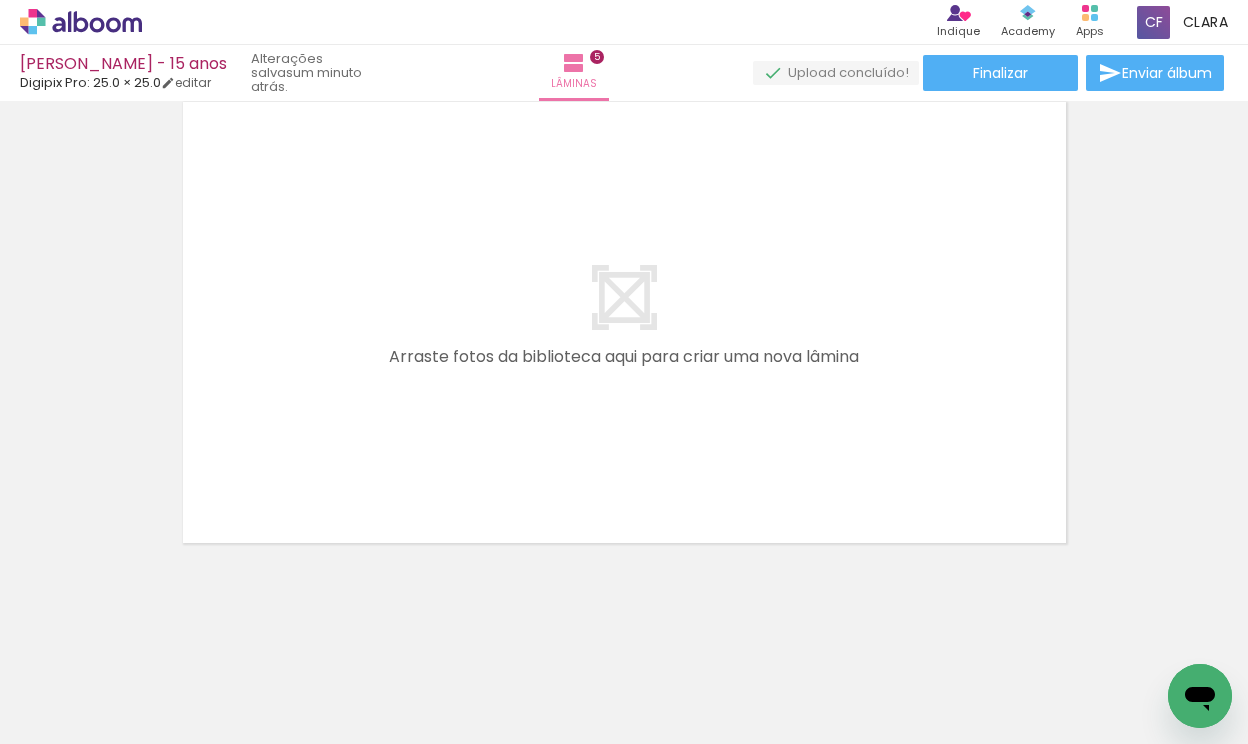 scroll, scrollTop: 0, scrollLeft: 1434, axis: horizontal 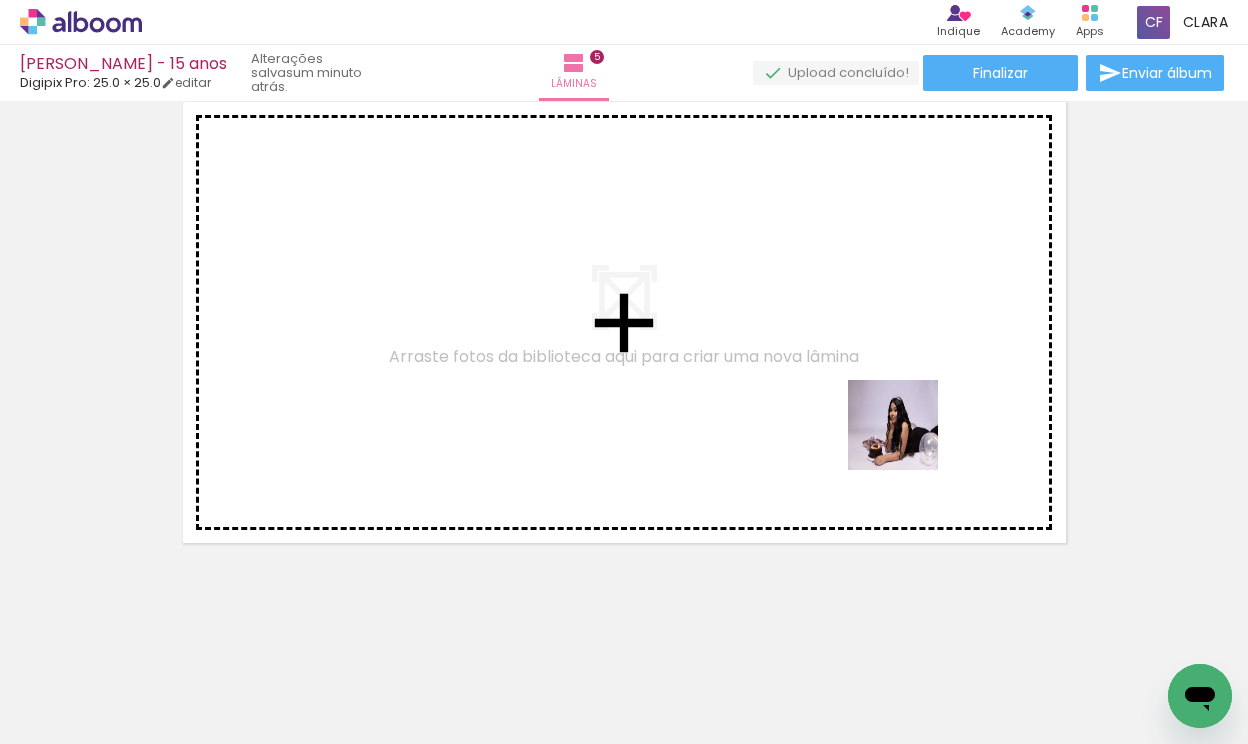 drag, startPoint x: 1012, startPoint y: 698, endPoint x: 888, endPoint y: 408, distance: 315.39816 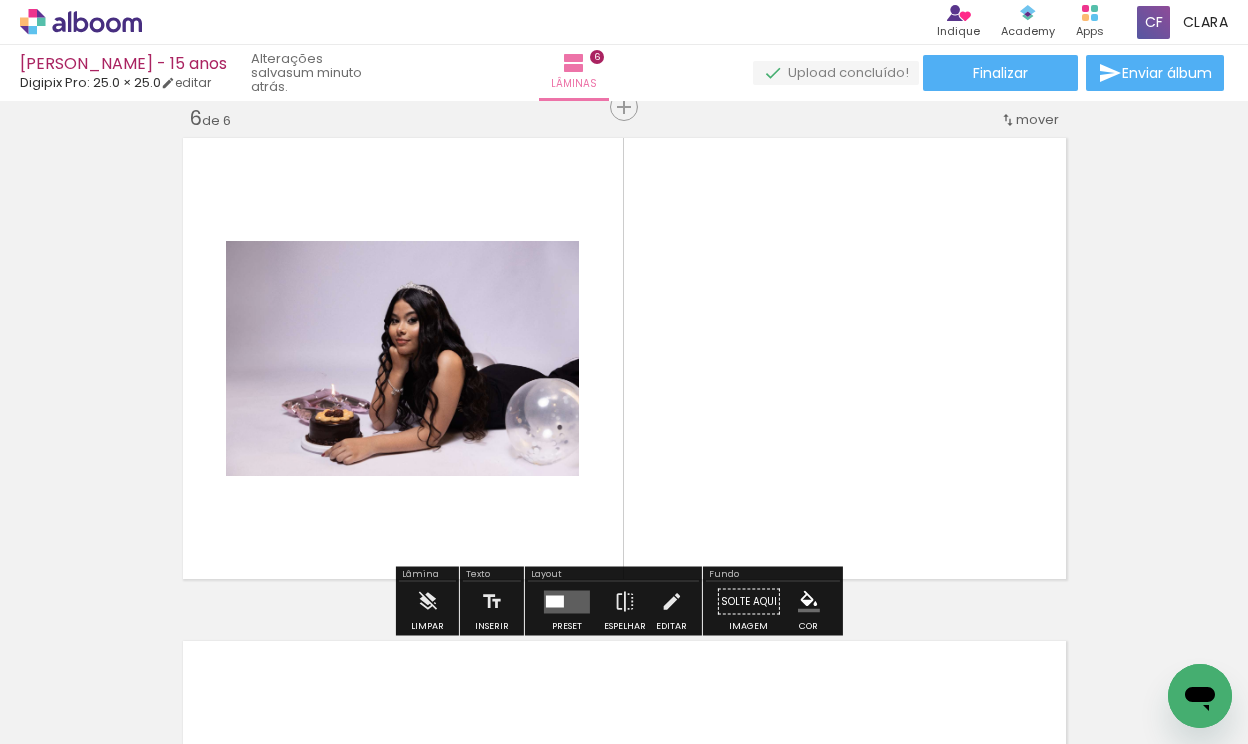 scroll, scrollTop: 2540, scrollLeft: 0, axis: vertical 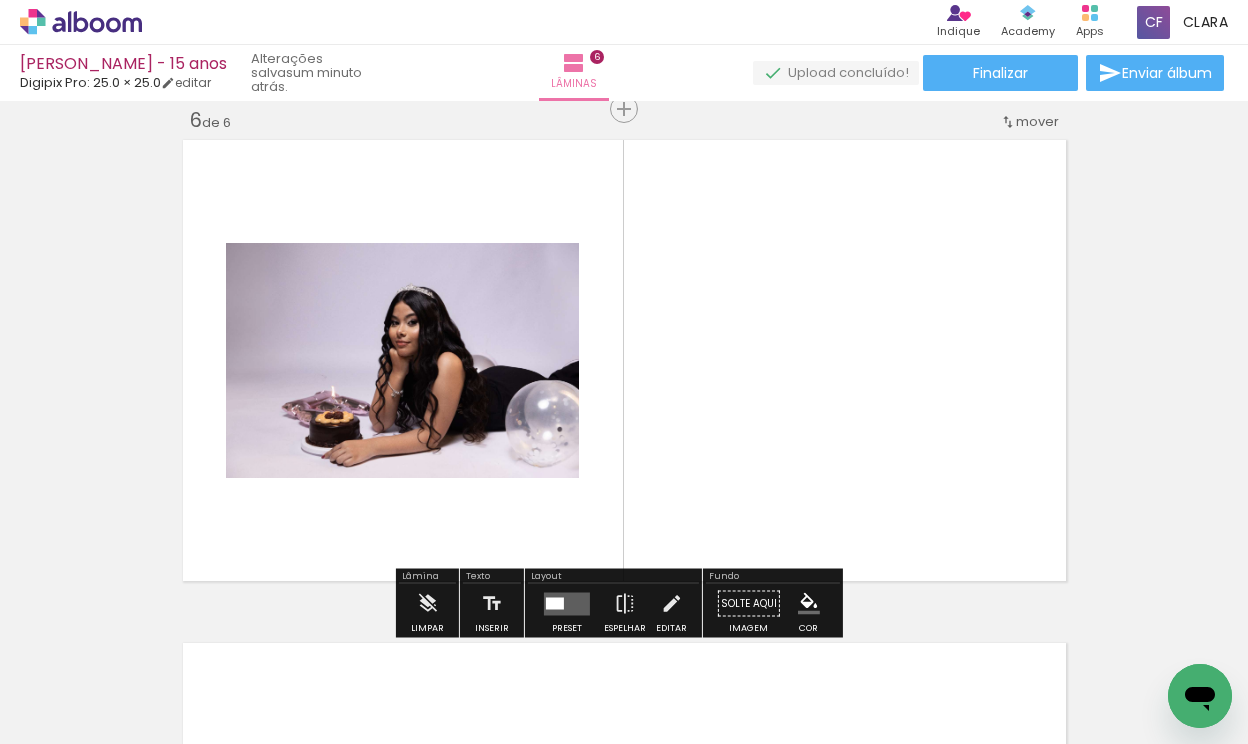 click 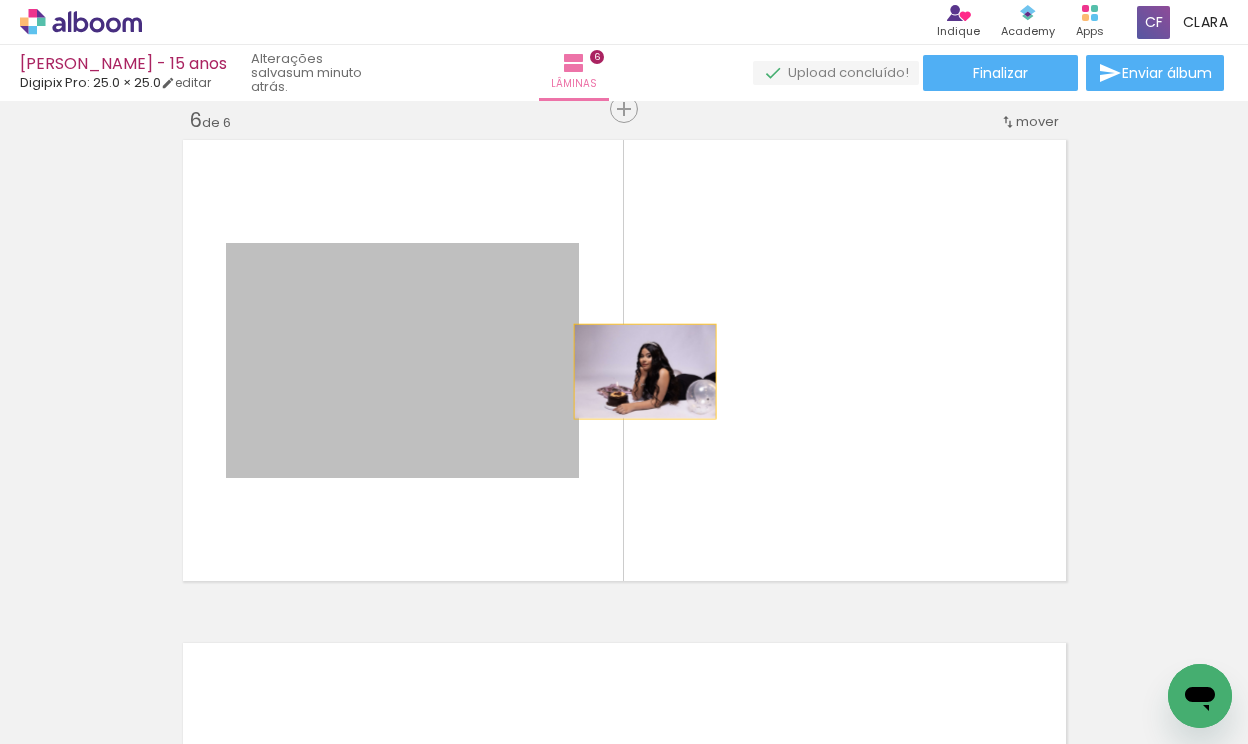 drag, startPoint x: 538, startPoint y: 460, endPoint x: 626, endPoint y: 364, distance: 130.23056 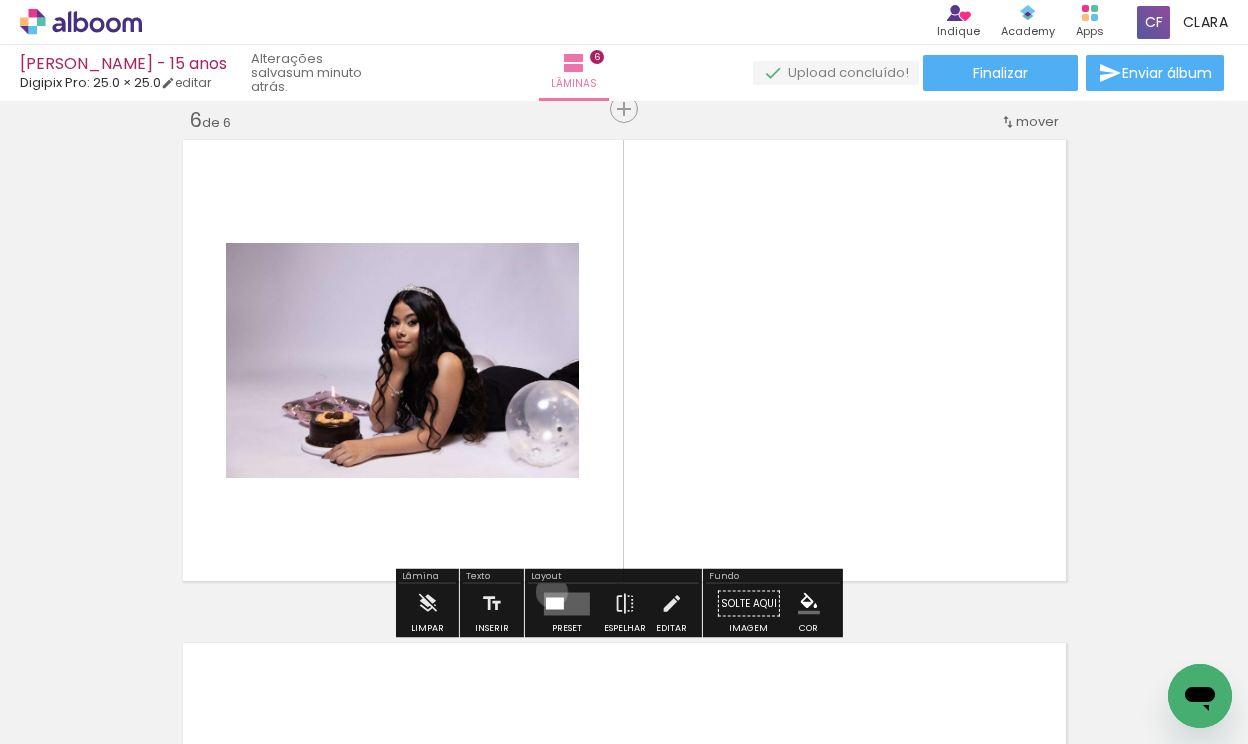 click at bounding box center (567, 603) 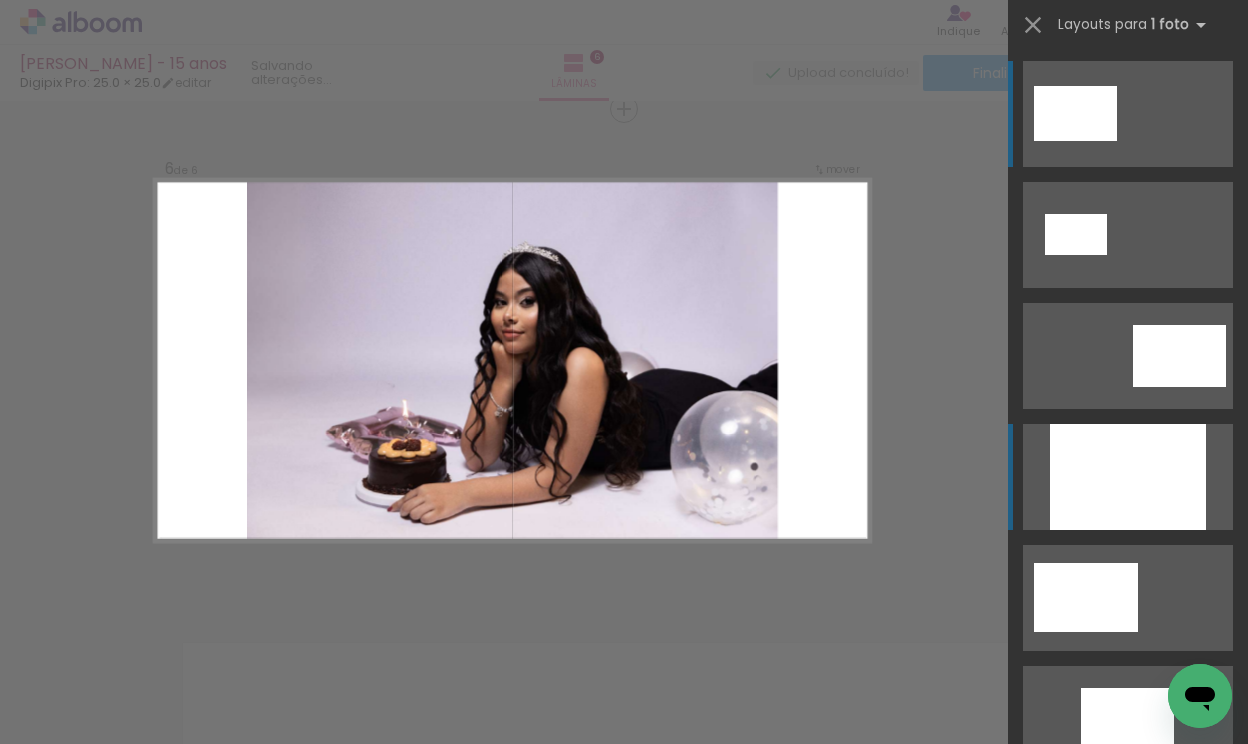 click at bounding box center (1128, 1324) 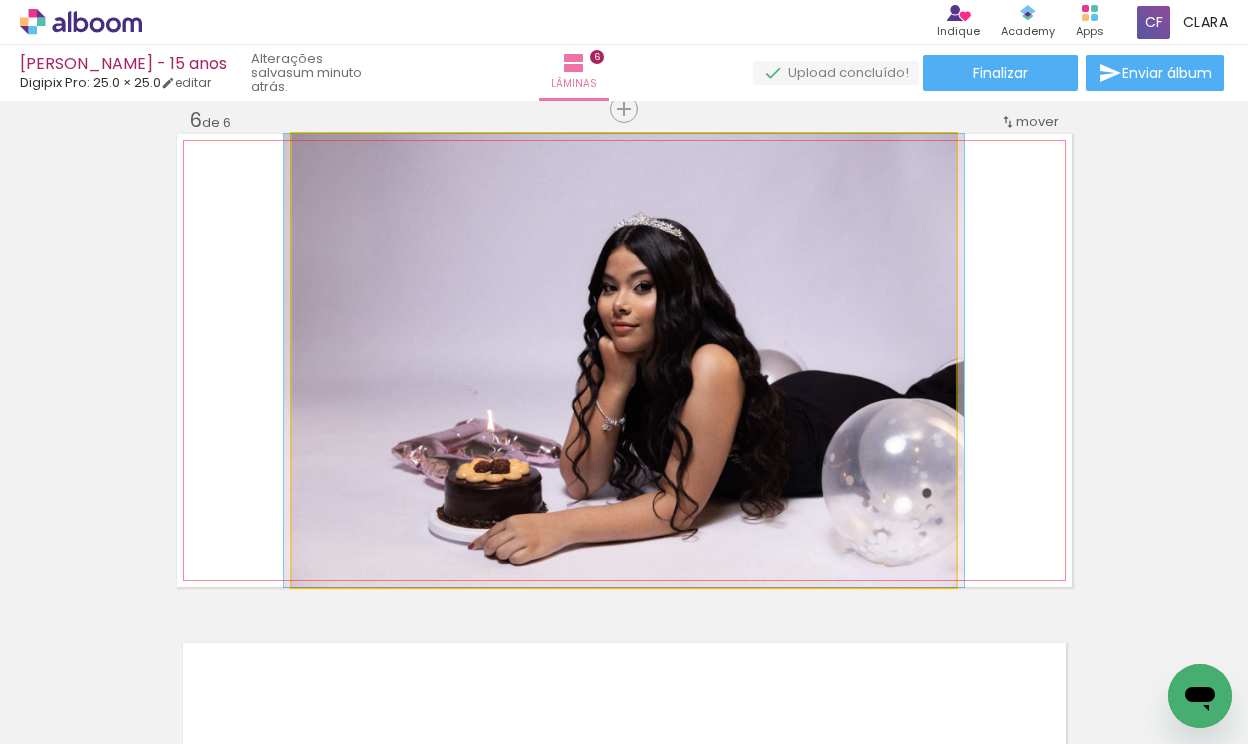 click 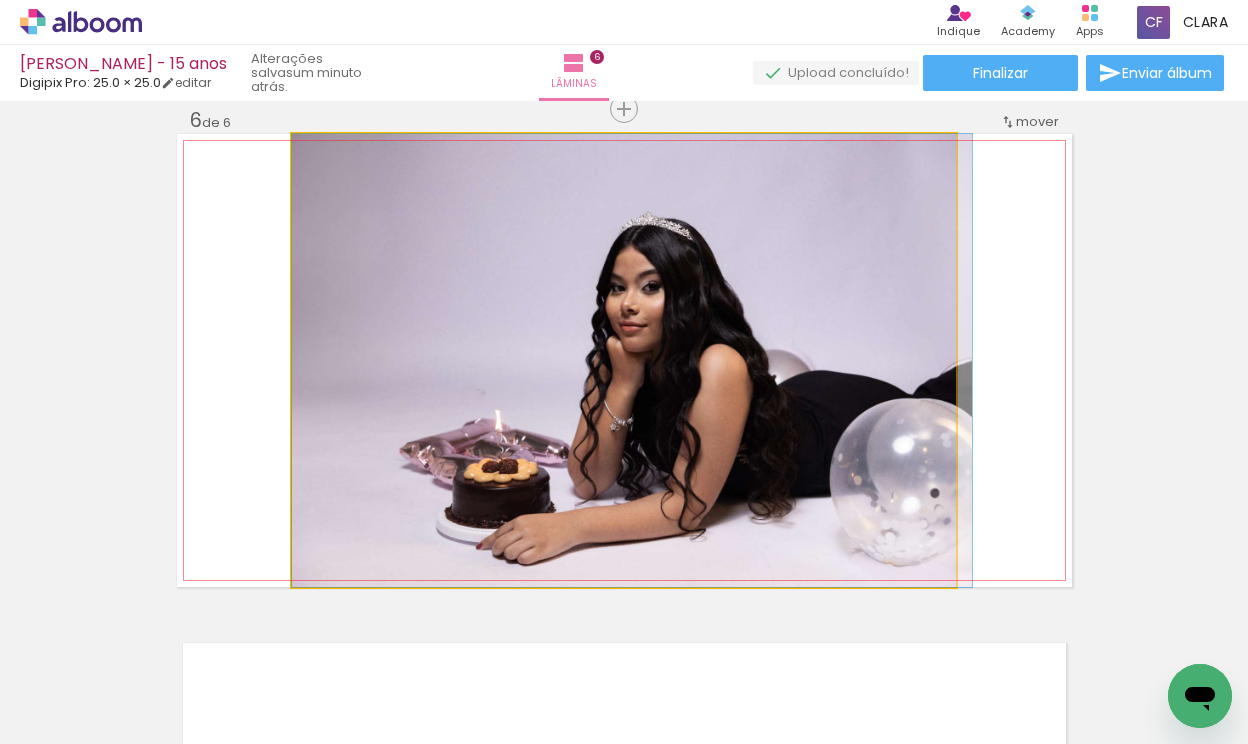drag, startPoint x: 841, startPoint y: 425, endPoint x: 888, endPoint y: 391, distance: 58.00862 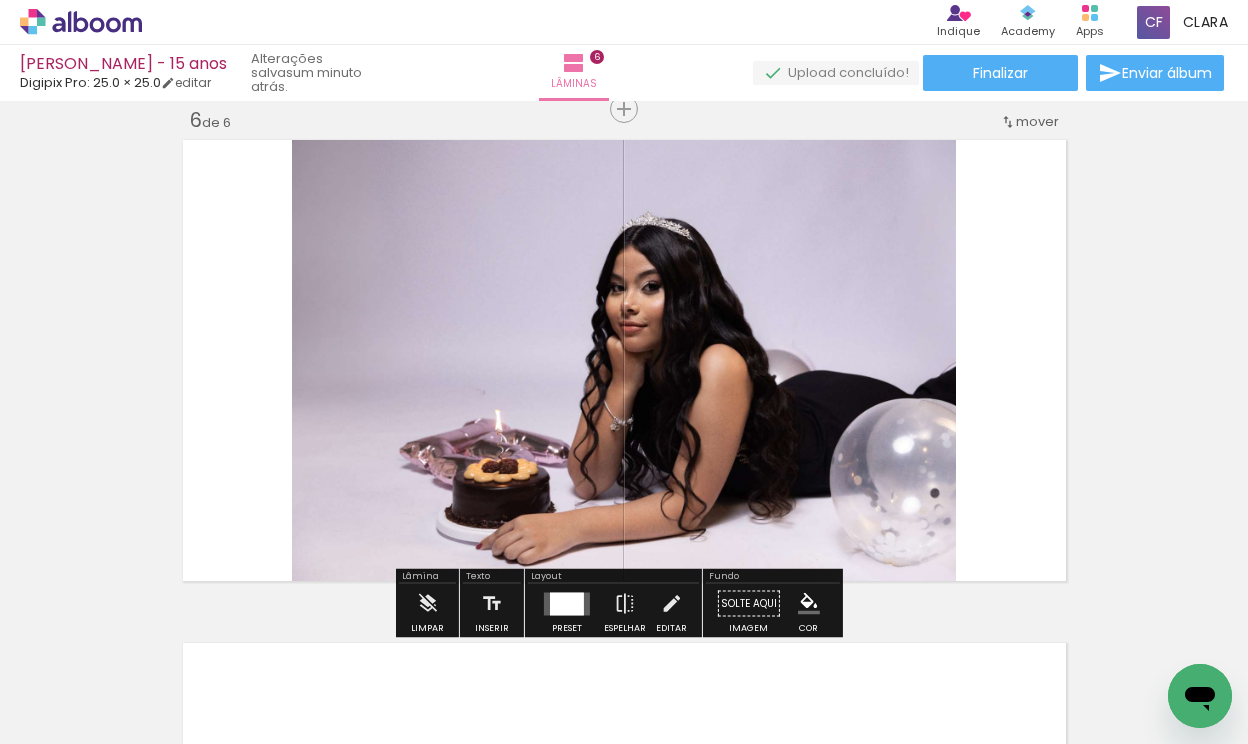 click at bounding box center (567, 603) 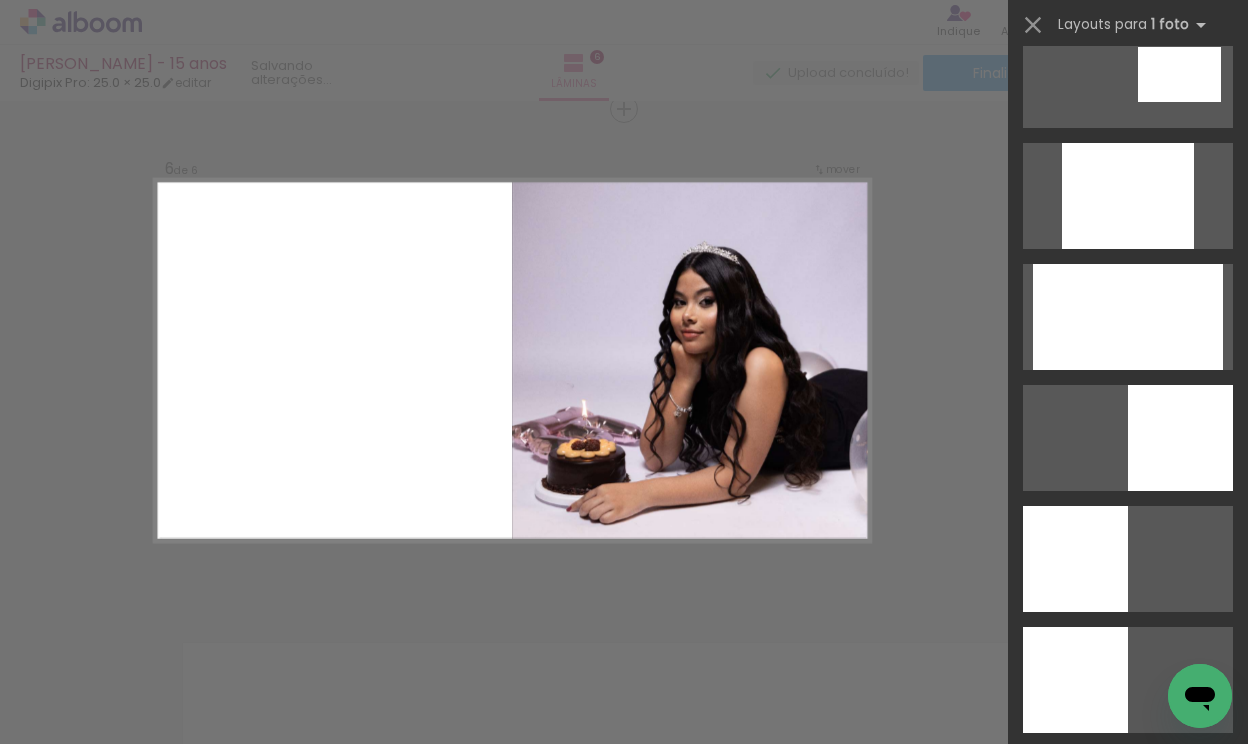 scroll, scrollTop: 1246, scrollLeft: 0, axis: vertical 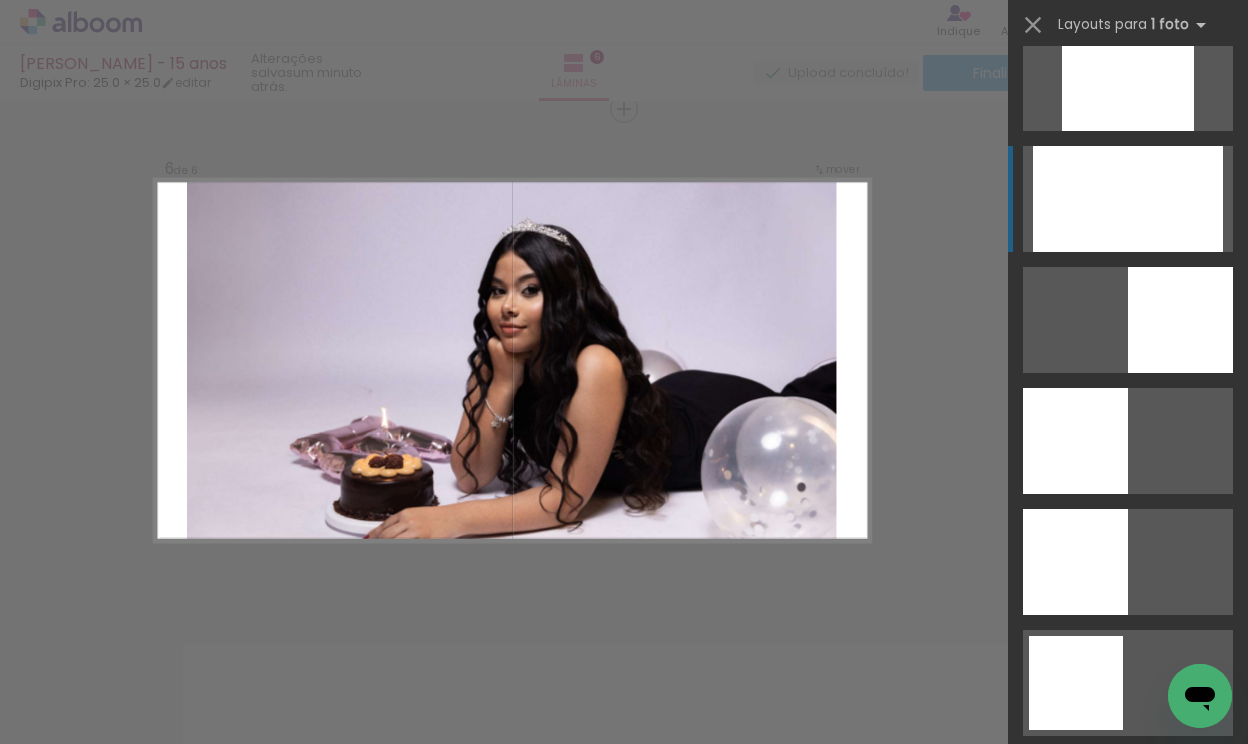 click at bounding box center (1128, 1046) 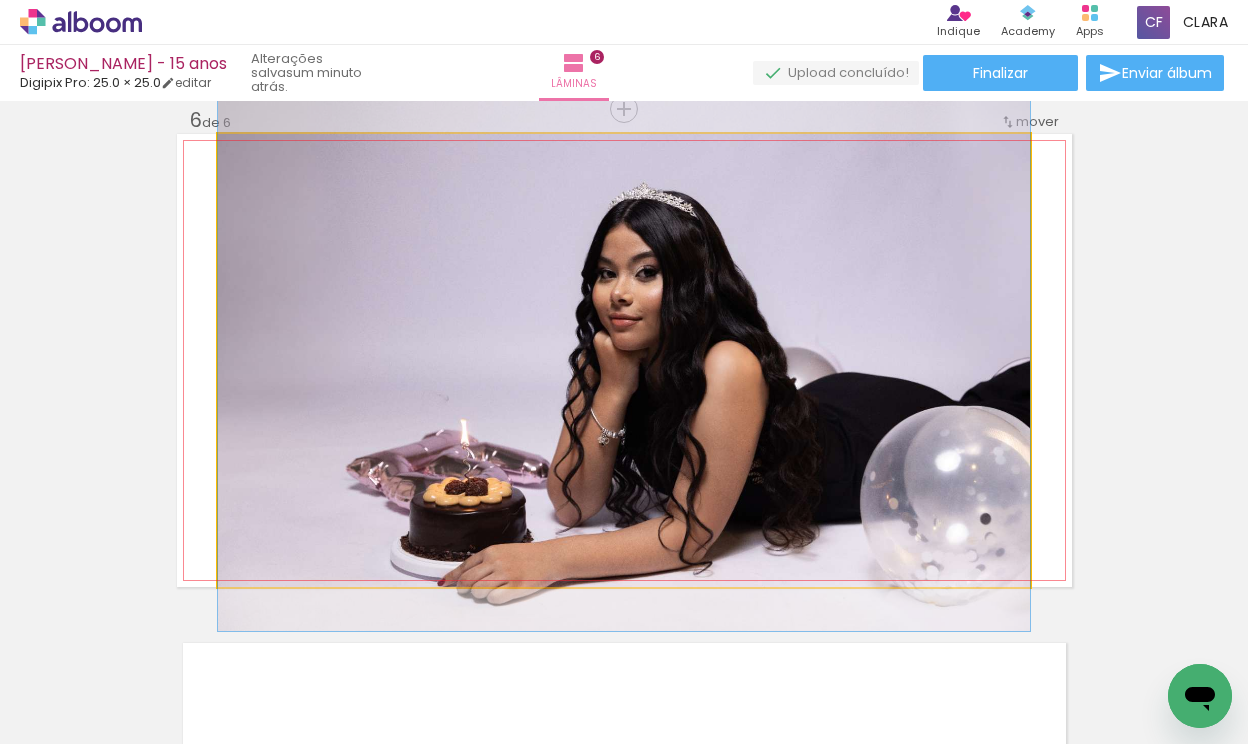 drag, startPoint x: 955, startPoint y: 412, endPoint x: 1016, endPoint y: 412, distance: 61 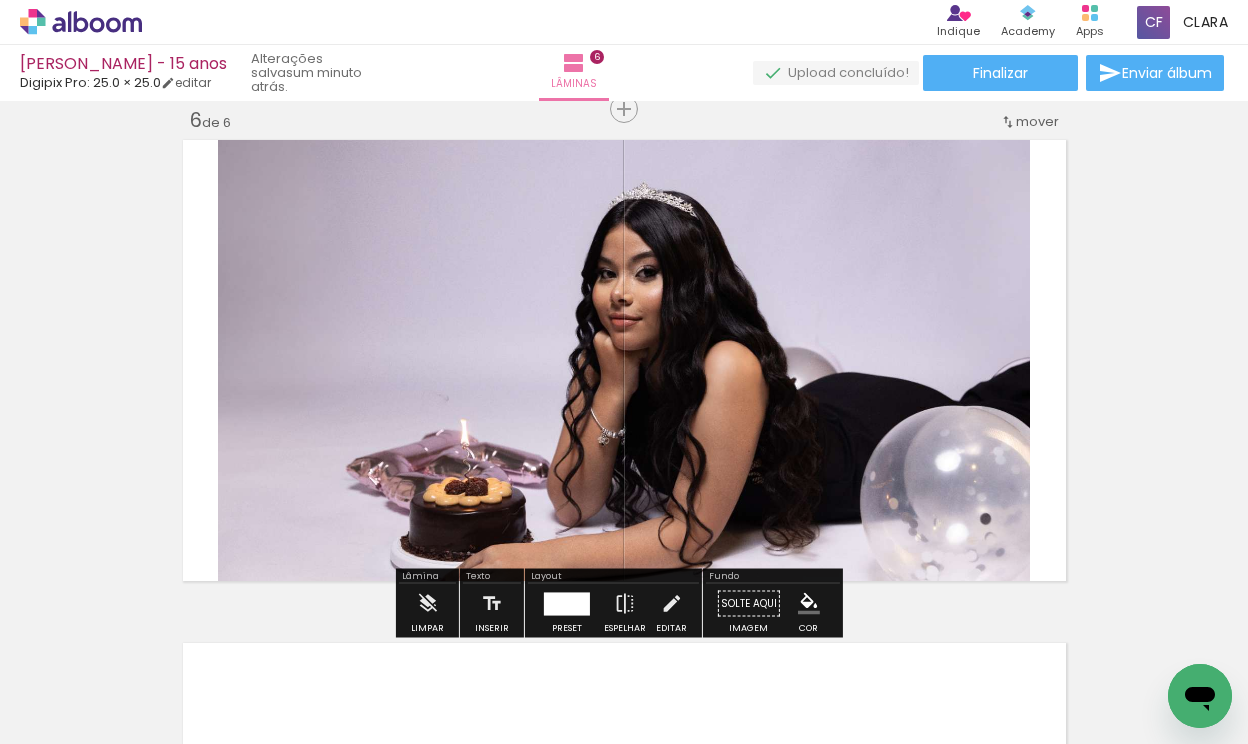 click on "Inserir lâmina 1  de 6  Inserir lâmina 2  de 6  Inserir lâmina 3  de 6  Inserir lâmina 4  de 6  Inserir lâmina 5  de 6  Inserir lâmina 6  de 6" at bounding box center [624, -671] 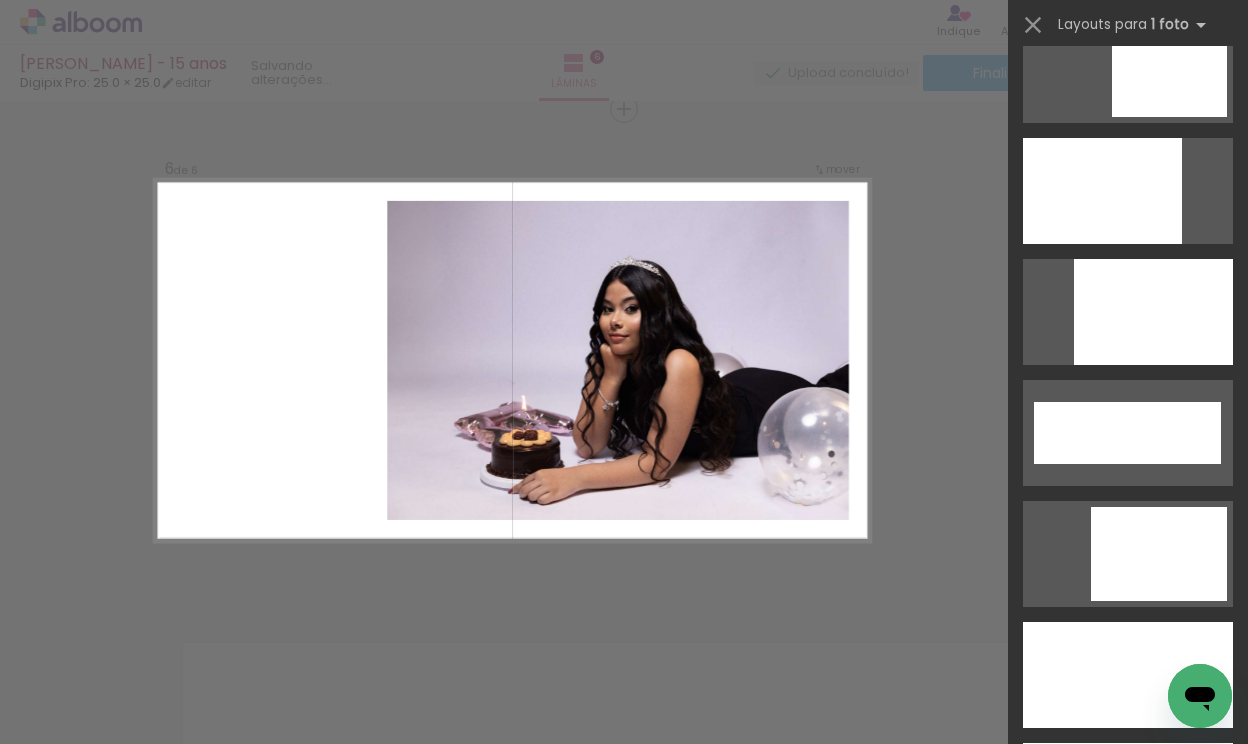 scroll, scrollTop: 5379, scrollLeft: 0, axis: vertical 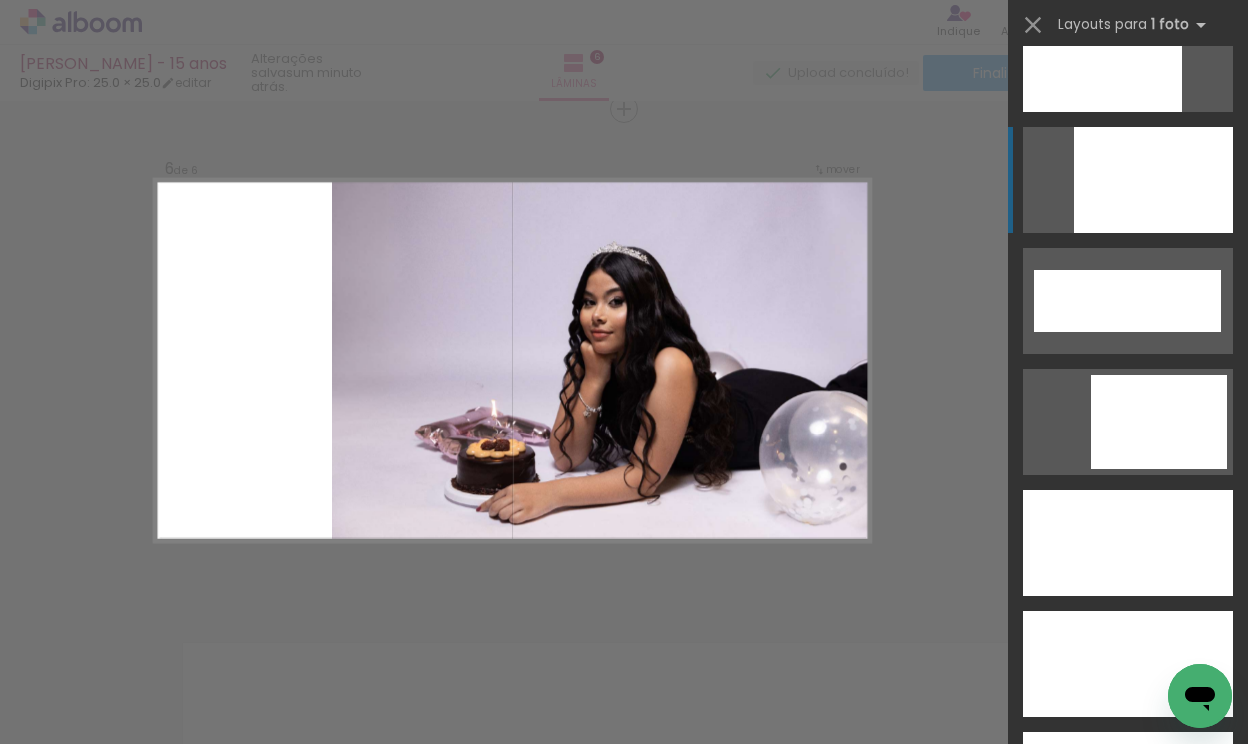 click at bounding box center (1128, 664) 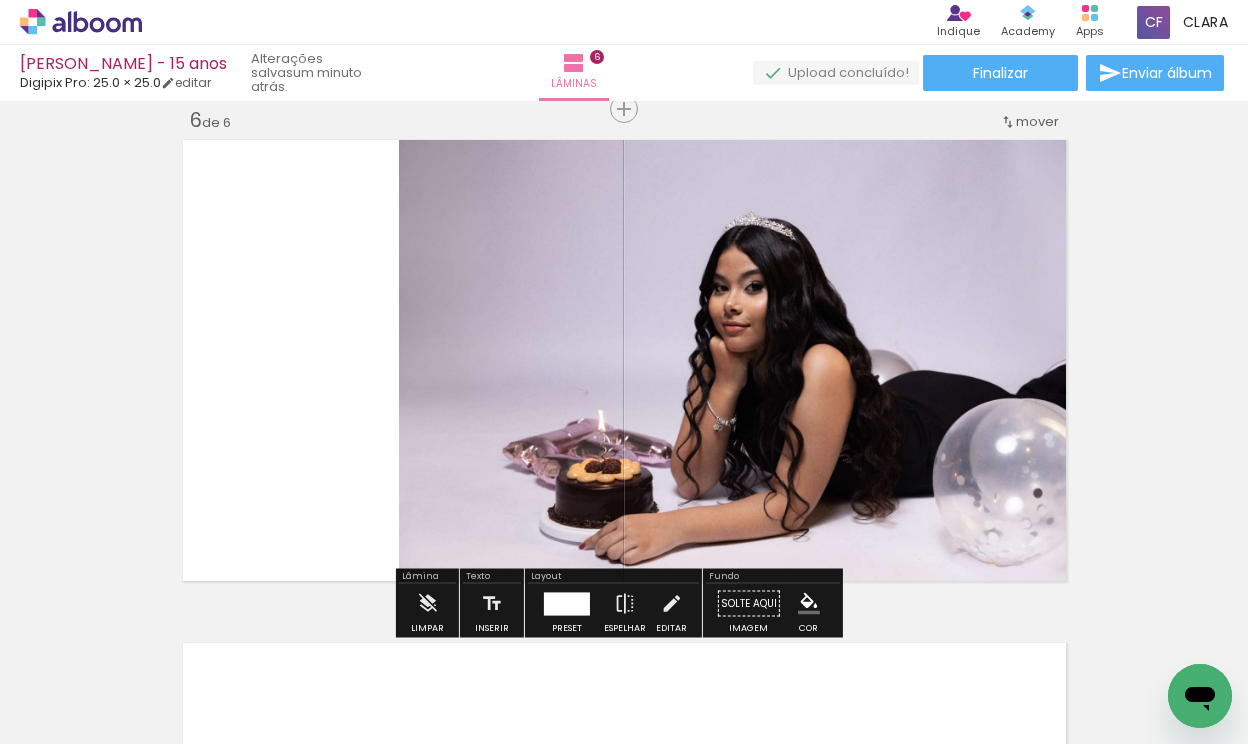click on "Inserir lâmina 1  de 6  Inserir lâmina 2  de 6  Inserir lâmina 3  de 6  Inserir lâmina 4  de 6  Inserir lâmina 5  de 6  Inserir lâmina 6  de 6" at bounding box center [624, -671] 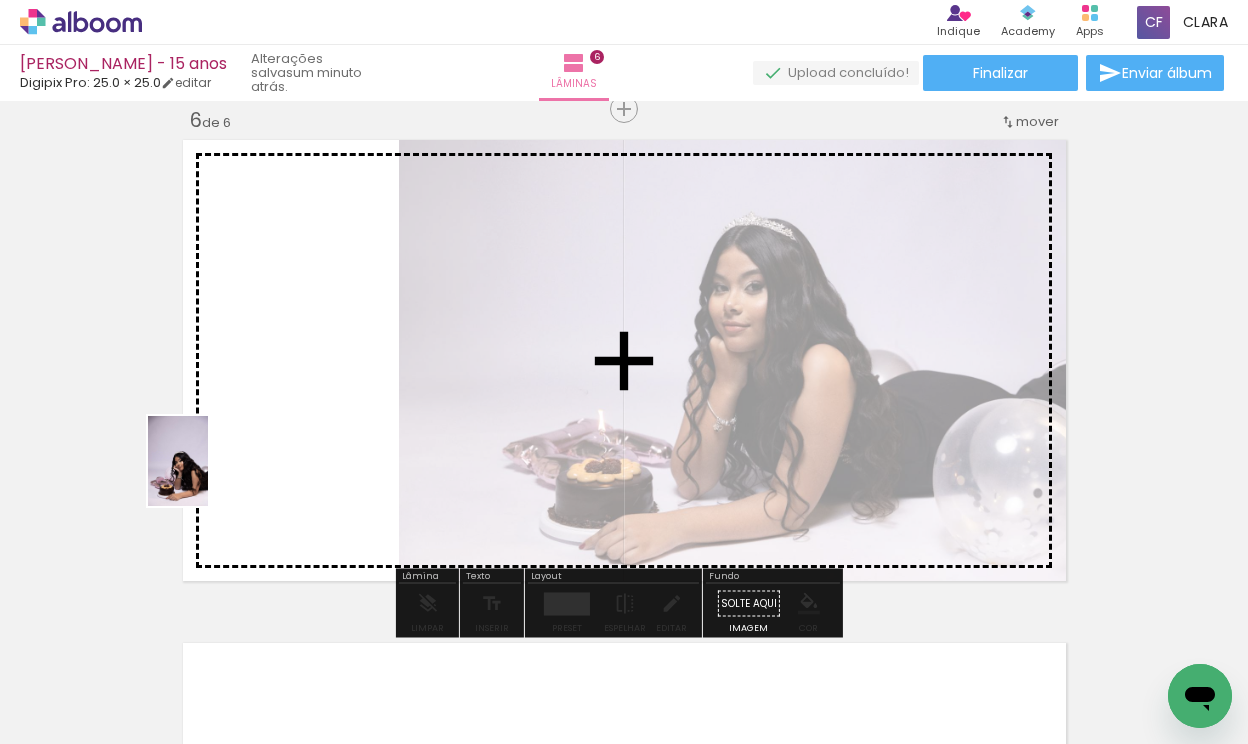 drag, startPoint x: 803, startPoint y: 693, endPoint x: 206, endPoint y: 474, distance: 635.90094 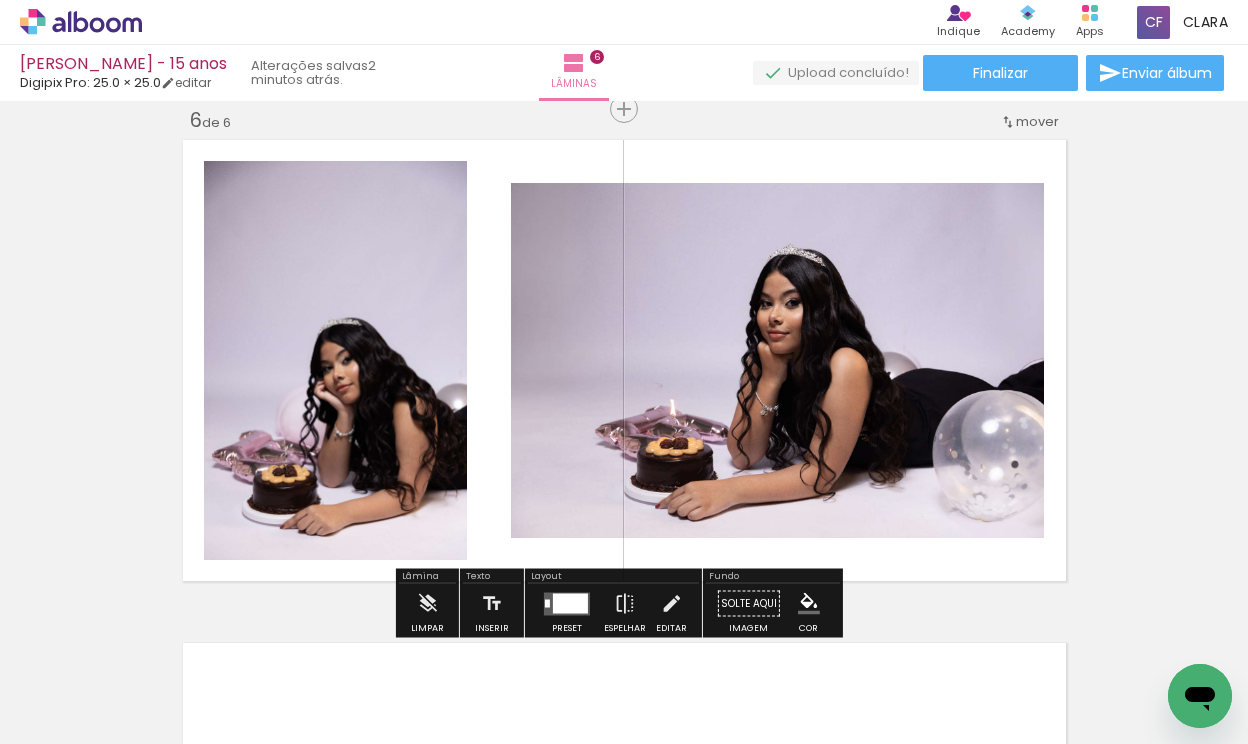 scroll, scrollTop: 0, scrollLeft: 1752, axis: horizontal 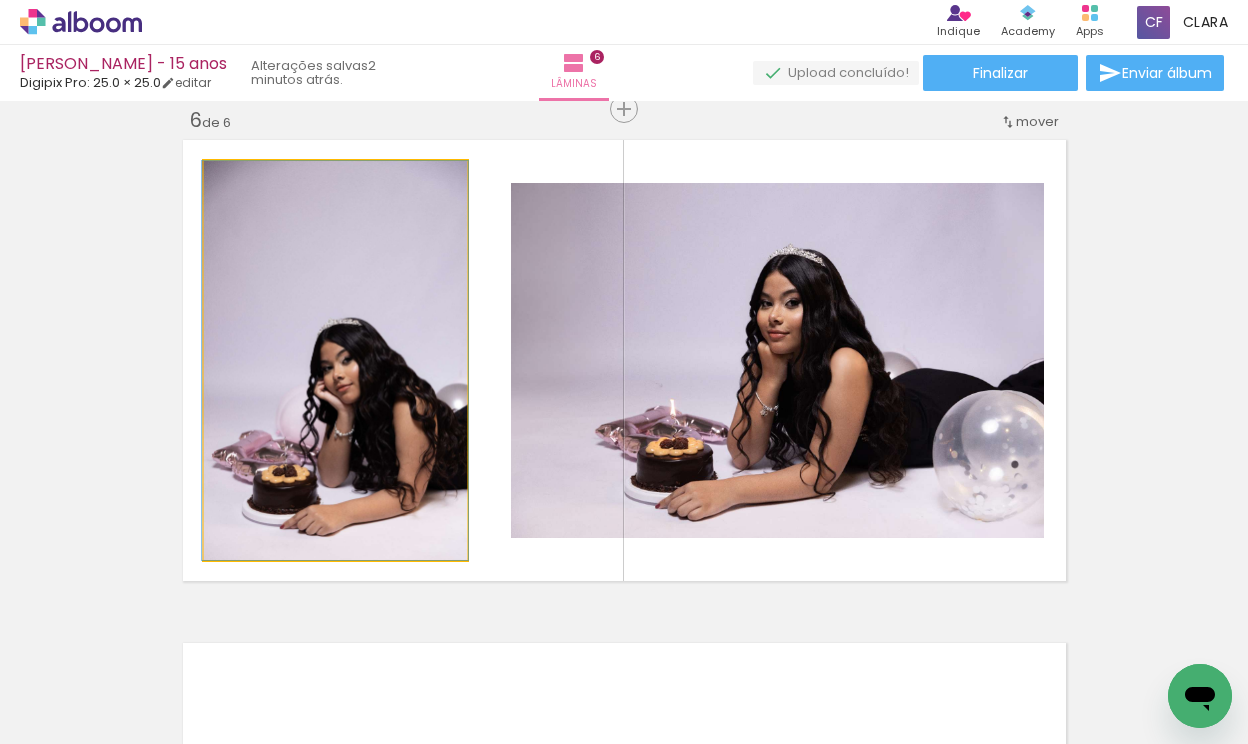 click 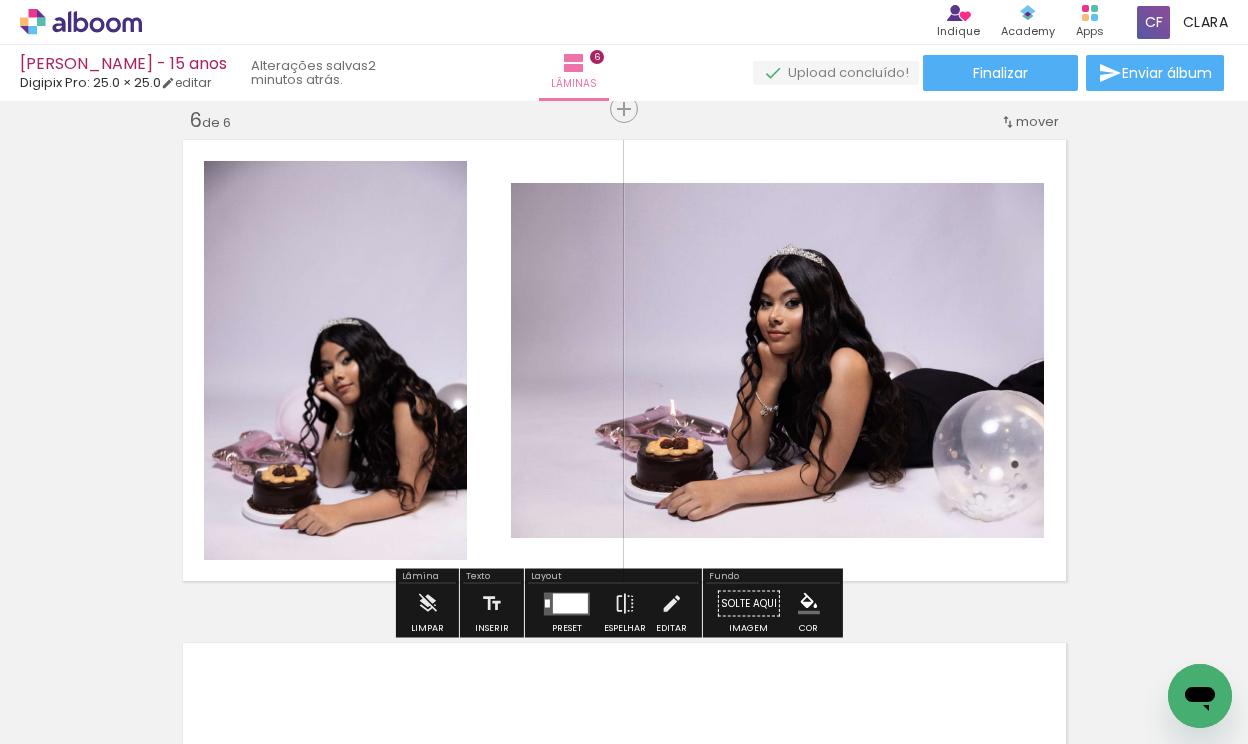 click 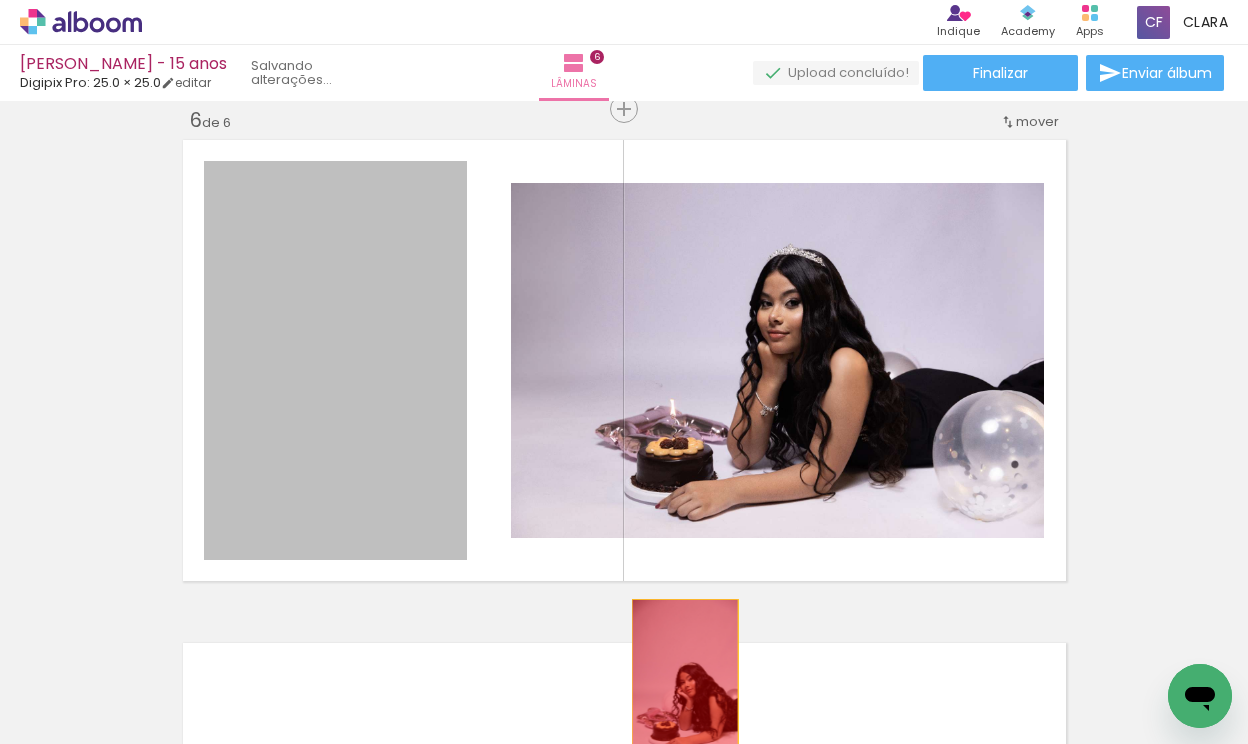 drag, startPoint x: 425, startPoint y: 392, endPoint x: 668, endPoint y: 679, distance: 376.05585 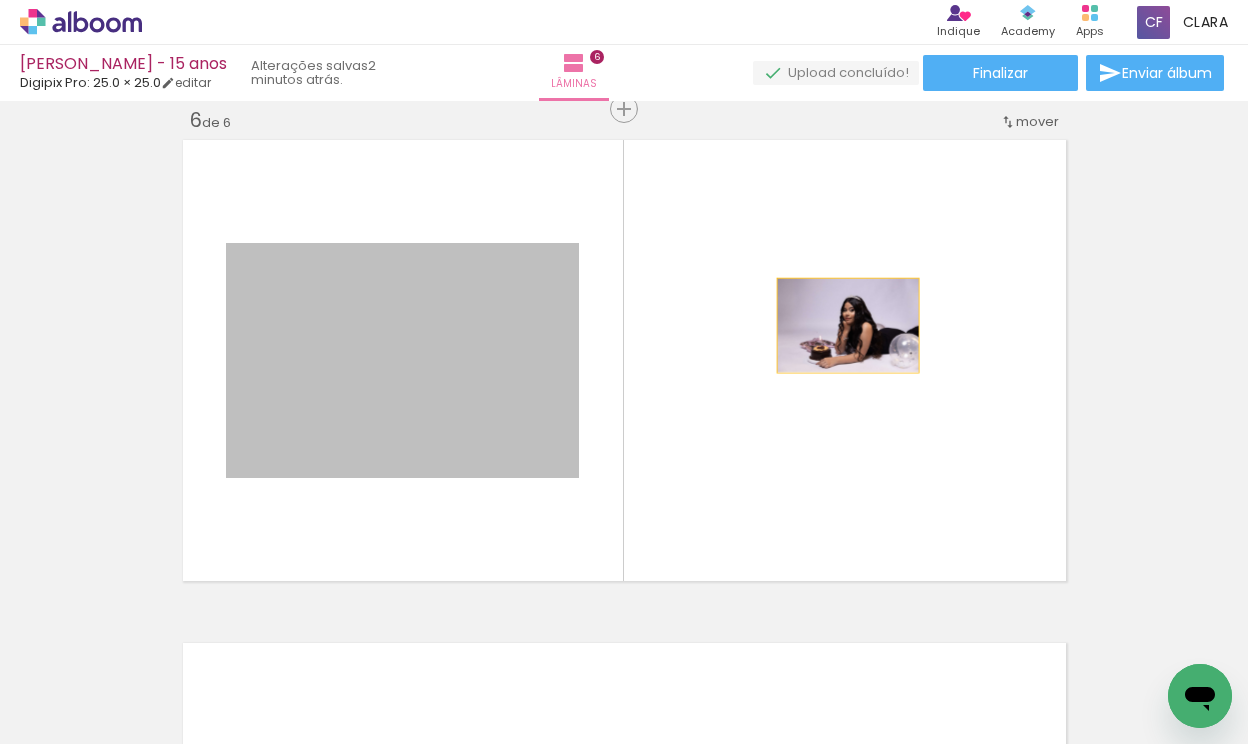 drag, startPoint x: 501, startPoint y: 369, endPoint x: 832, endPoint y: 323, distance: 334.1811 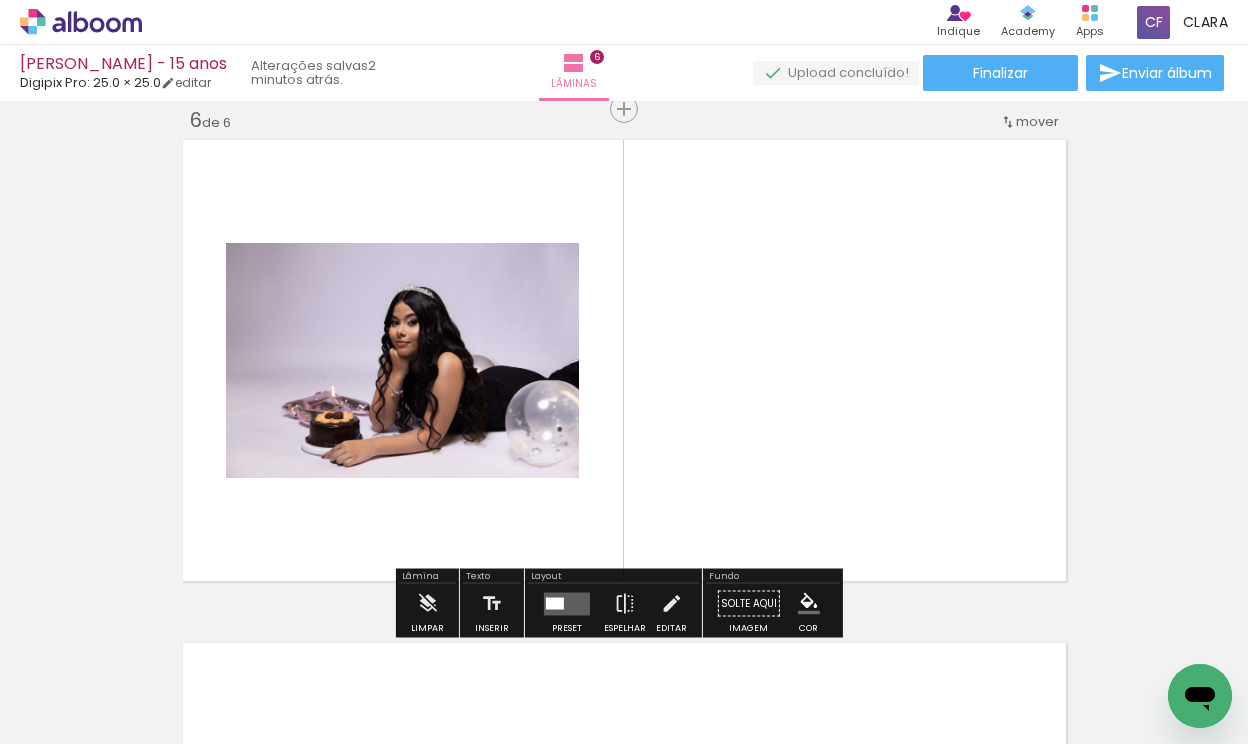 click at bounding box center (567, 604) 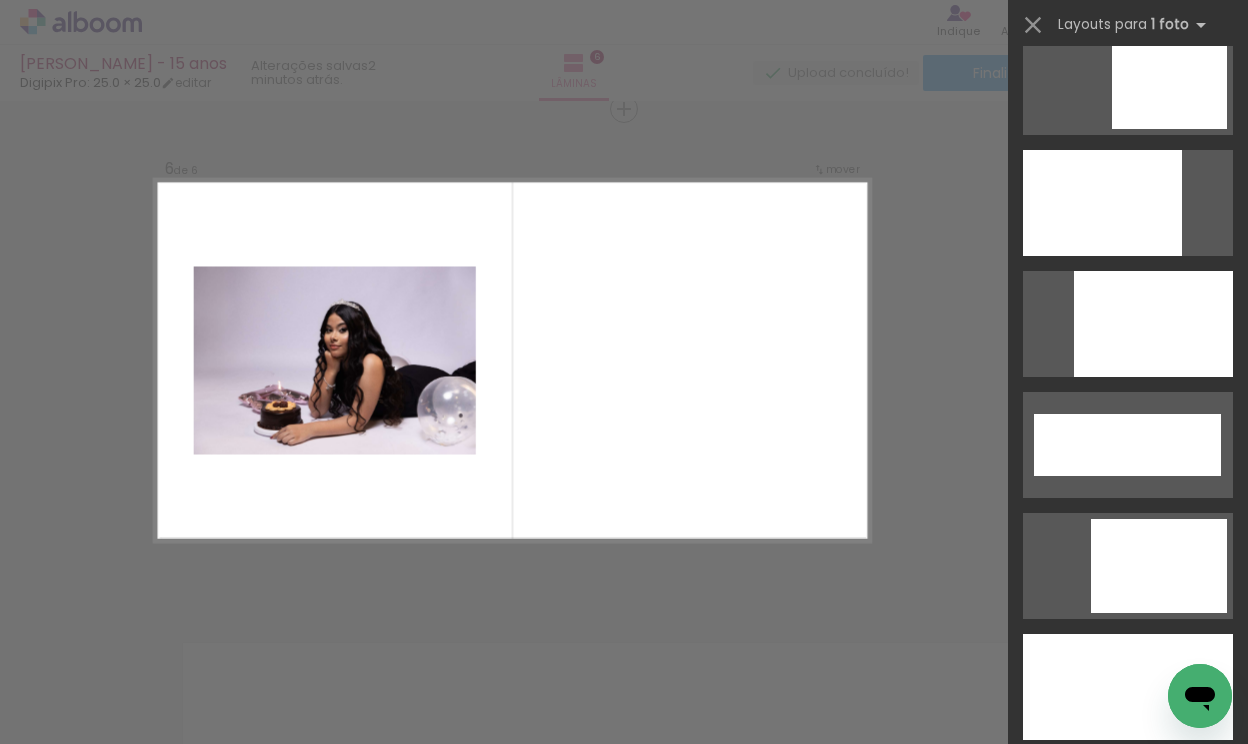 scroll, scrollTop: 5317, scrollLeft: 0, axis: vertical 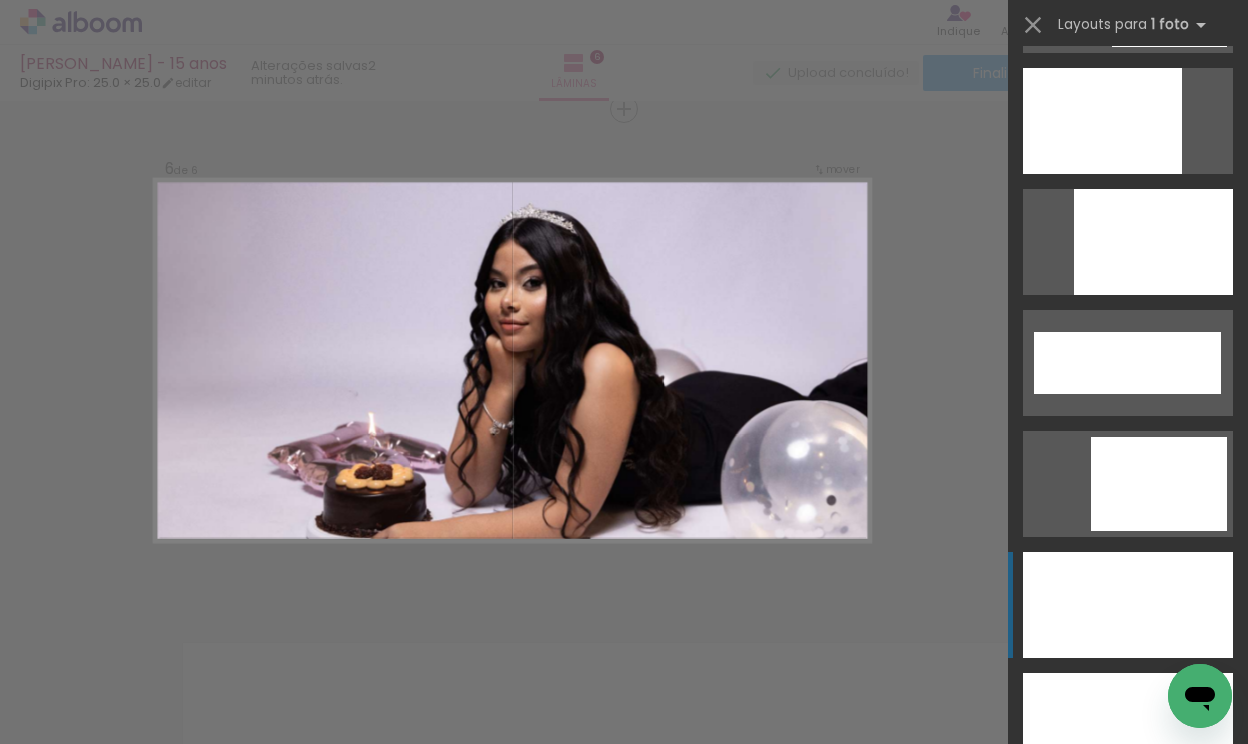 click at bounding box center (1102, 121) 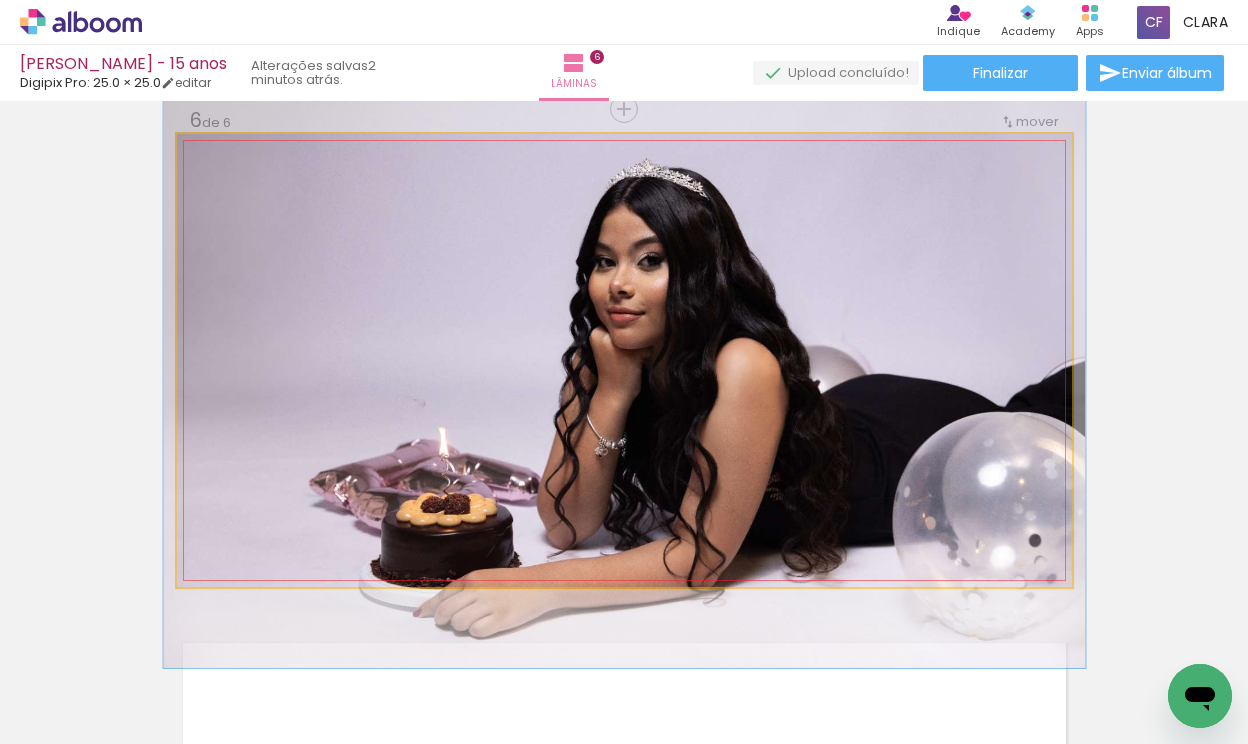 click at bounding box center [226, 155] 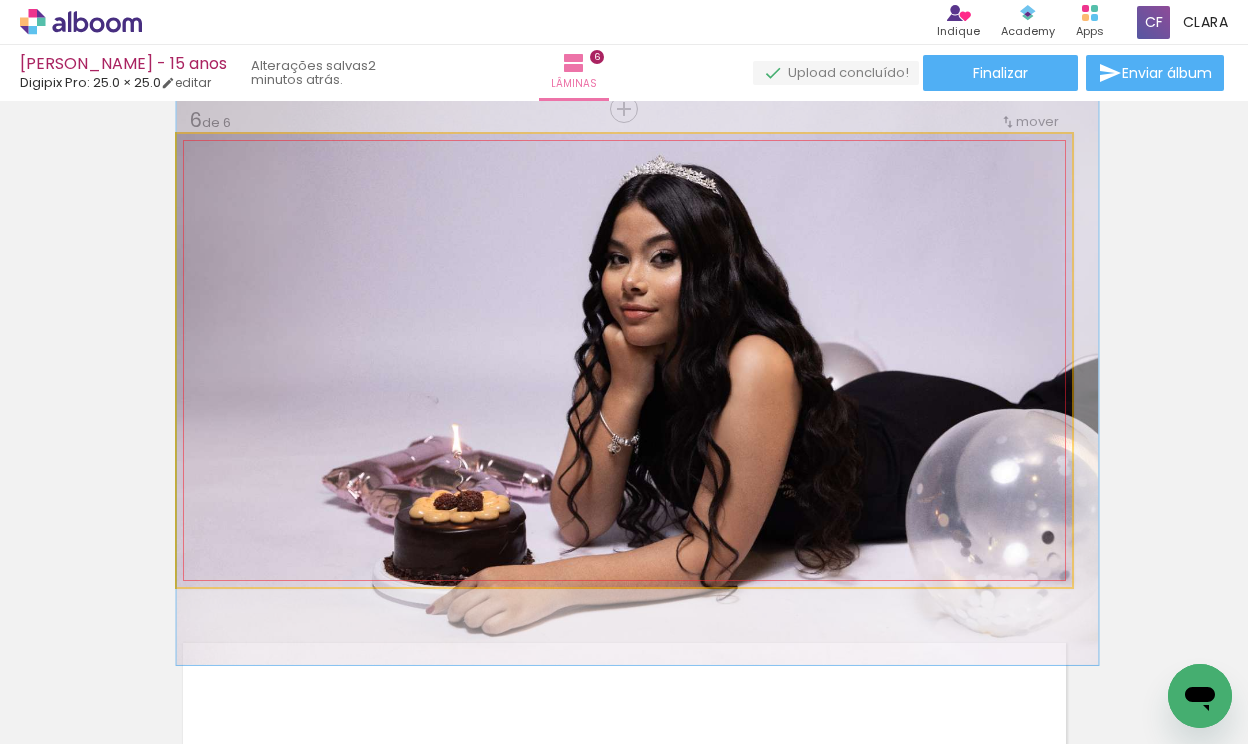 drag, startPoint x: 276, startPoint y: 220, endPoint x: 350, endPoint y: 214, distance: 74.24284 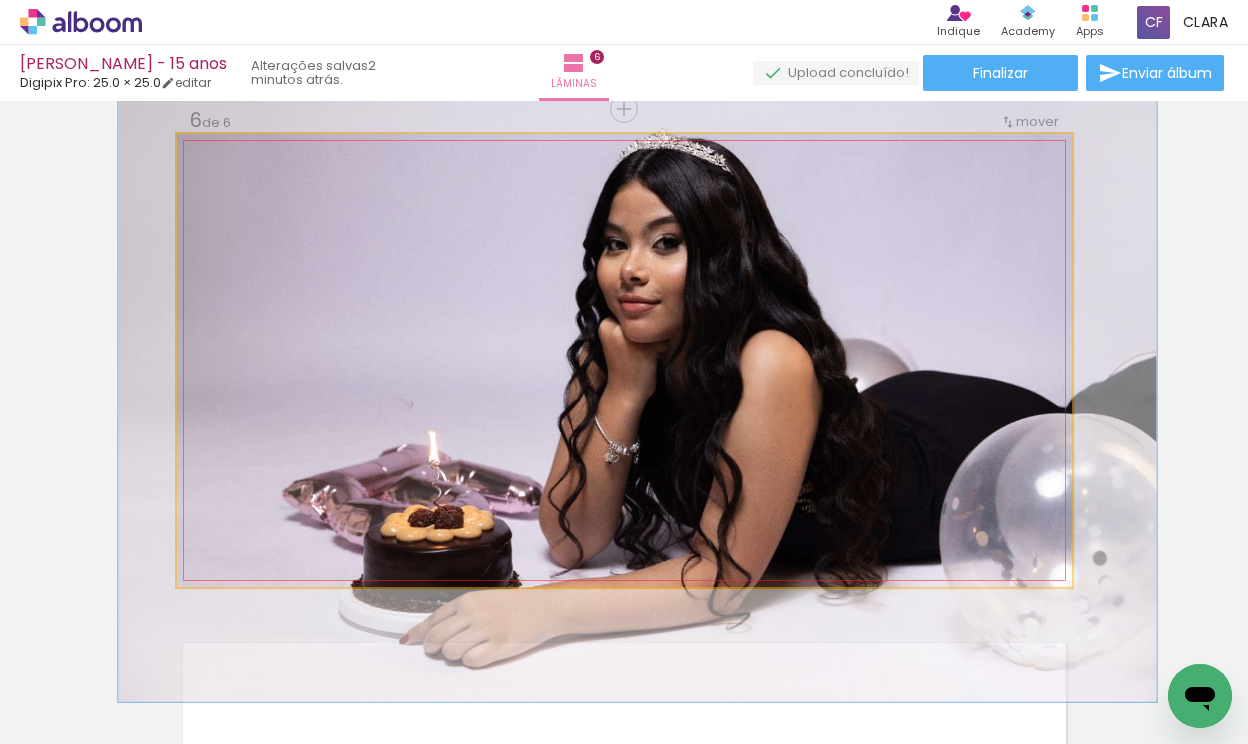 drag, startPoint x: 217, startPoint y: 149, endPoint x: 227, endPoint y: 148, distance: 10.049875 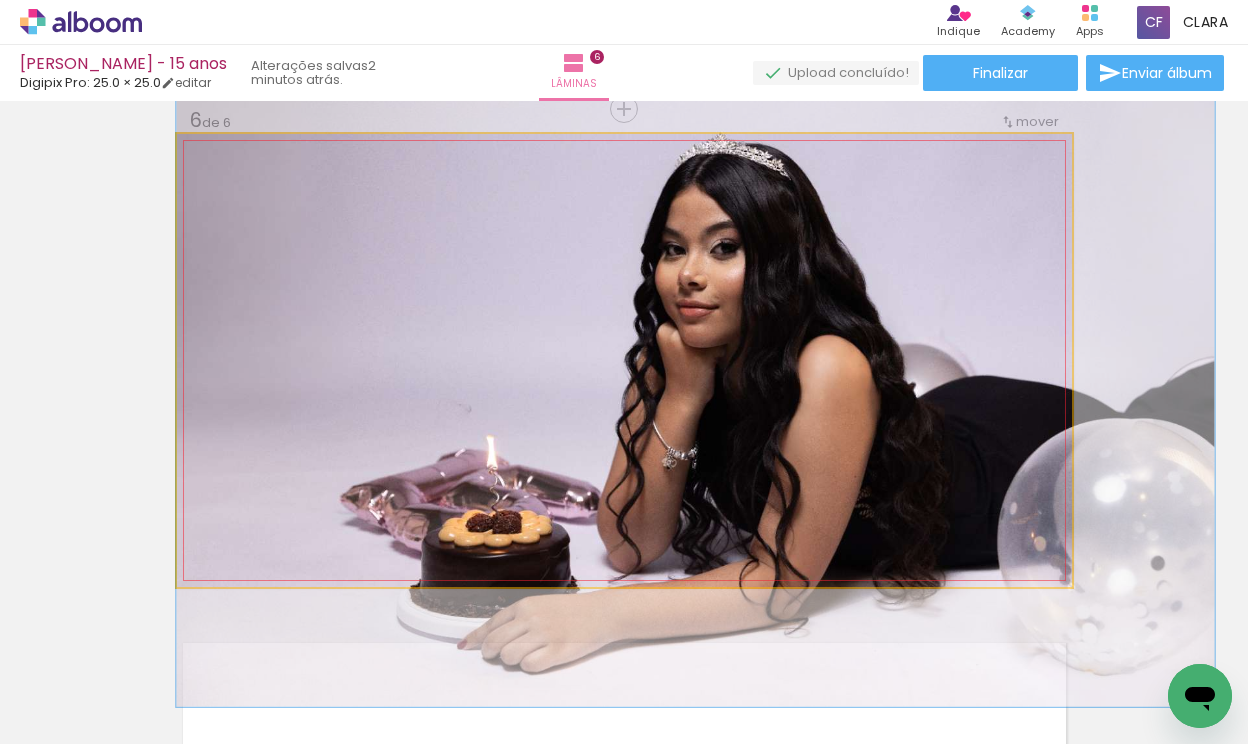 drag, startPoint x: 449, startPoint y: 294, endPoint x: 514, endPoint y: 299, distance: 65.192024 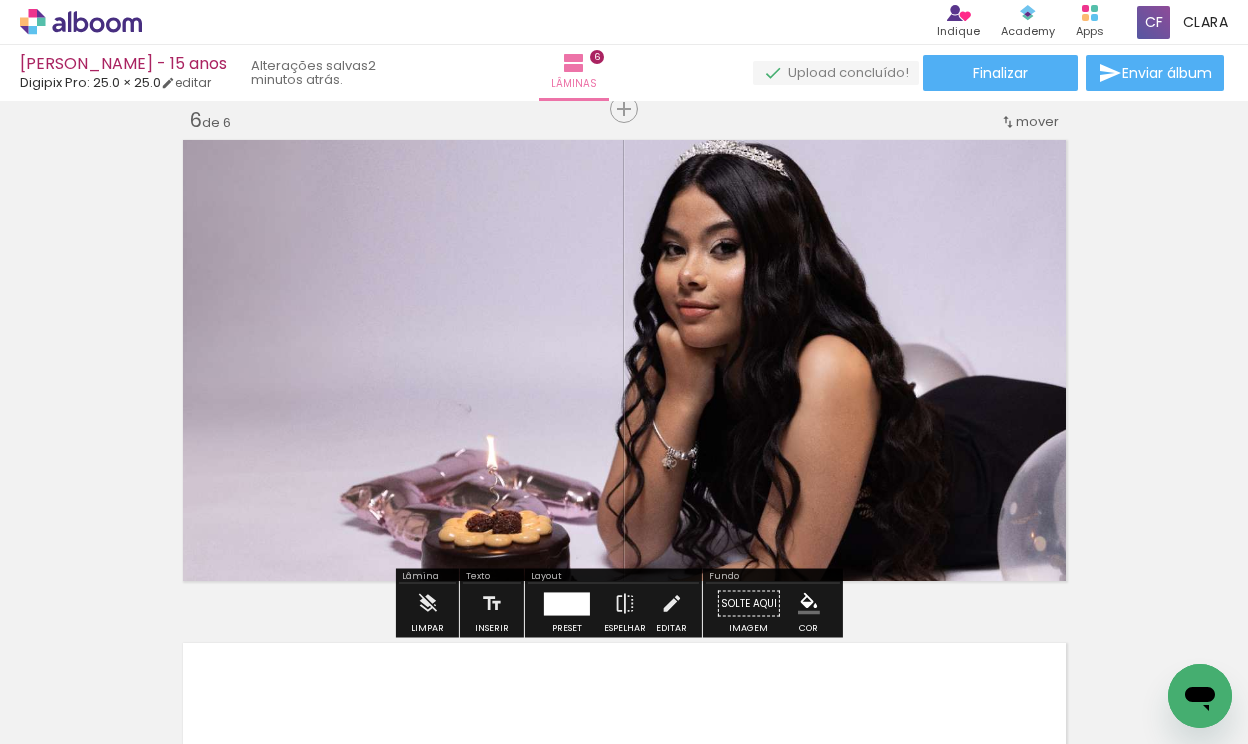click on "Inserir lâmina 1  de 6  Inserir lâmina 2  de 6  Inserir lâmina 3  de 6  Inserir lâmina 4  de 6  Inserir lâmina 5  de 6  Inserir lâmina 6  de 6" at bounding box center (624, -671) 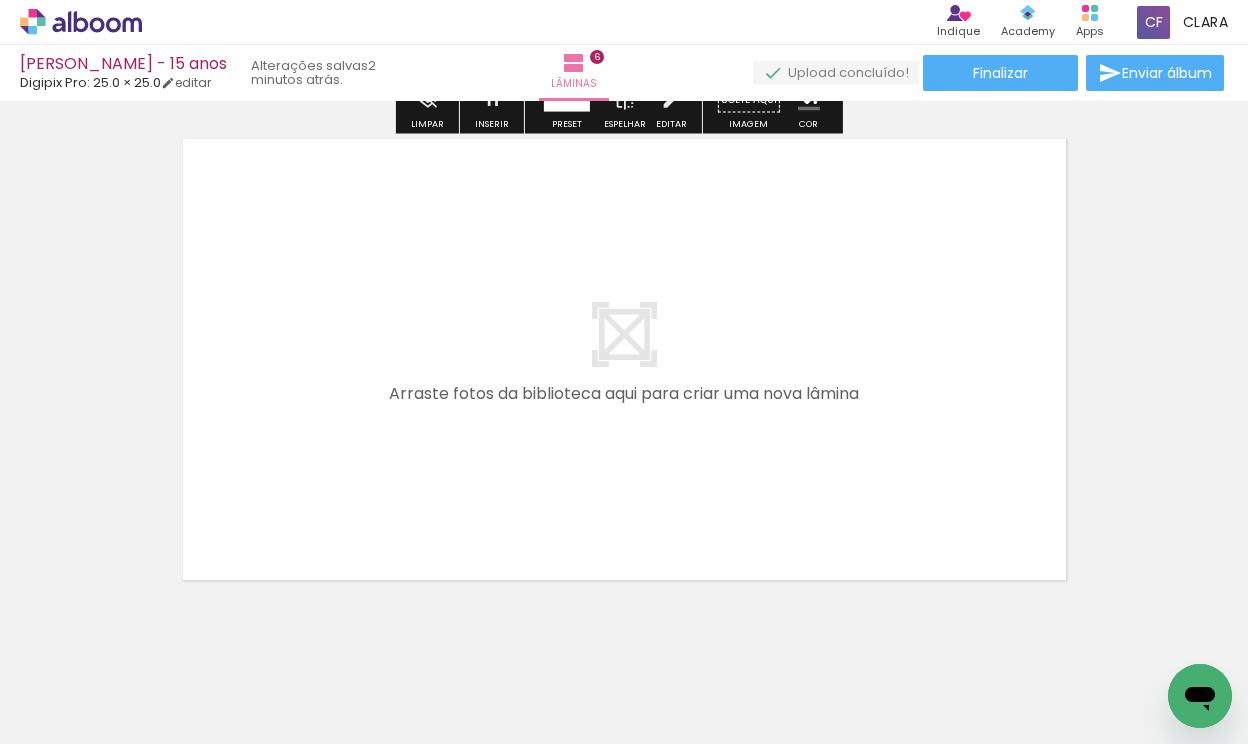 scroll, scrollTop: 3081, scrollLeft: 0, axis: vertical 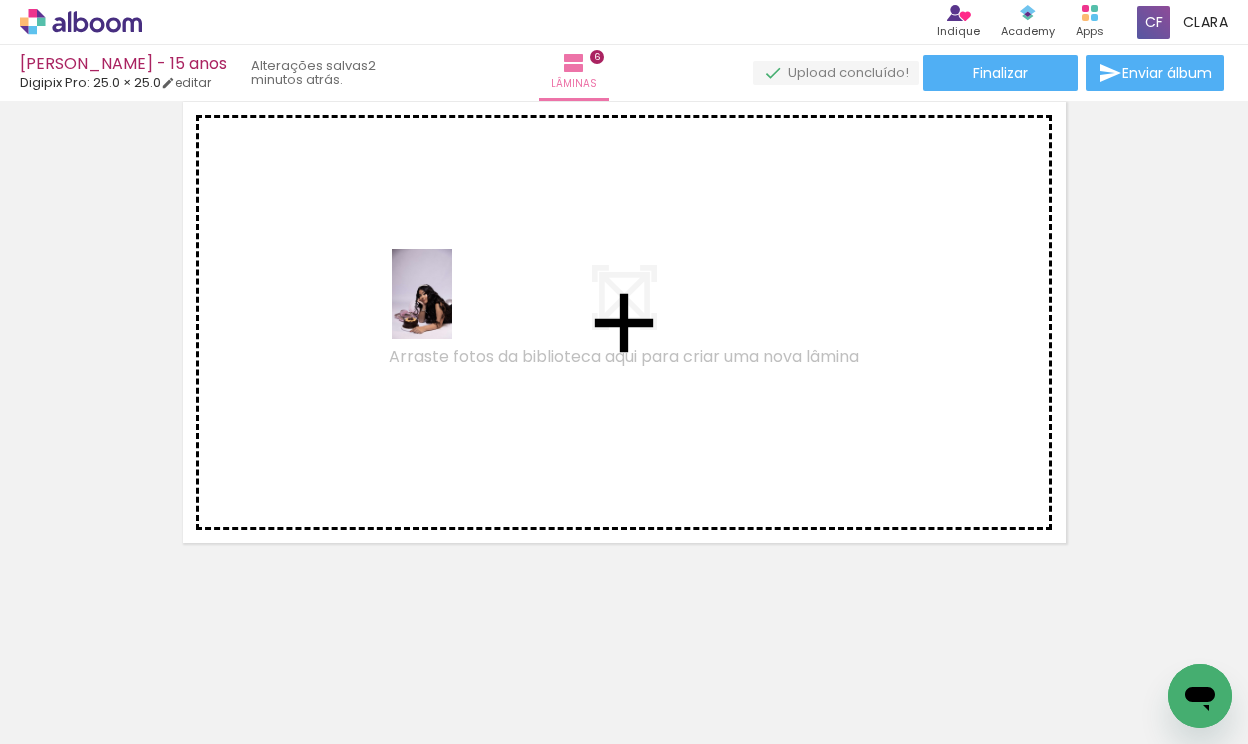 drag, startPoint x: 473, startPoint y: 696, endPoint x: 451, endPoint y: 304, distance: 392.61685 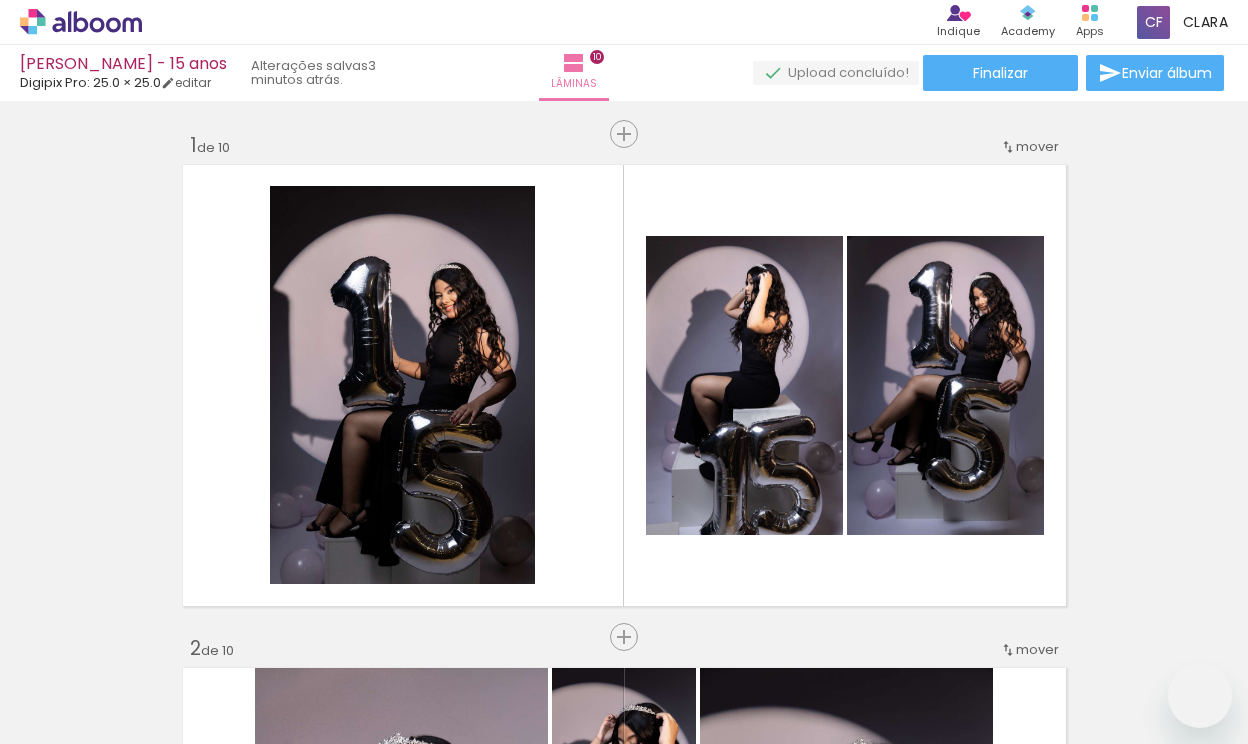 scroll, scrollTop: 0, scrollLeft: 0, axis: both 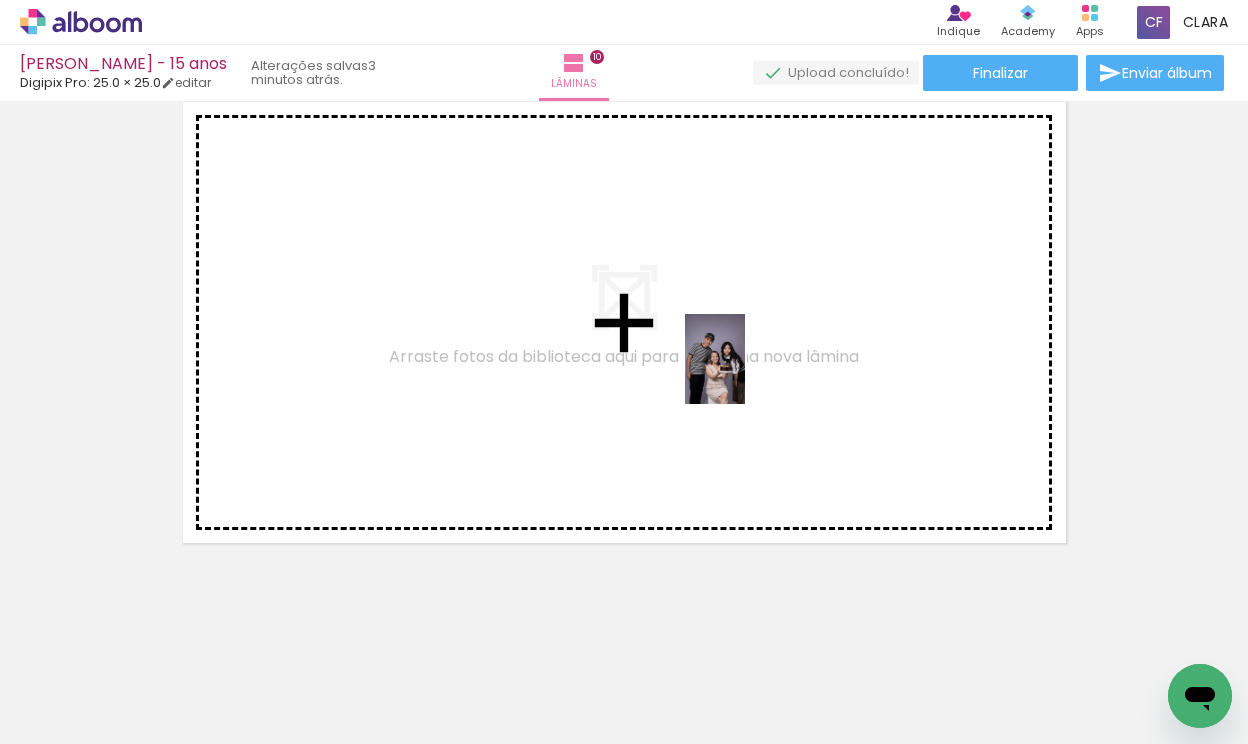 drag, startPoint x: 448, startPoint y: 670, endPoint x: 746, endPoint y: 368, distance: 424.2735 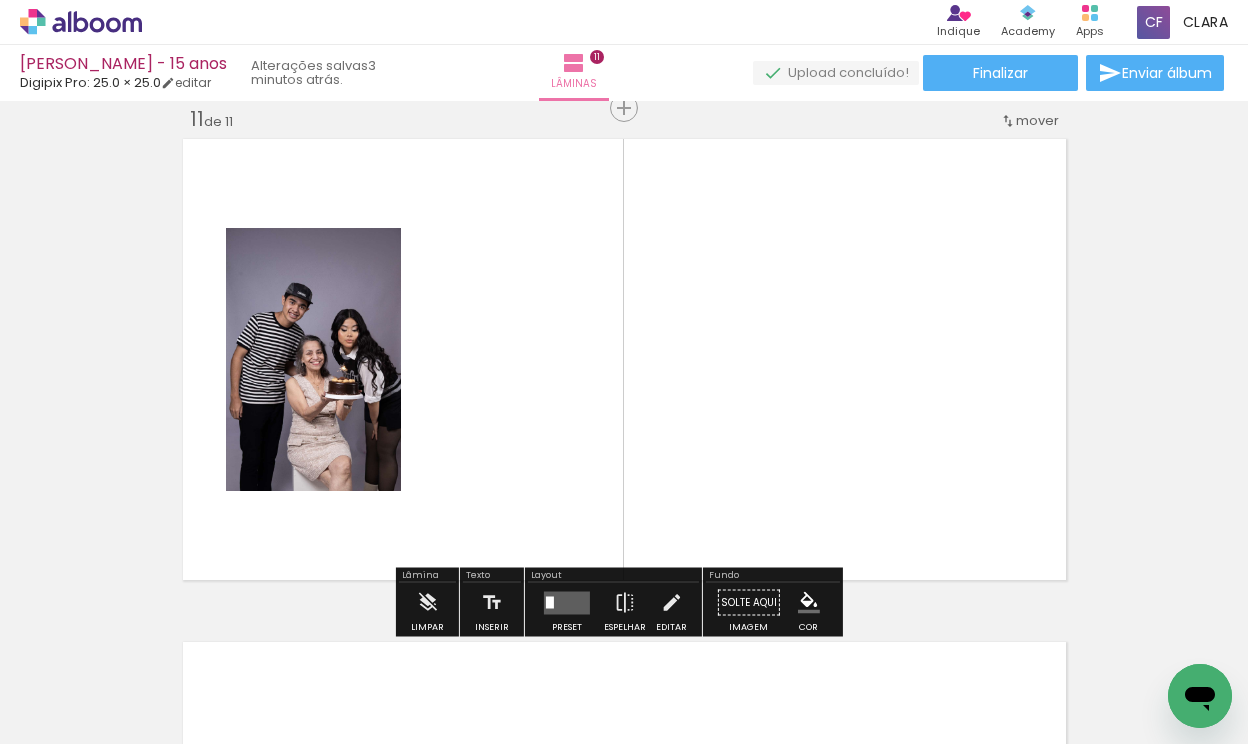 scroll, scrollTop: 5055, scrollLeft: 0, axis: vertical 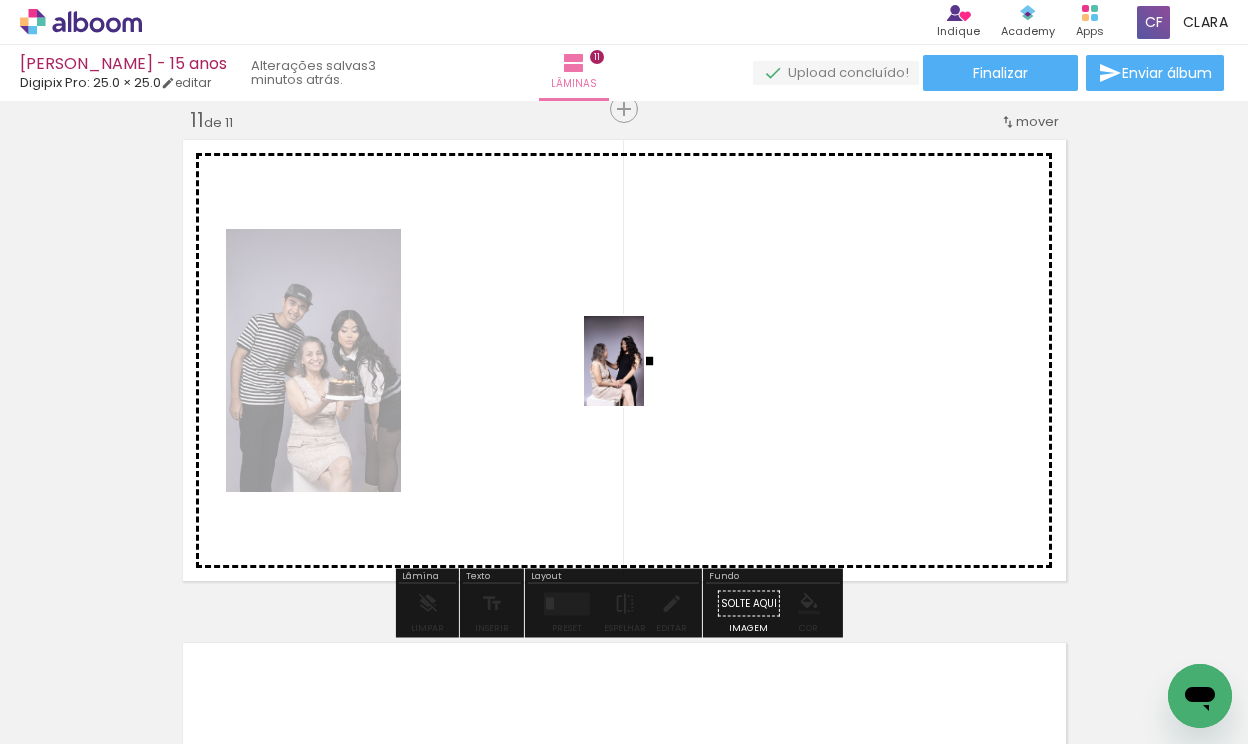 drag, startPoint x: 333, startPoint y: 675, endPoint x: 677, endPoint y: 356, distance: 469.14496 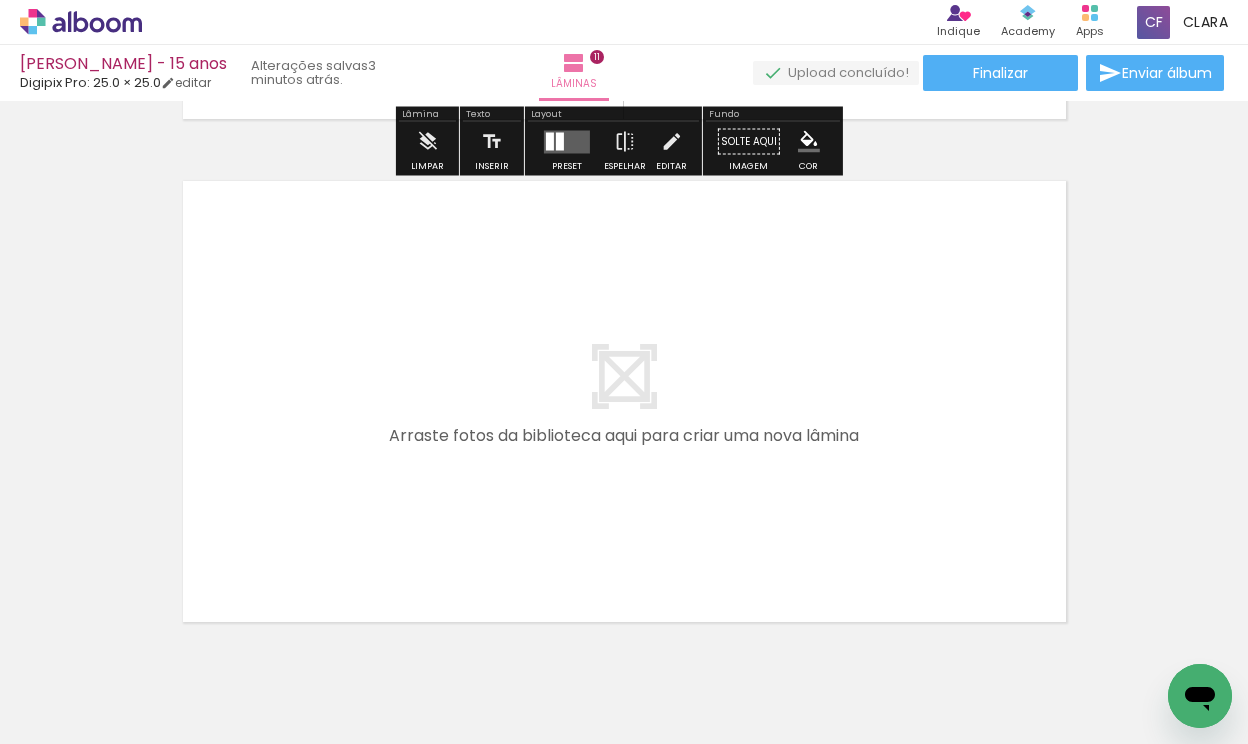 scroll, scrollTop: 5578, scrollLeft: 0, axis: vertical 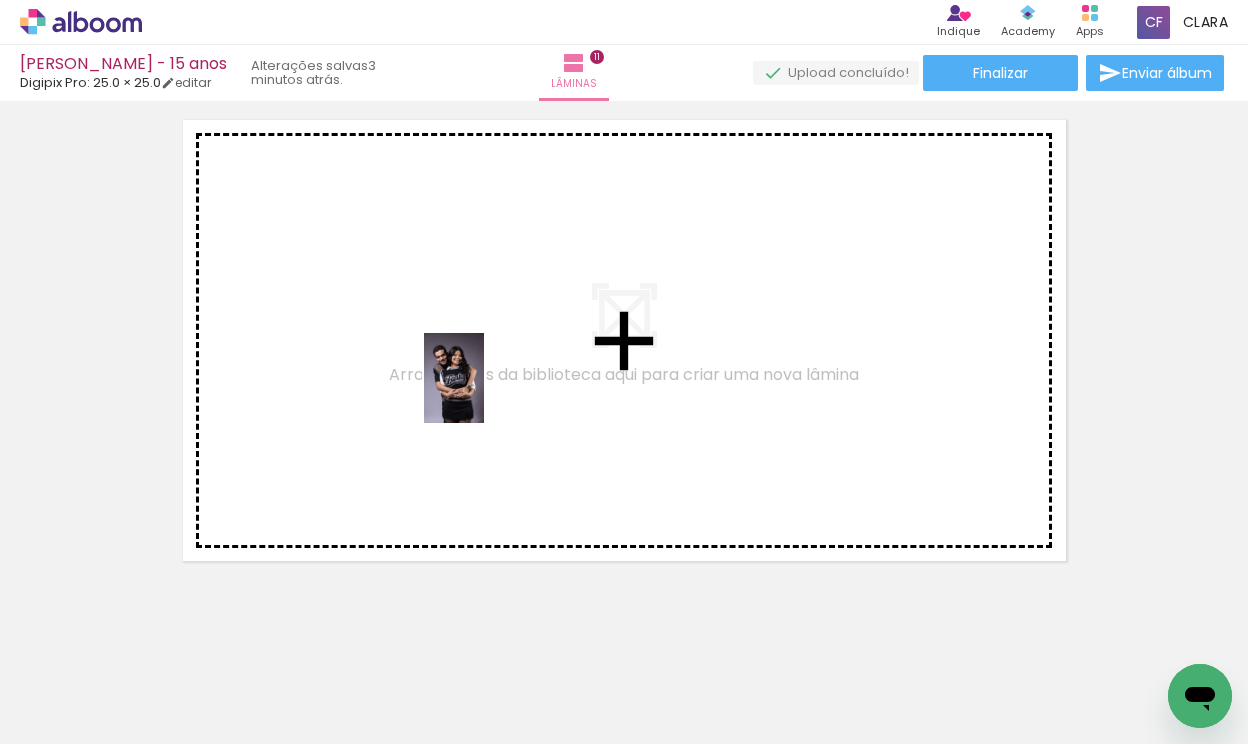 drag, startPoint x: 455, startPoint y: 692, endPoint x: 485, endPoint y: 395, distance: 298.5113 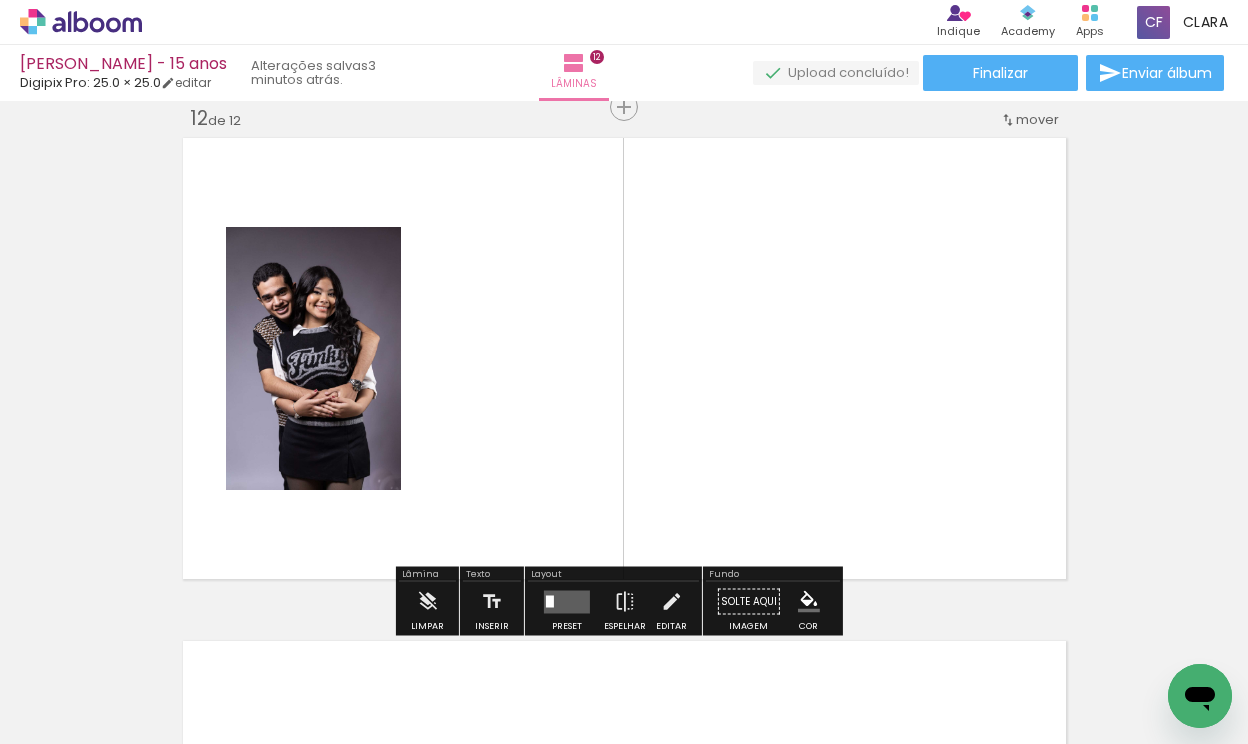 scroll, scrollTop: 5558, scrollLeft: 0, axis: vertical 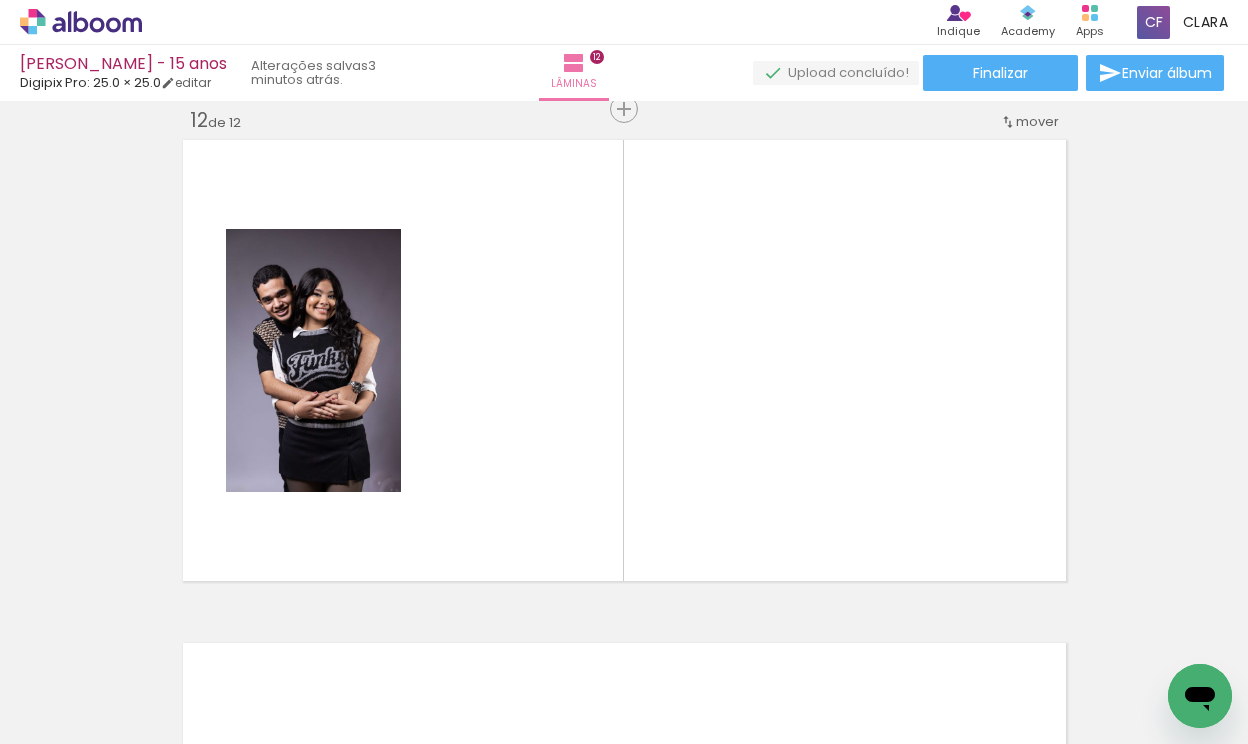 click on "Adicionar
Fotos" at bounding box center (71, 717) 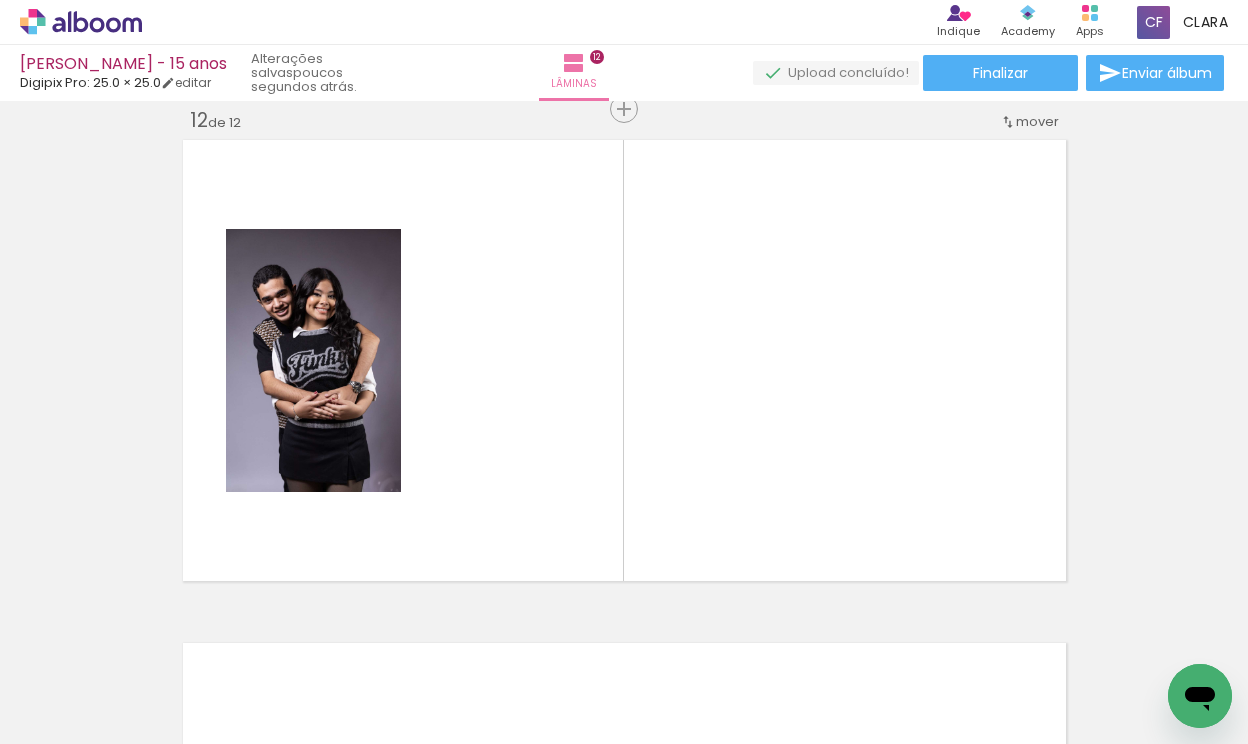 click at bounding box center [674, 636] 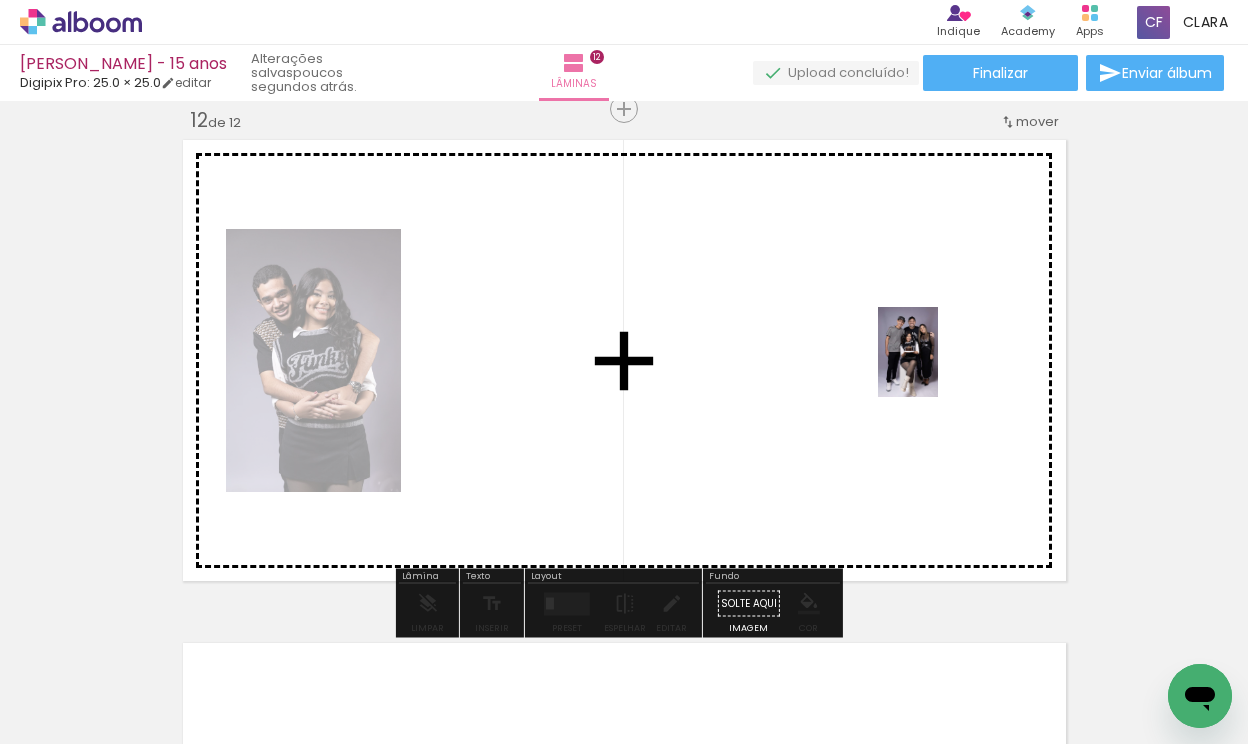 drag, startPoint x: 969, startPoint y: 700, endPoint x: 938, endPoint y: 367, distance: 334.43982 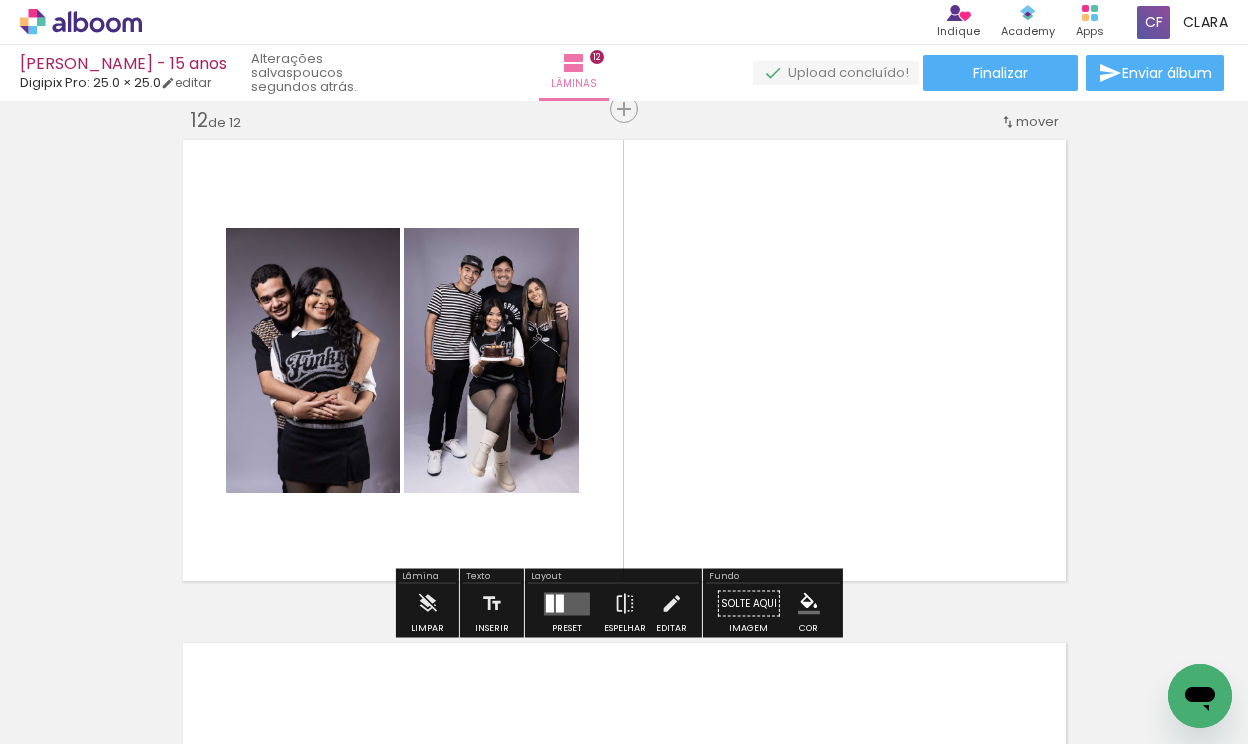 click at bounding box center [450, 636] 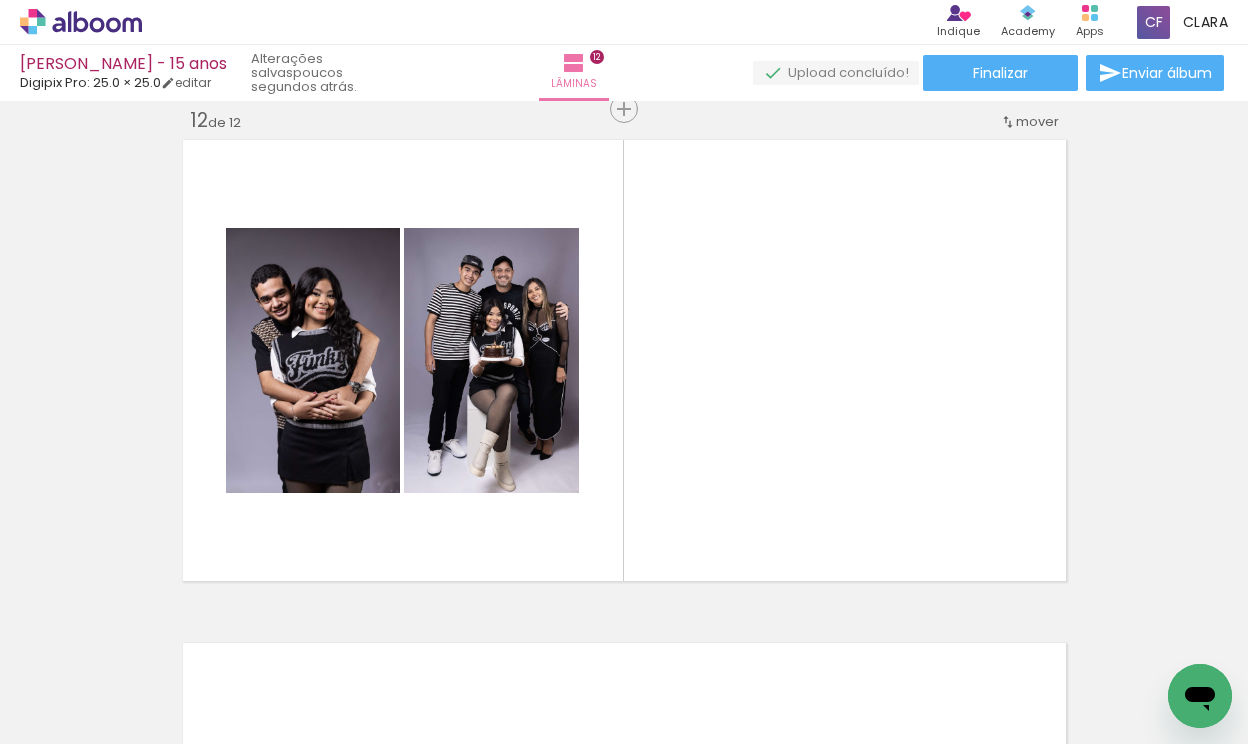 scroll, scrollTop: 0, scrollLeft: 0, axis: both 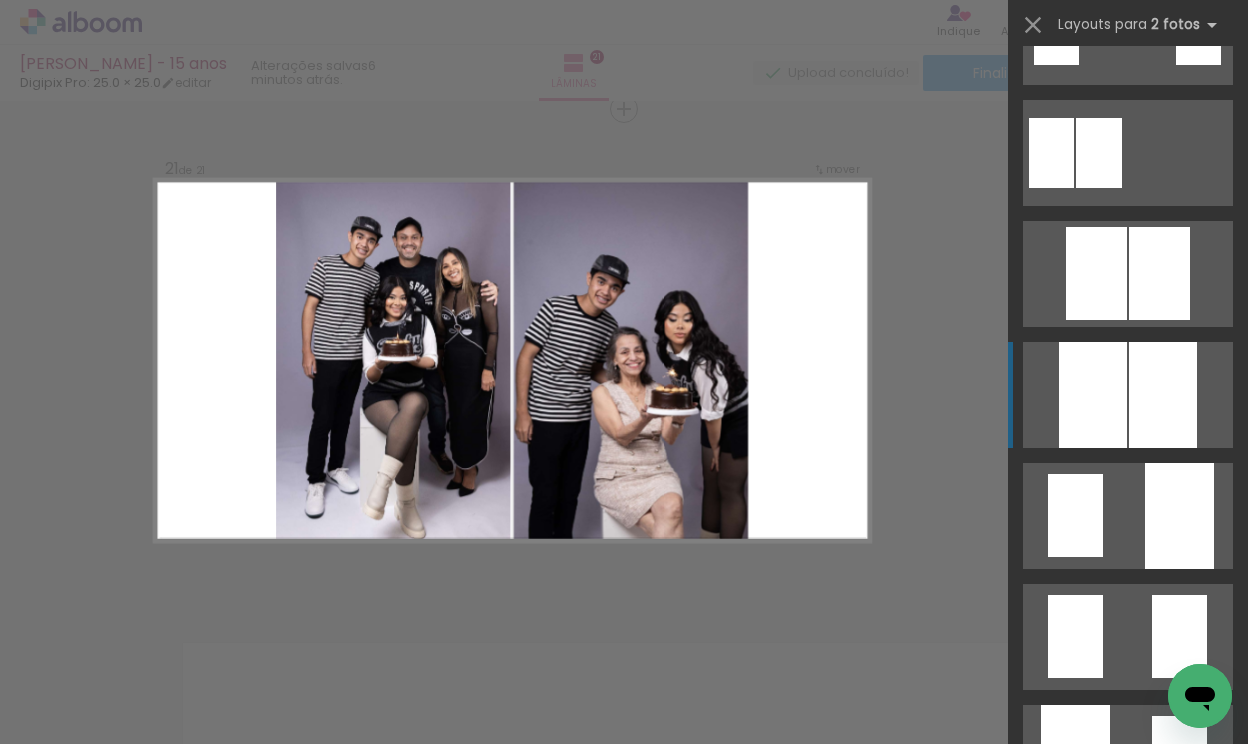 click at bounding box center (1179, -210) 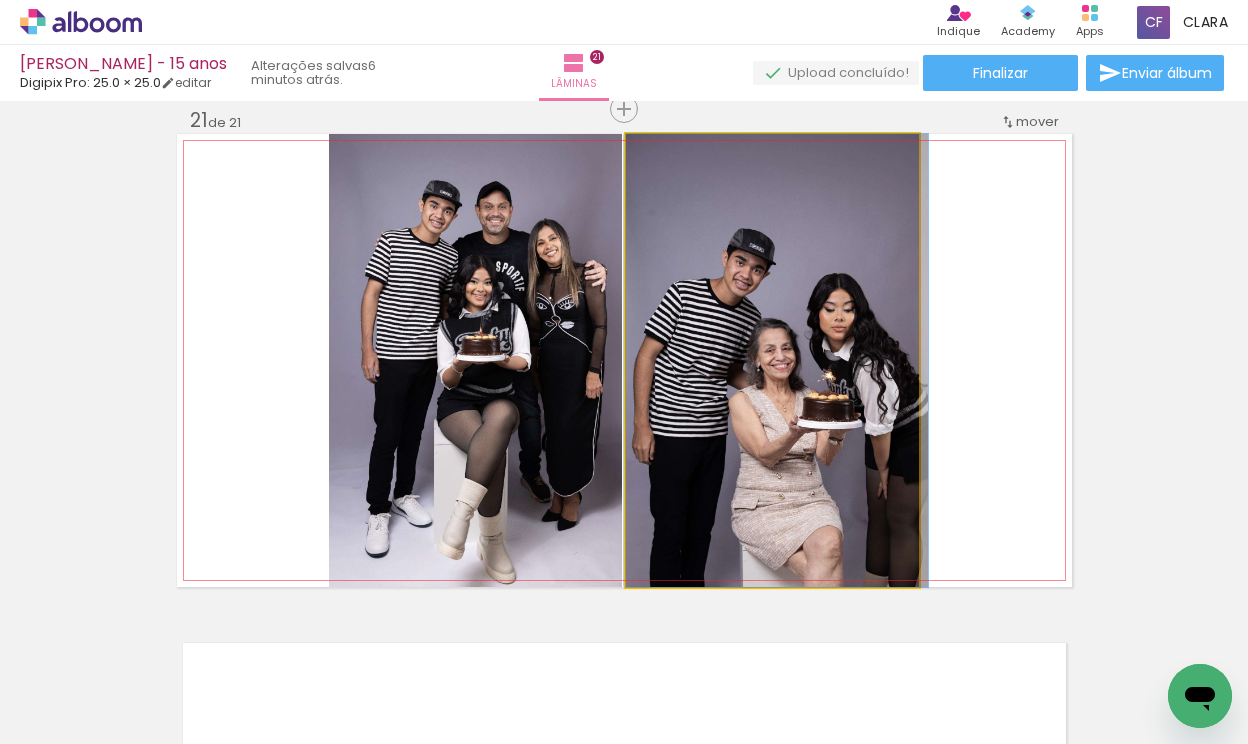 drag, startPoint x: 877, startPoint y: 424, endPoint x: 916, endPoint y: 424, distance: 39 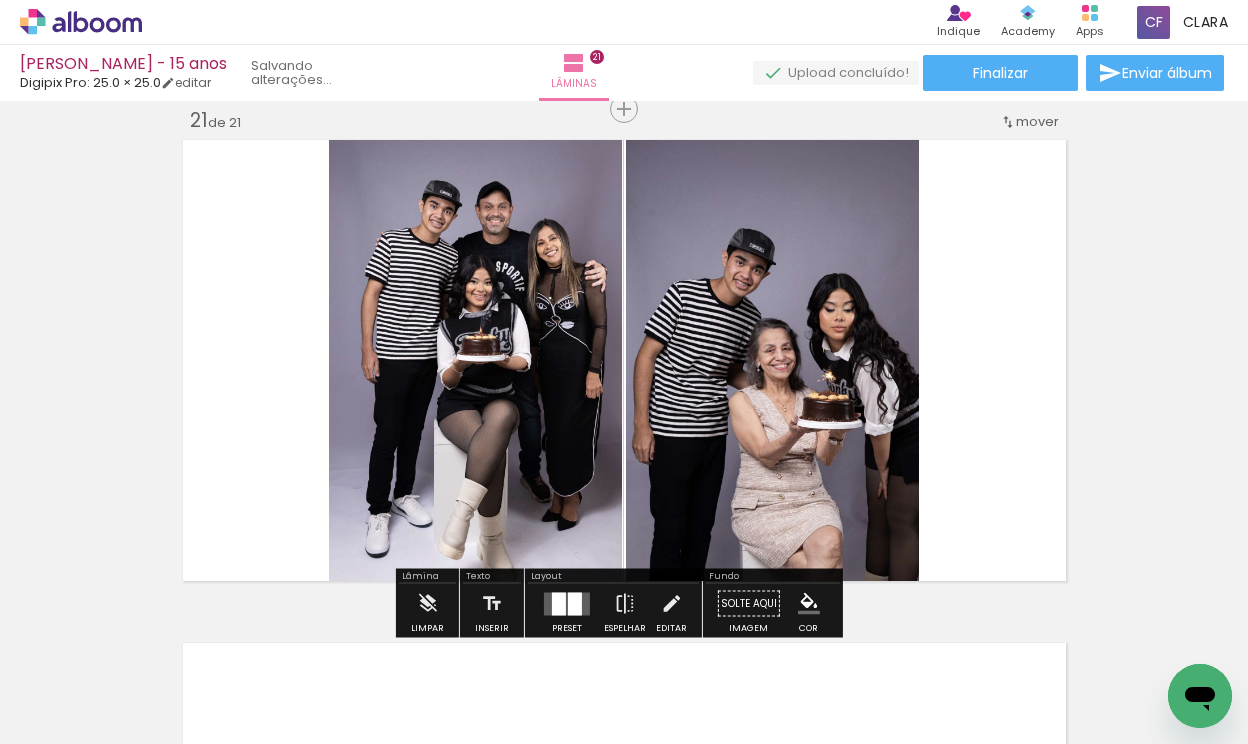 click at bounding box center (624, 360) 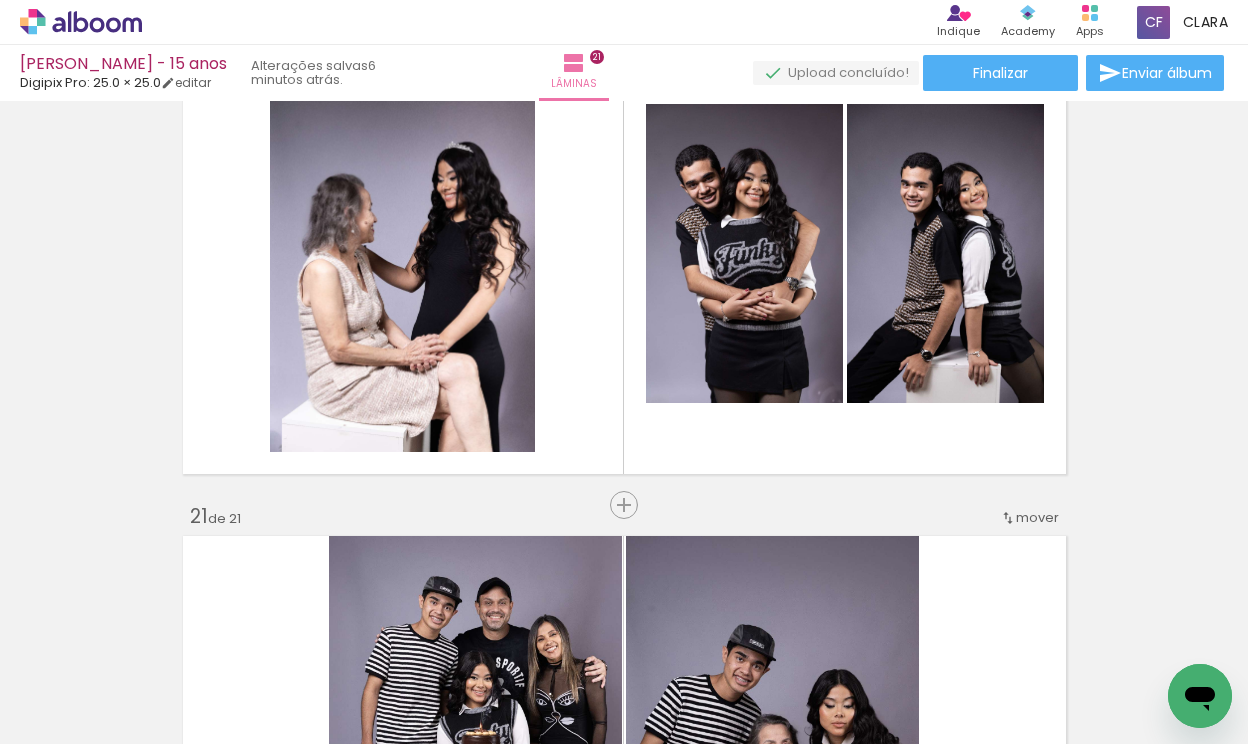 scroll, scrollTop: 9684, scrollLeft: 0, axis: vertical 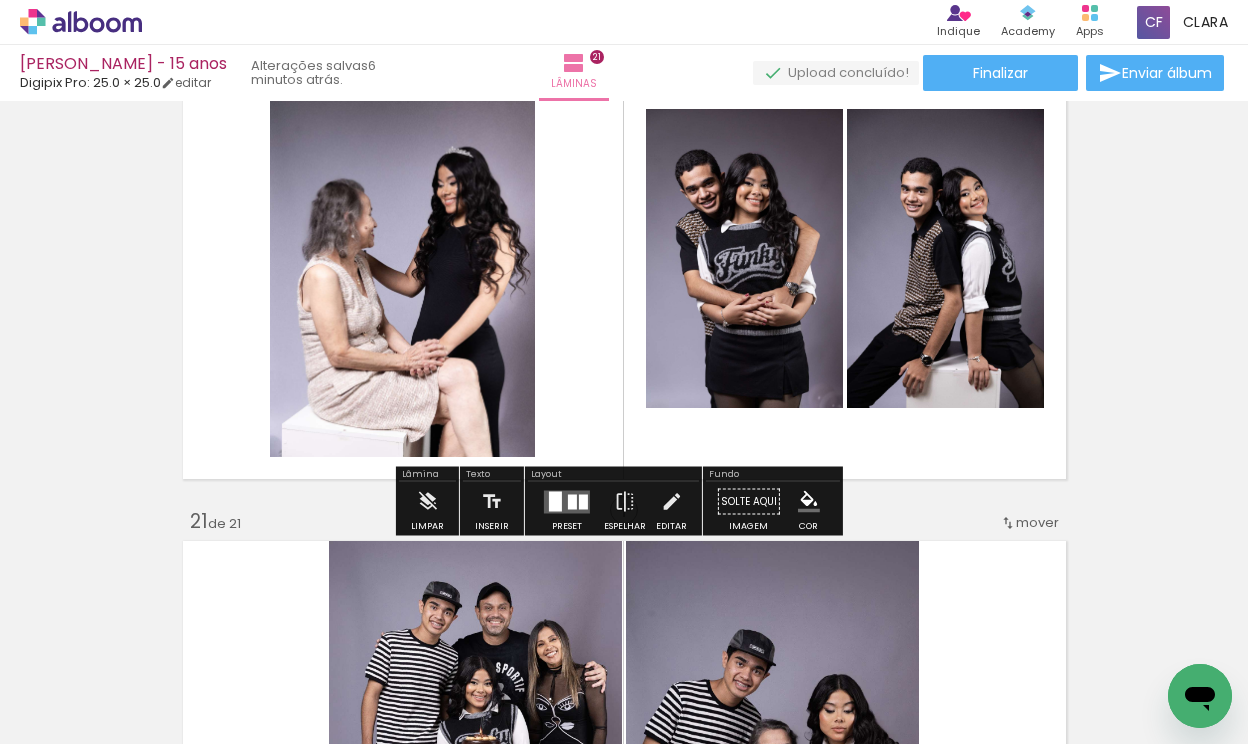 click at bounding box center [624, 258] 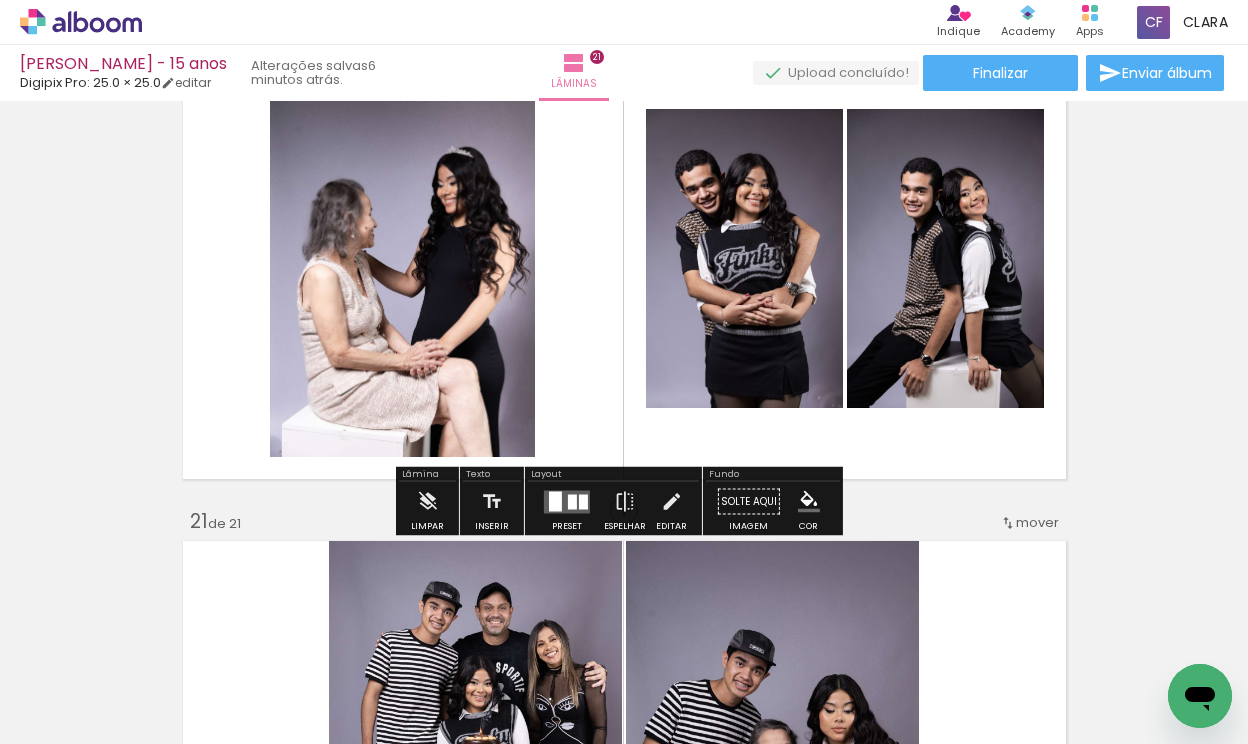 click at bounding box center (583, 501) 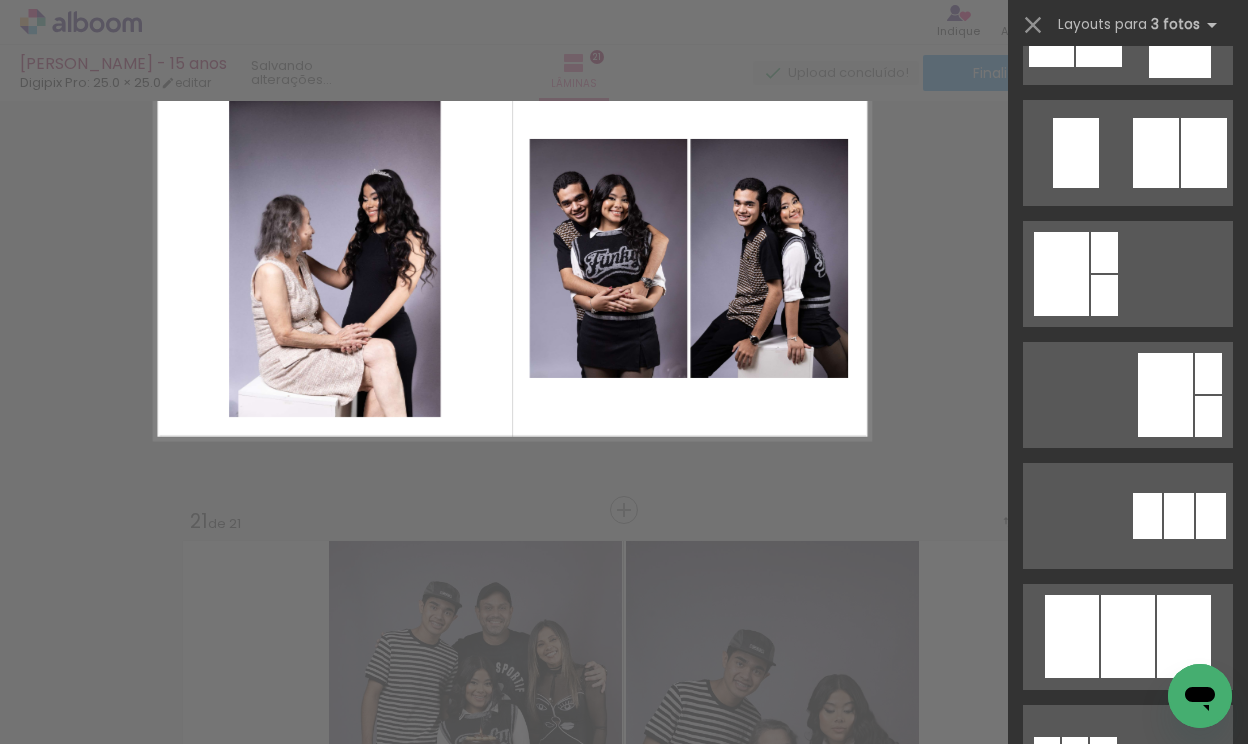 scroll, scrollTop: 0, scrollLeft: 0, axis: both 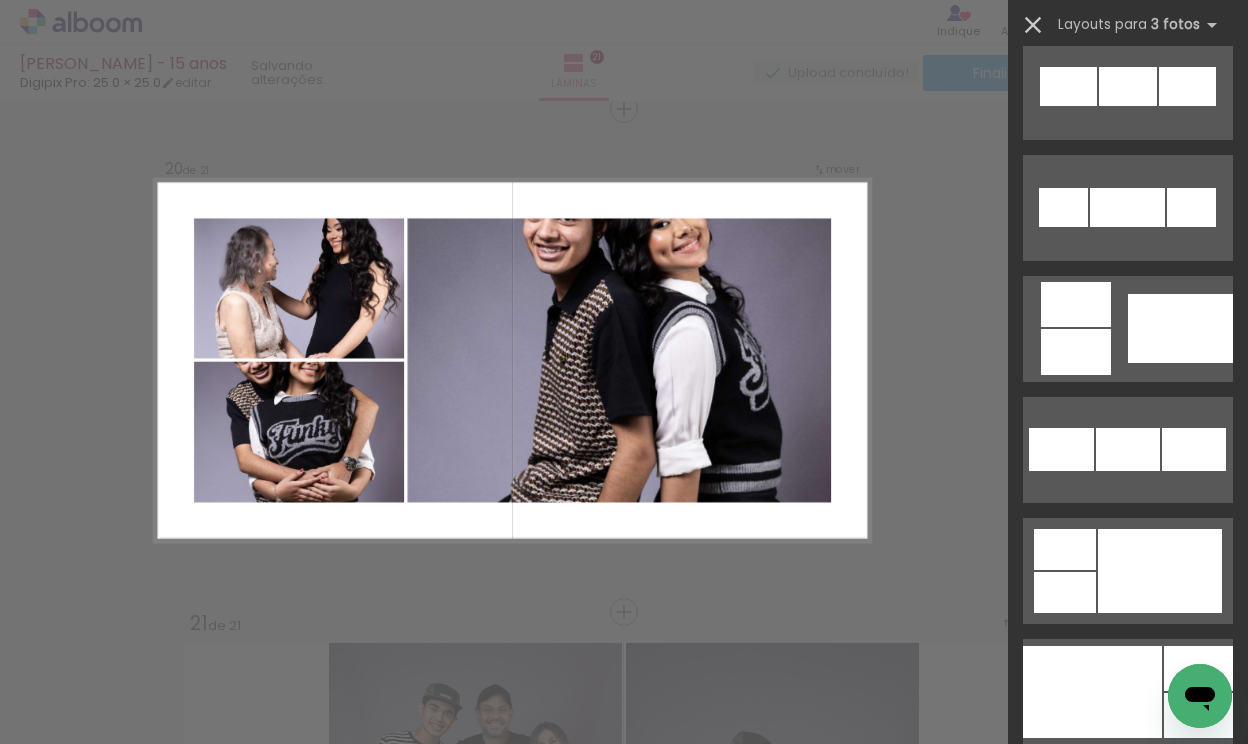 click on "Confirmar Cancelar" at bounding box center (624, -3924) 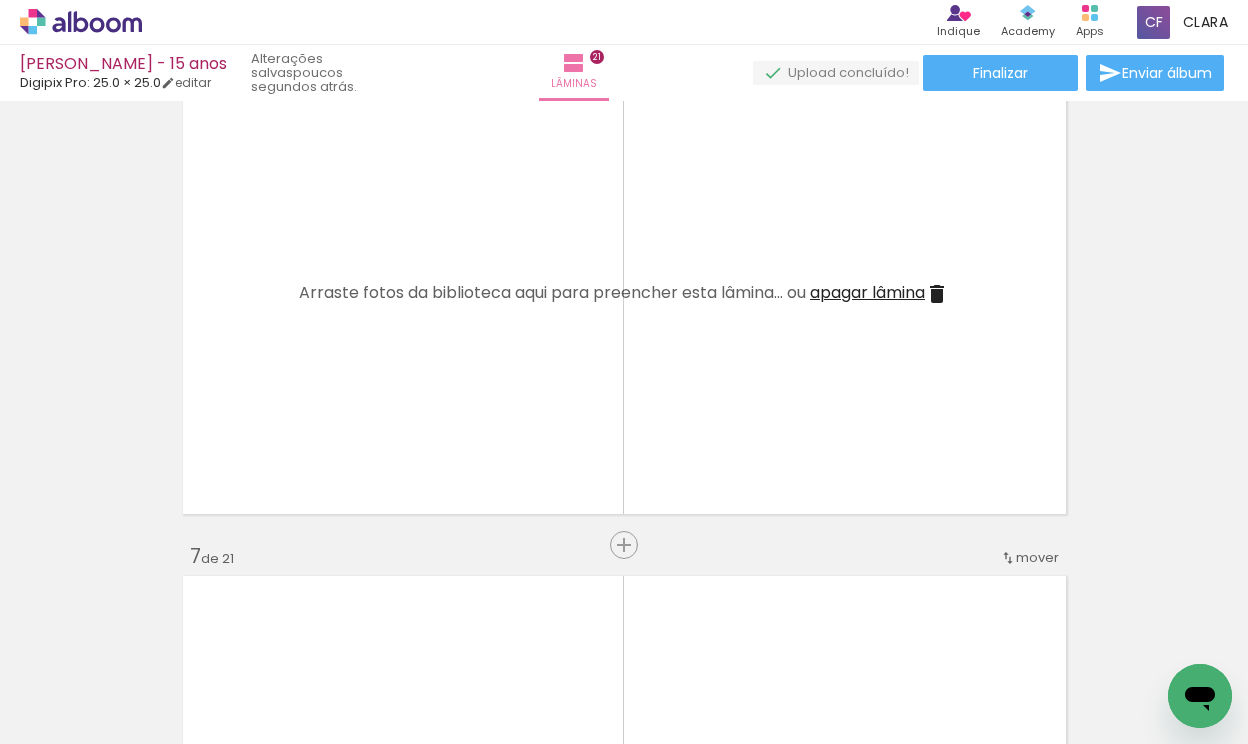 scroll, scrollTop: 2362, scrollLeft: 0, axis: vertical 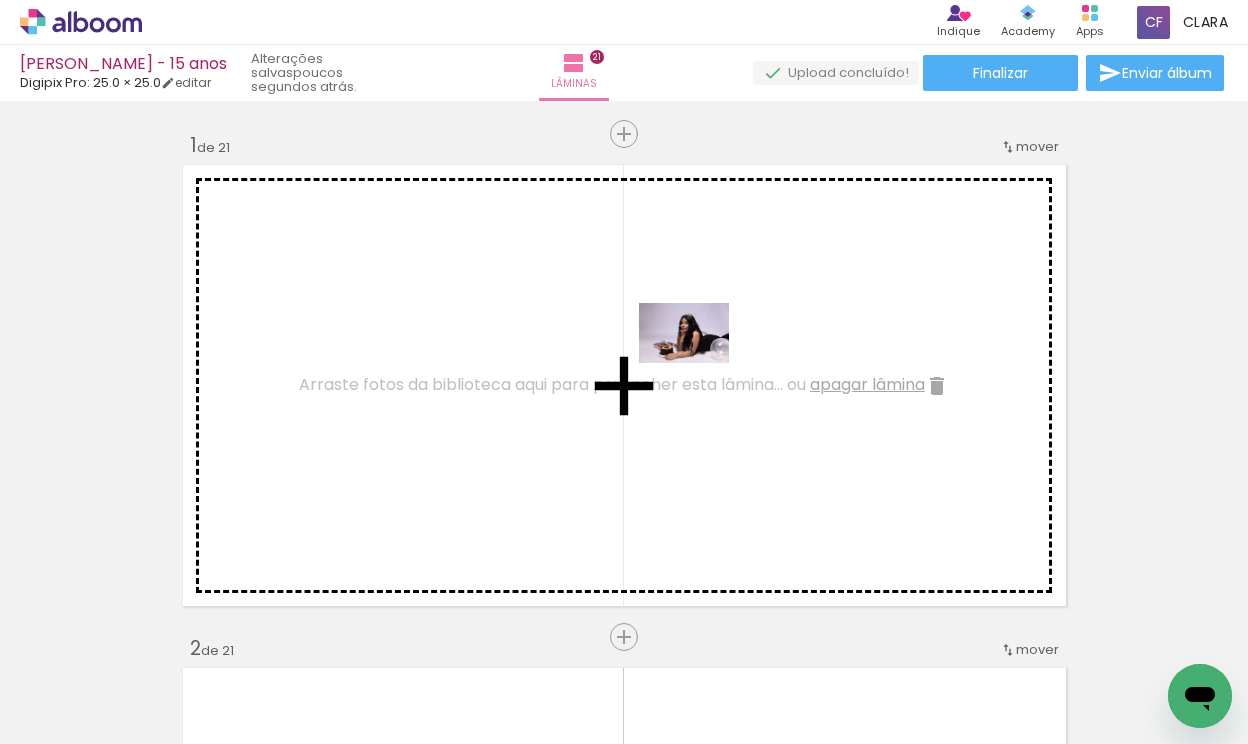 drag, startPoint x: 805, startPoint y: 680, endPoint x: 699, endPoint y: 363, distance: 334.2529 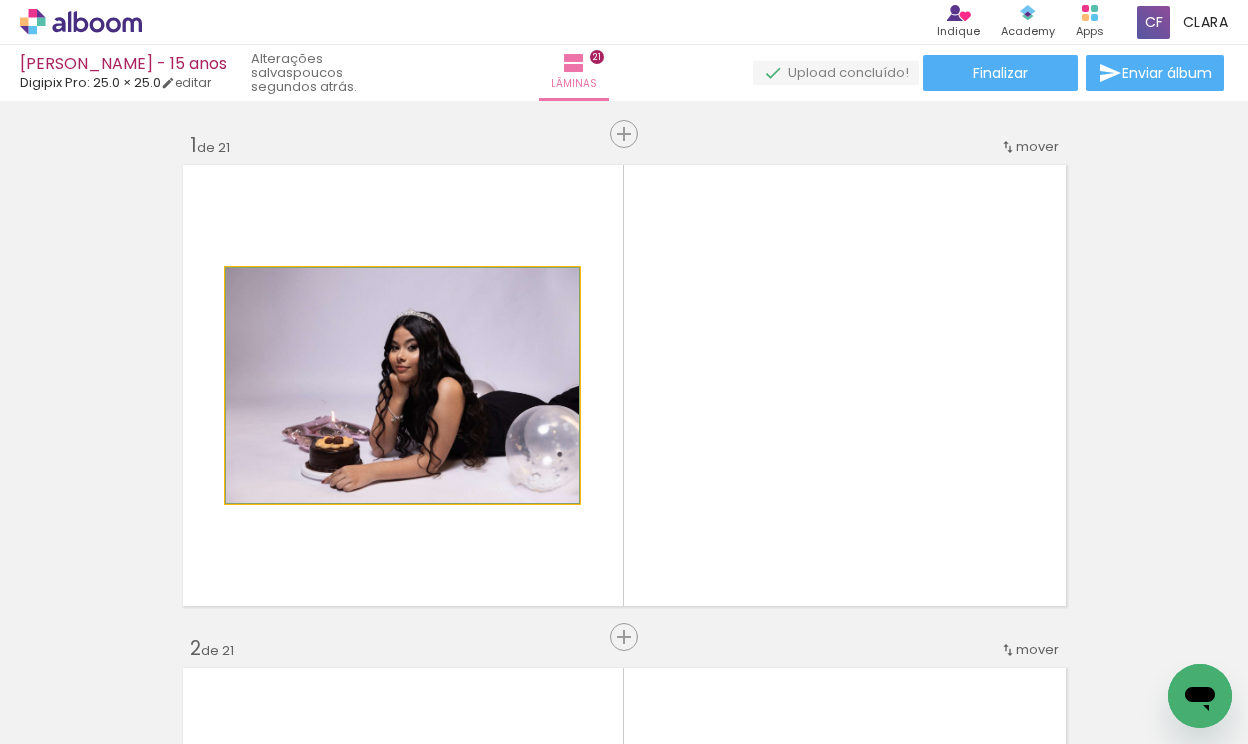 click 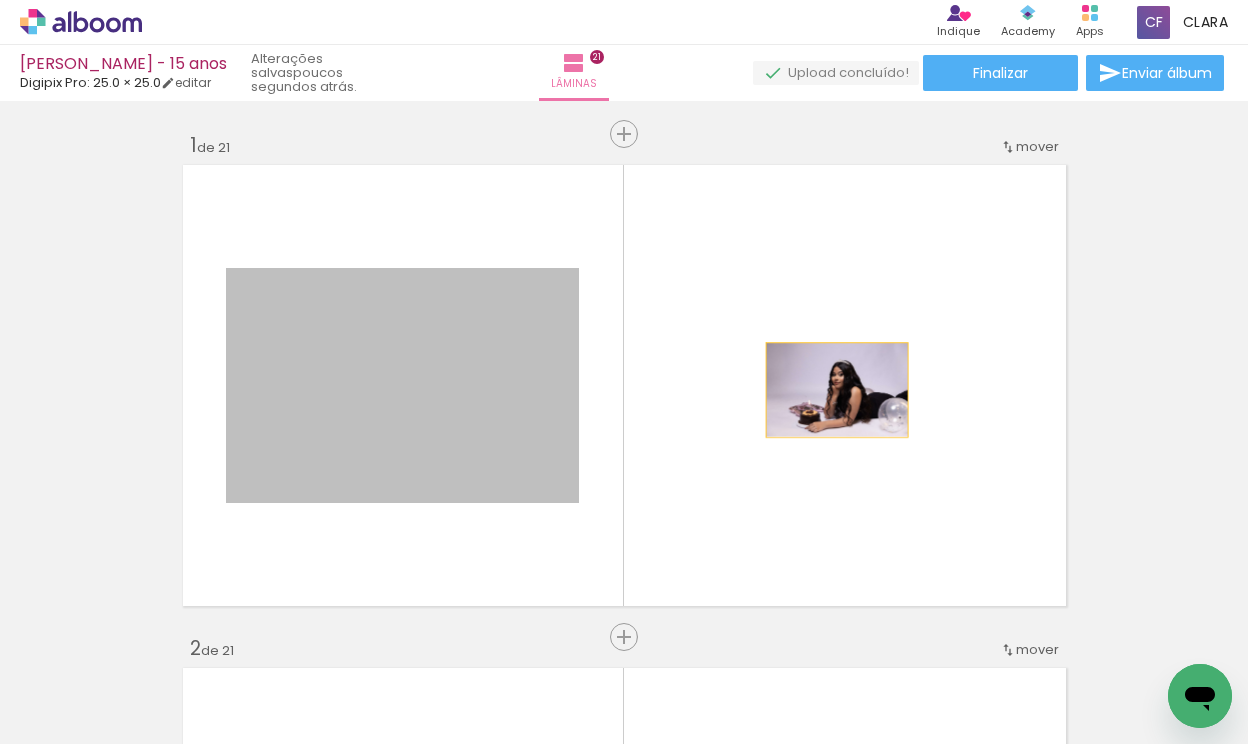 drag, startPoint x: 538, startPoint y: 393, endPoint x: 829, endPoint y: 389, distance: 291.0275 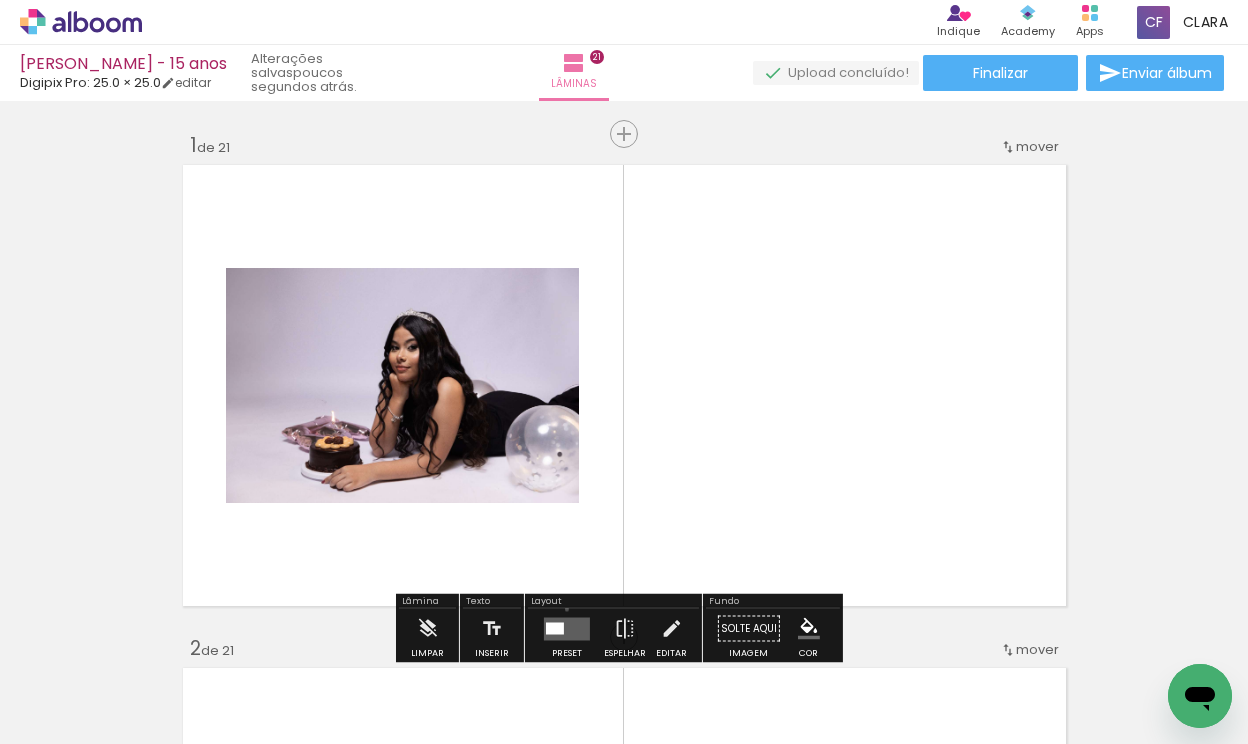 click at bounding box center [567, 629] 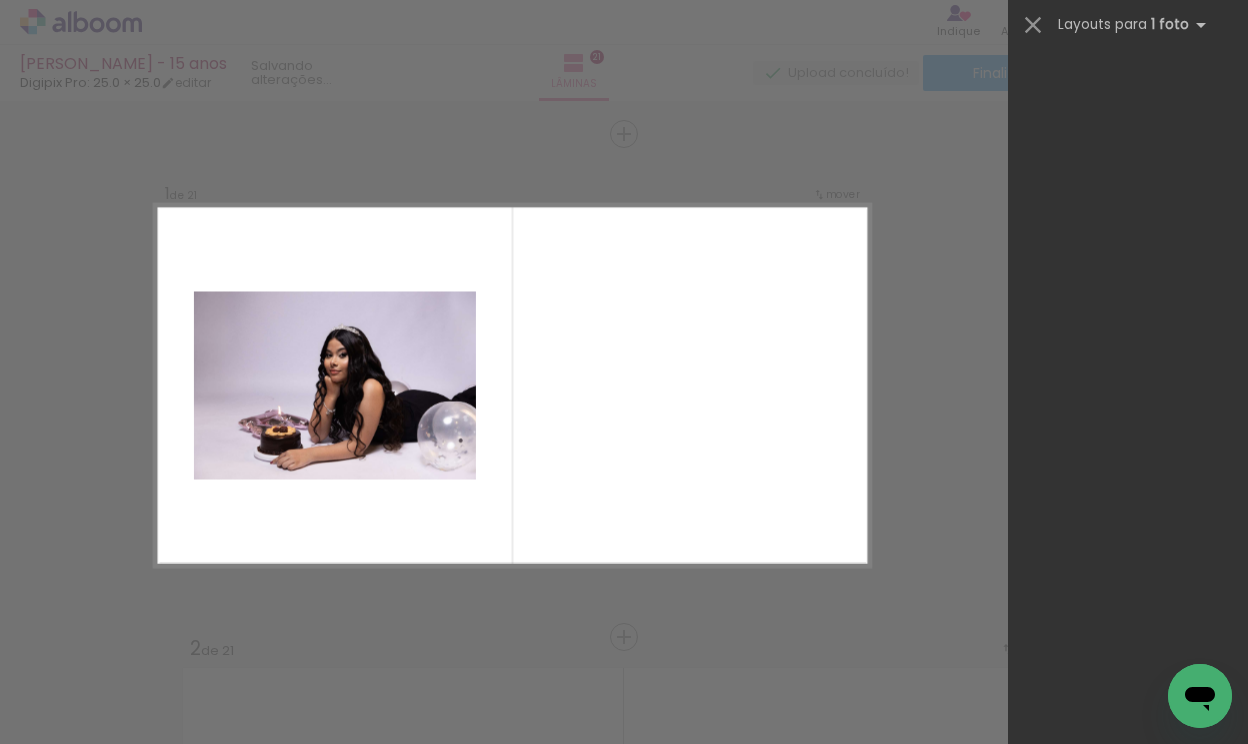 scroll, scrollTop: 0, scrollLeft: 0, axis: both 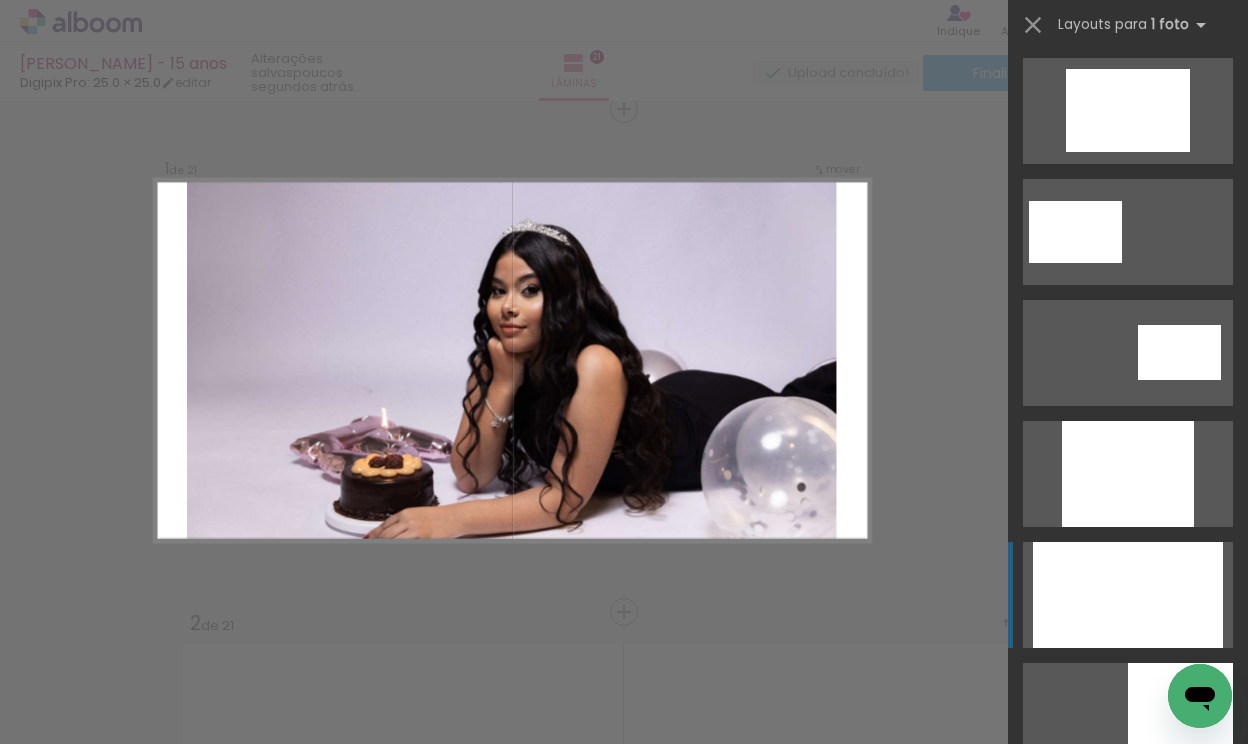 click at bounding box center [1128, 474] 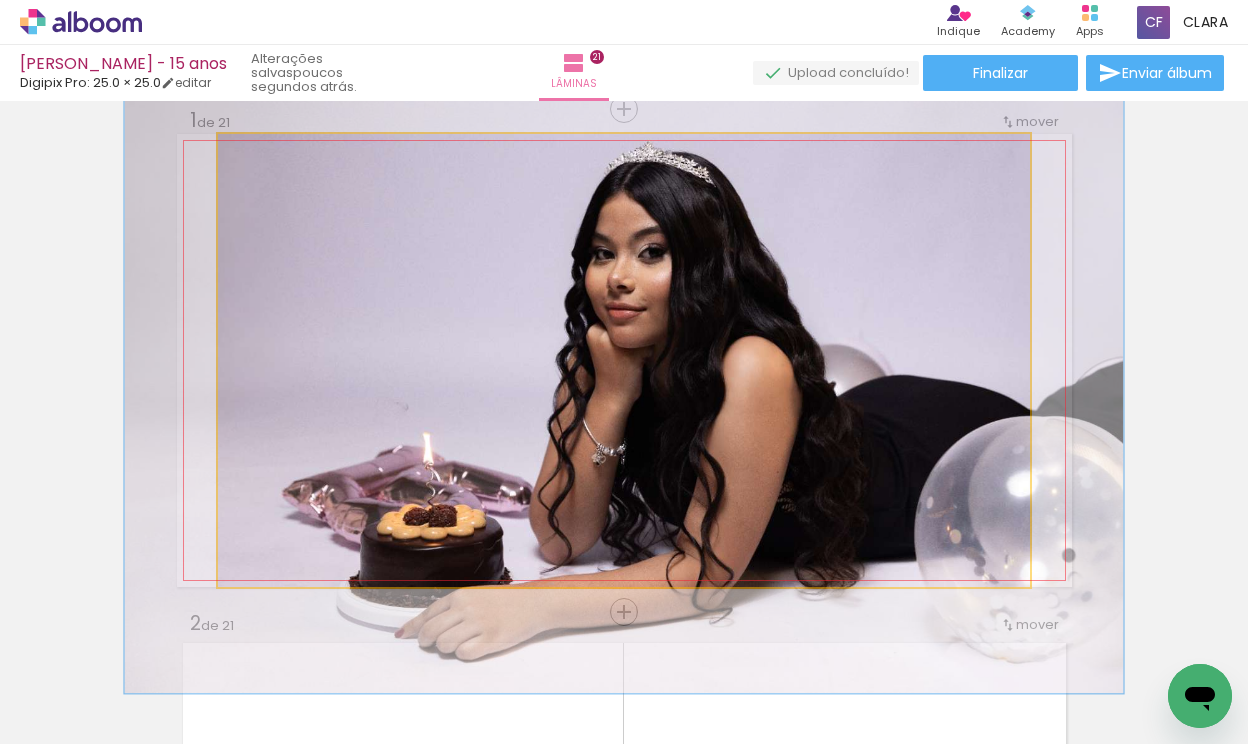 drag, startPoint x: 262, startPoint y: 156, endPoint x: 278, endPoint y: 153, distance: 16.27882 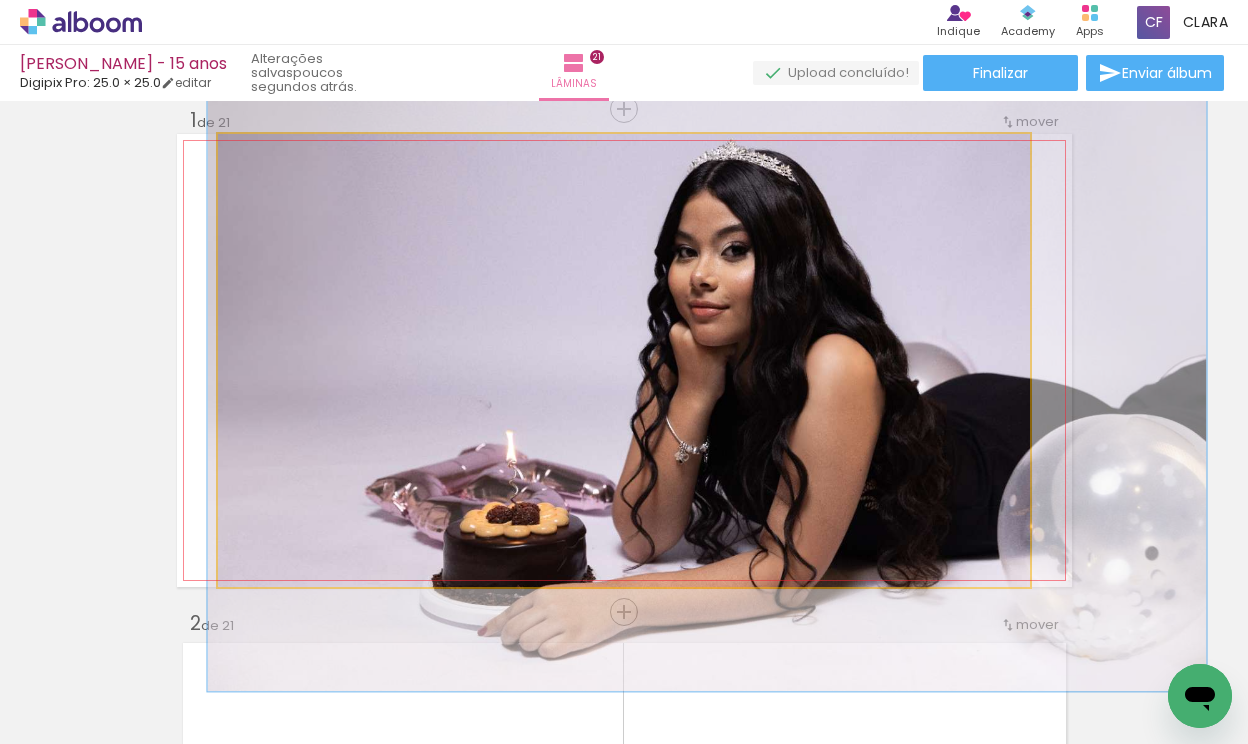 drag, startPoint x: 672, startPoint y: 306, endPoint x: 755, endPoint y: 304, distance: 83.02409 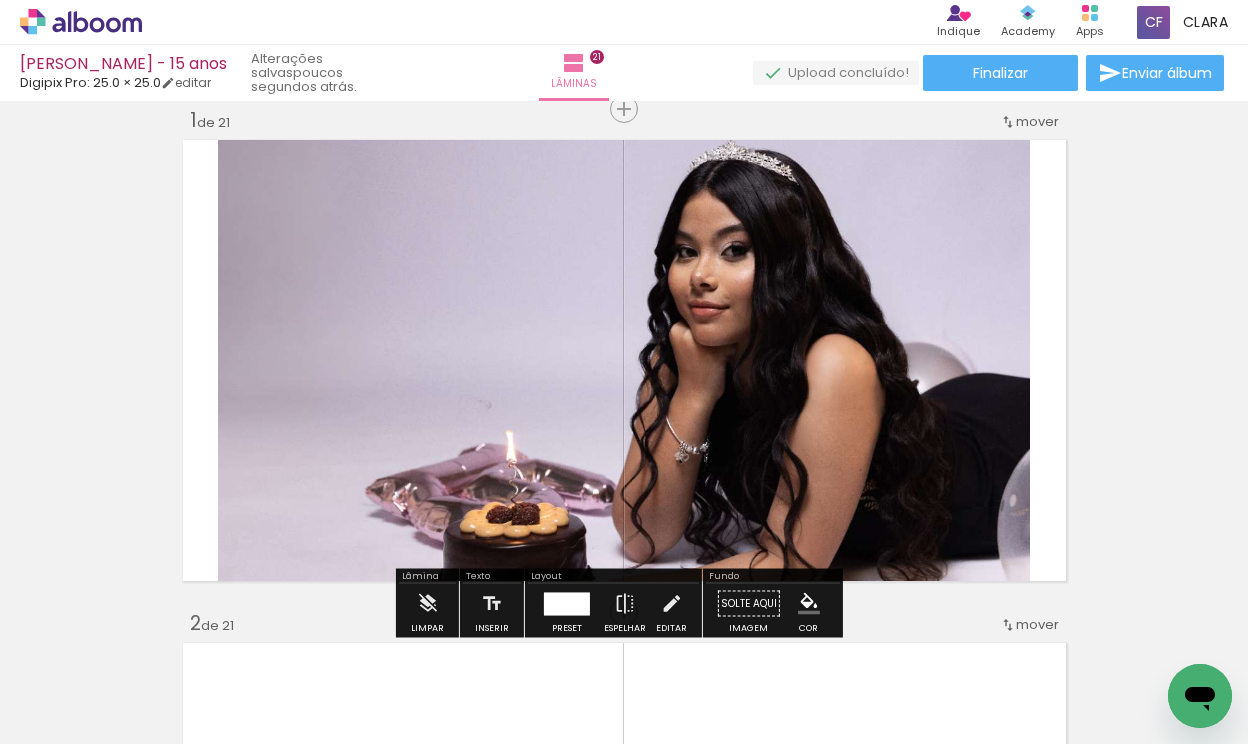 click on "Inserir lâmina 1  de 21  Inserir lâmina 2  de 21  Inserir lâmina 3  de 21  Inserir lâmina 4  de 21  Inserir lâmina 5  de 21  Inserir lâmina 6  de 21  Inserir lâmina 7  de 21  Inserir lâmina 8  de 21  Inserir lâmina 9  de 21  Inserir lâmina 10  de 21  Inserir lâmina 11  de 21  Inserir lâmina 12  de 21  Inserir lâmina 13  de 21  Inserir lâmina 14  de 21  Inserir lâmina 15  de 21  Inserir lâmina 16  de 21  Inserir lâmina 17  de 21  Inserir lâmina 18  de 21  Inserir lâmina 19  de 21  Inserir lâmina 20  de 21  Inserir lâmina 21  de 21" at bounding box center [624, 5616] 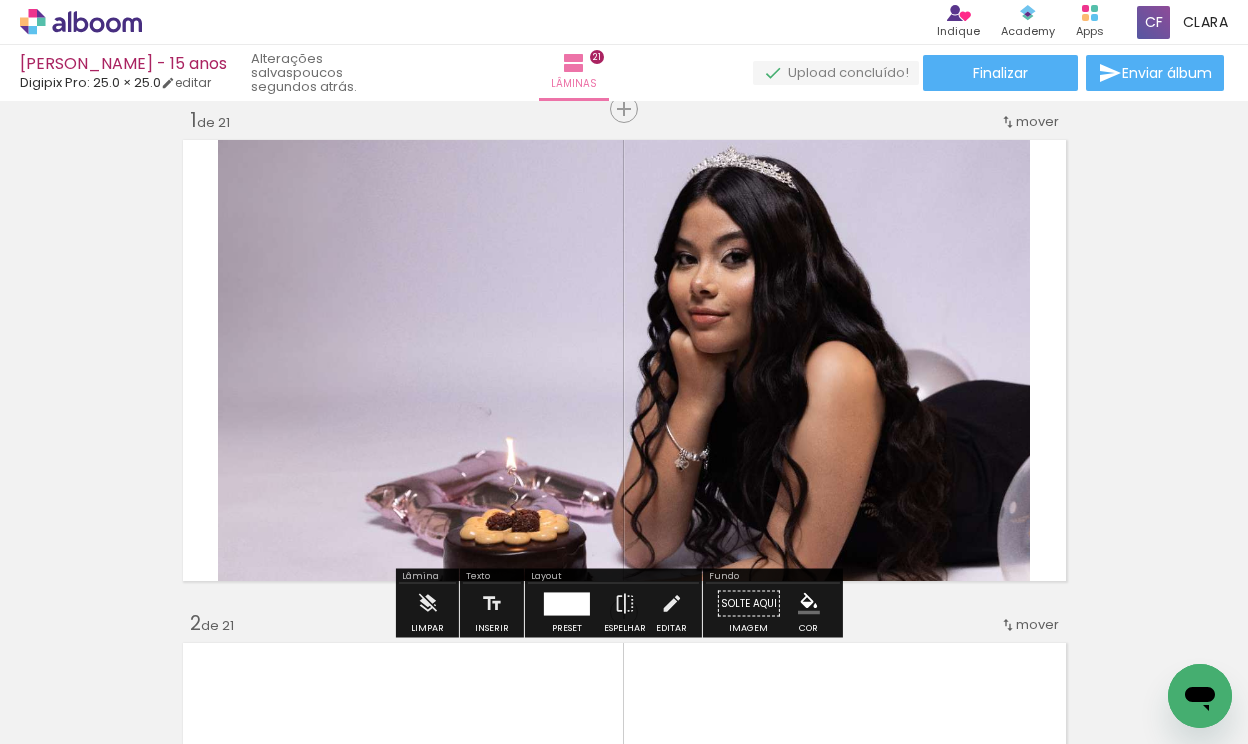 click on "Inserir lâmina 1  de 21  Inserir lâmina 2  de 21  Inserir lâmina 3  de 21  Inserir lâmina 4  de 21  Inserir lâmina 5  de 21  Inserir lâmina 6  de 21  Inserir lâmina 7  de 21  Inserir lâmina 8  de 21  Inserir lâmina 9  de 21  Inserir lâmina 10  de 21  Inserir lâmina 11  de 21  Inserir lâmina 12  de 21  Inserir lâmina 13  de 21  Inserir lâmina 14  de 21  Inserir lâmina 15  de 21  Inserir lâmina 16  de 21  Inserir lâmina 17  de 21  Inserir lâmina 18  de 21  Inserir lâmina 19  de 21  Inserir lâmina 20  de 21  Inserir lâmina 21  de 21" at bounding box center (624, 5616) 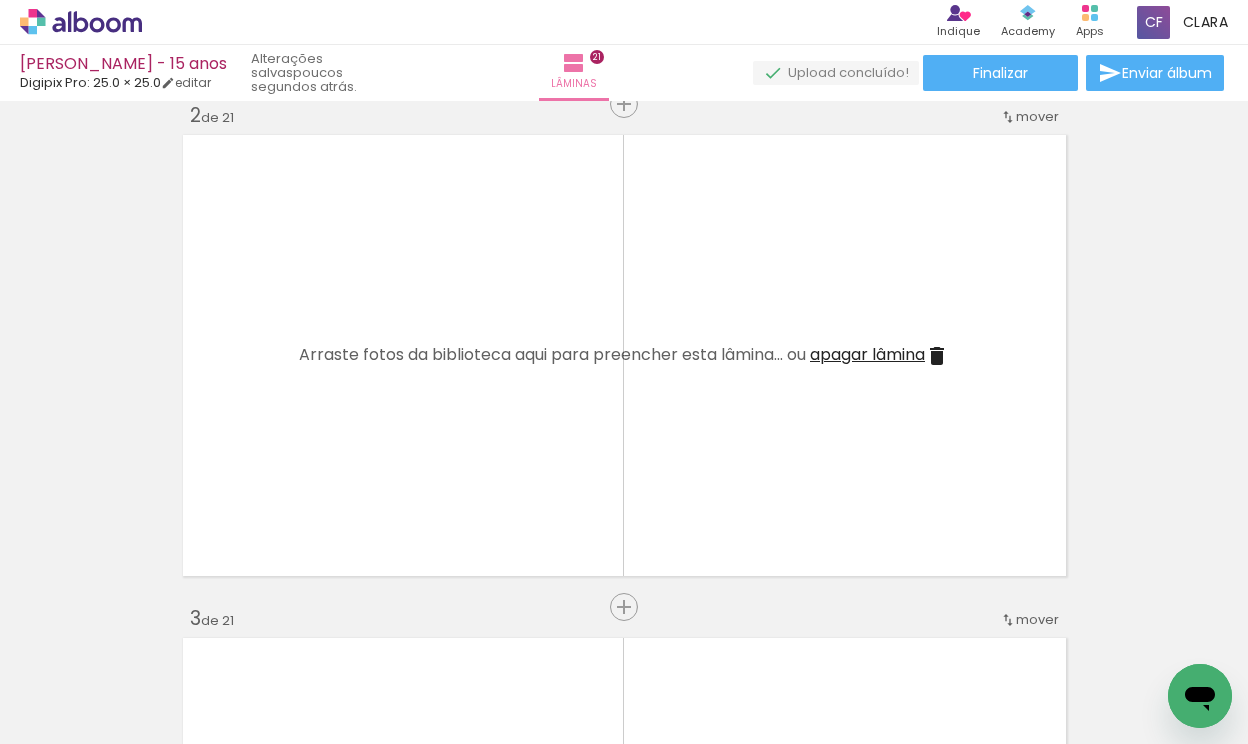 scroll, scrollTop: 529, scrollLeft: 0, axis: vertical 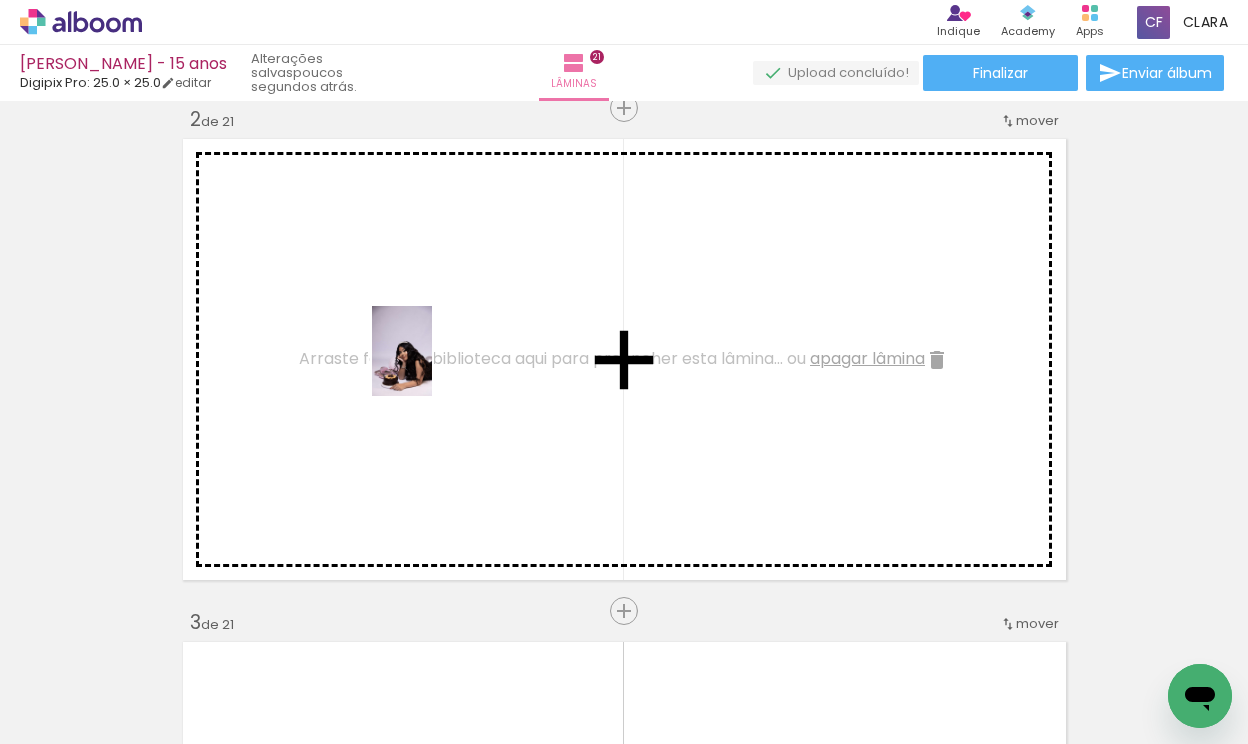 drag, startPoint x: 549, startPoint y: 704, endPoint x: 432, endPoint y: 366, distance: 357.67722 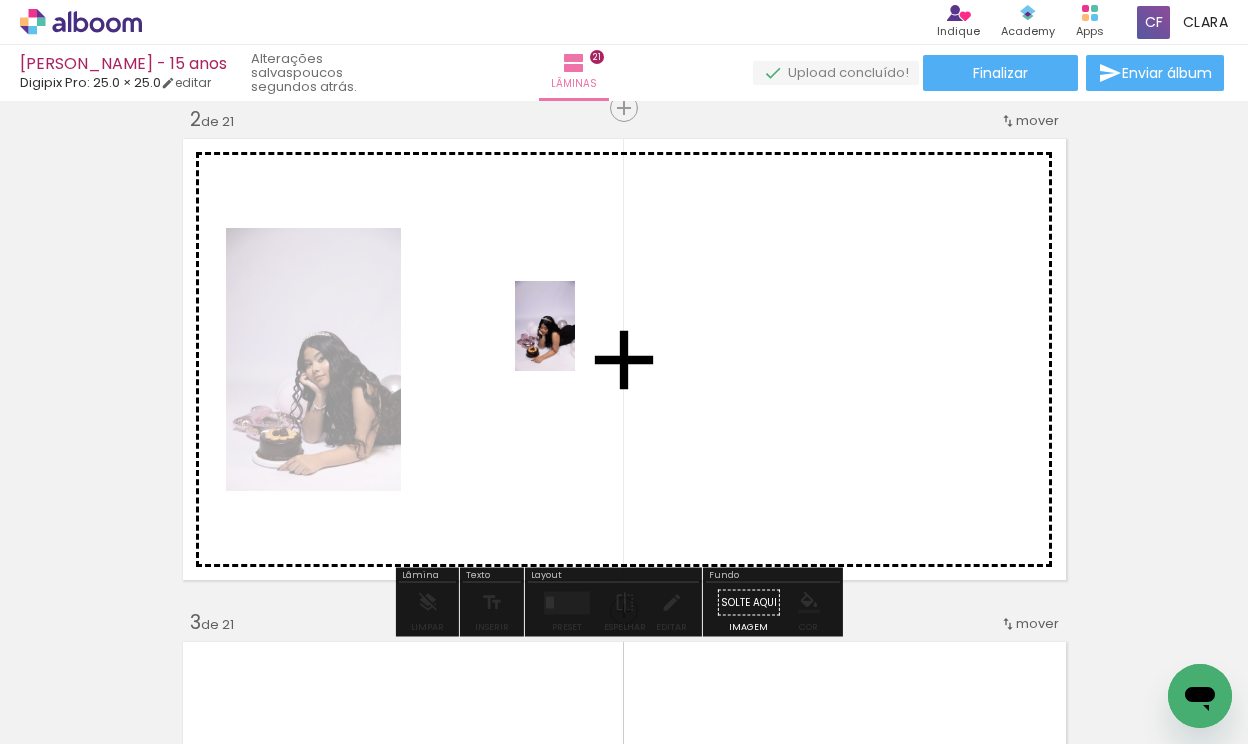 drag, startPoint x: 649, startPoint y: 679, endPoint x: 575, endPoint y: 341, distance: 346.00577 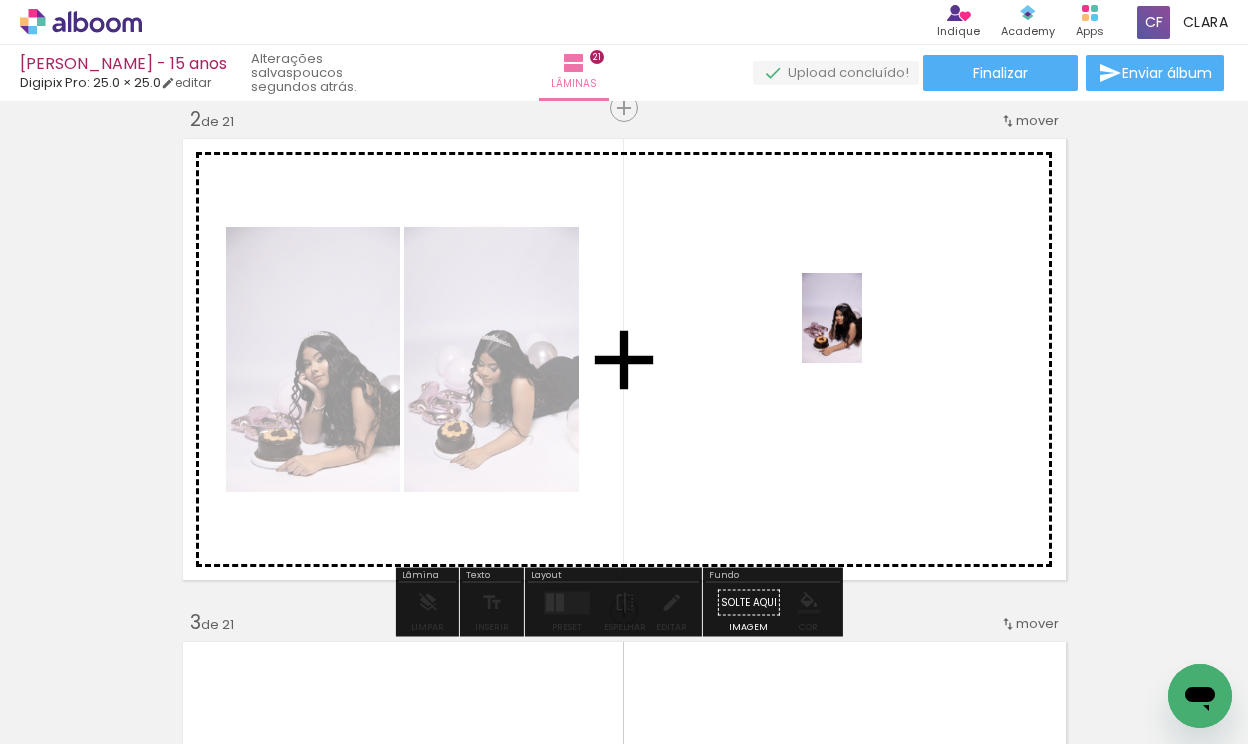 drag, startPoint x: 885, startPoint y: 675, endPoint x: 861, endPoint y: 332, distance: 343.83862 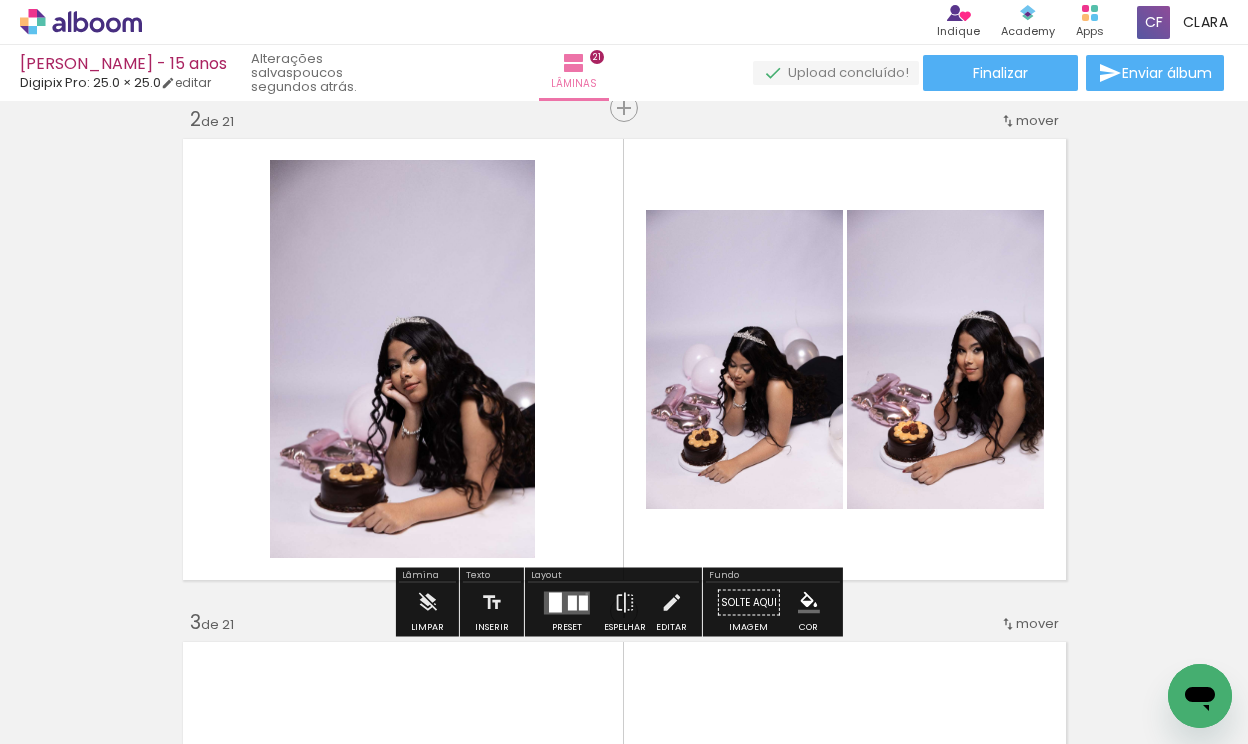 click at bounding box center [567, 602] 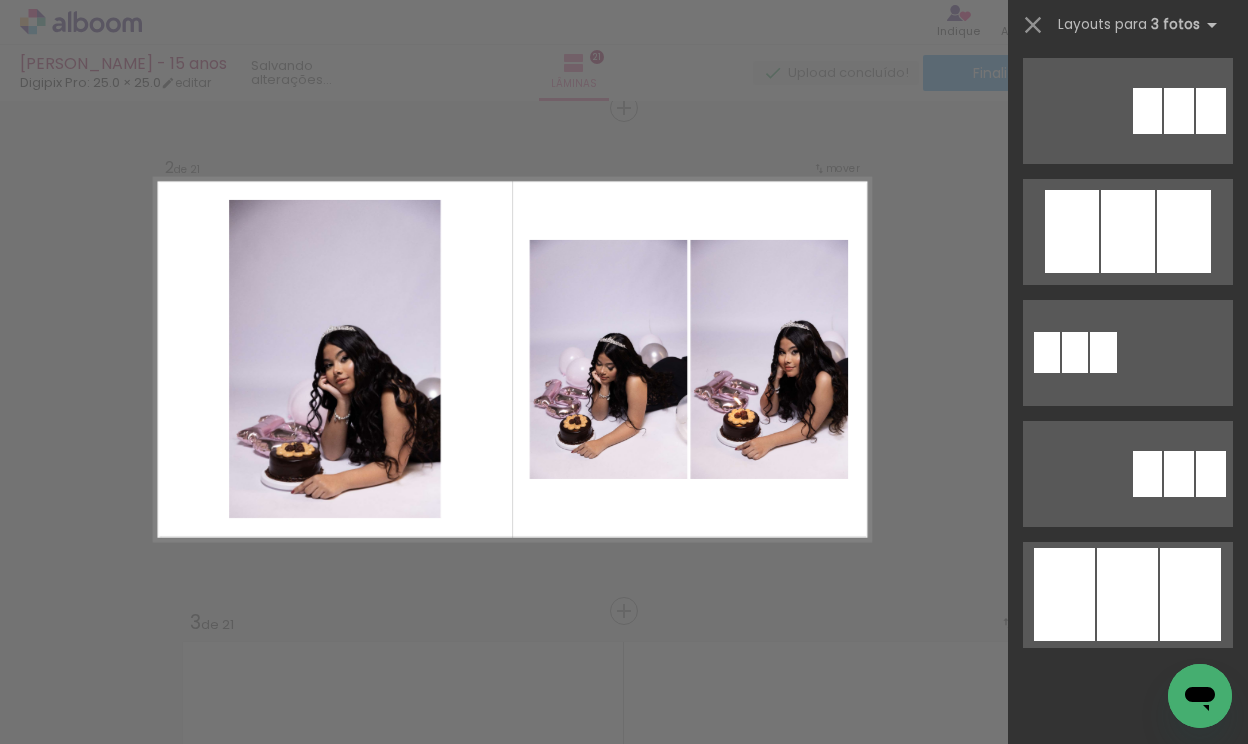 scroll, scrollTop: 0, scrollLeft: 0, axis: both 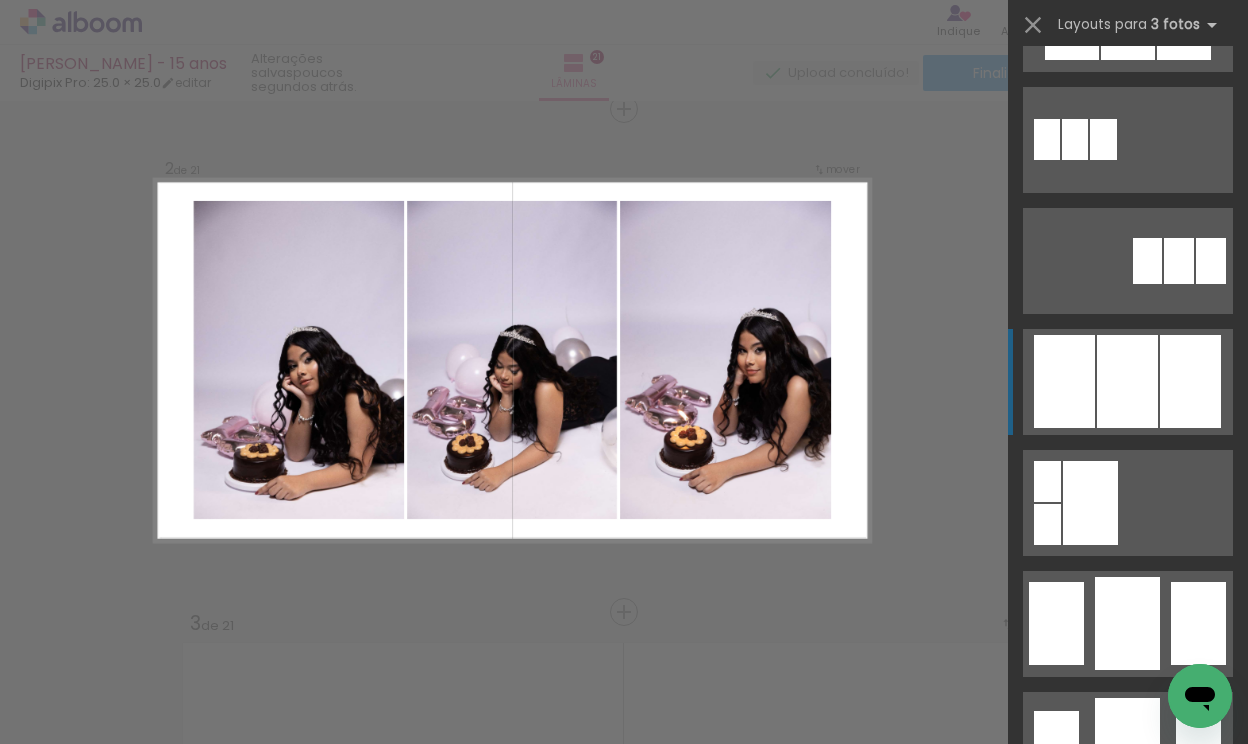 click at bounding box center [1198, 623] 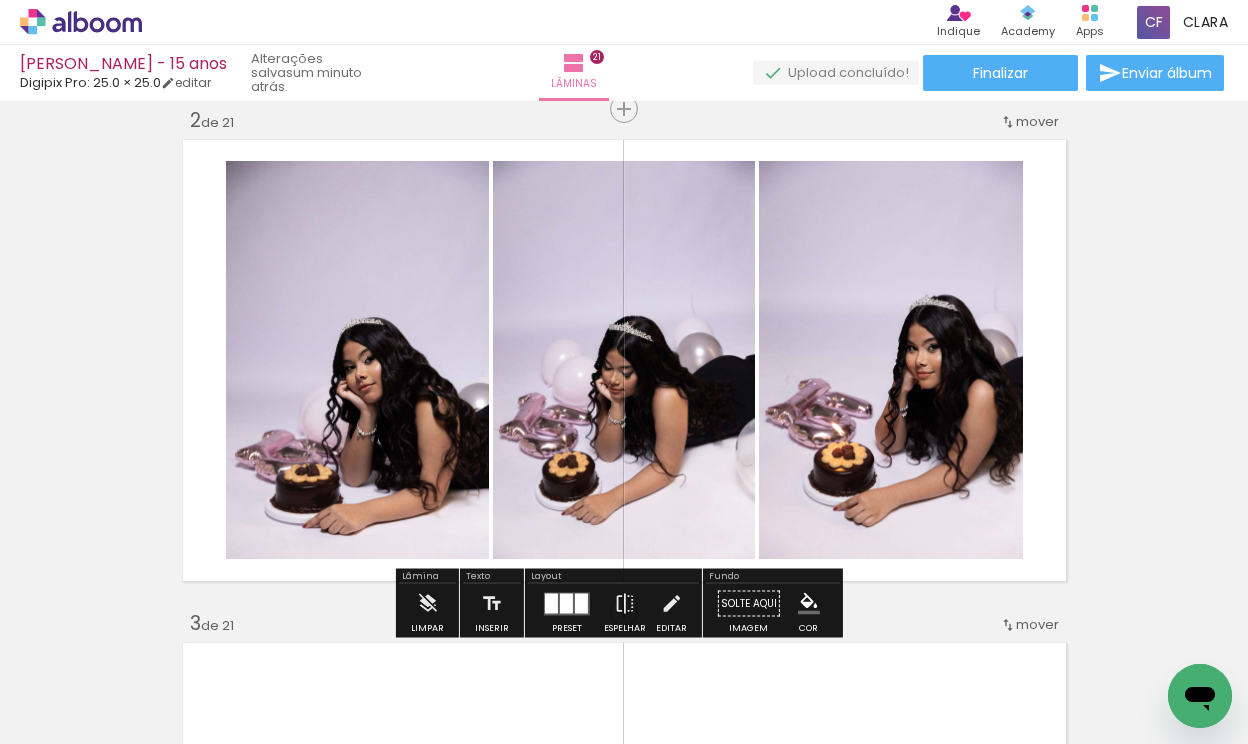 click 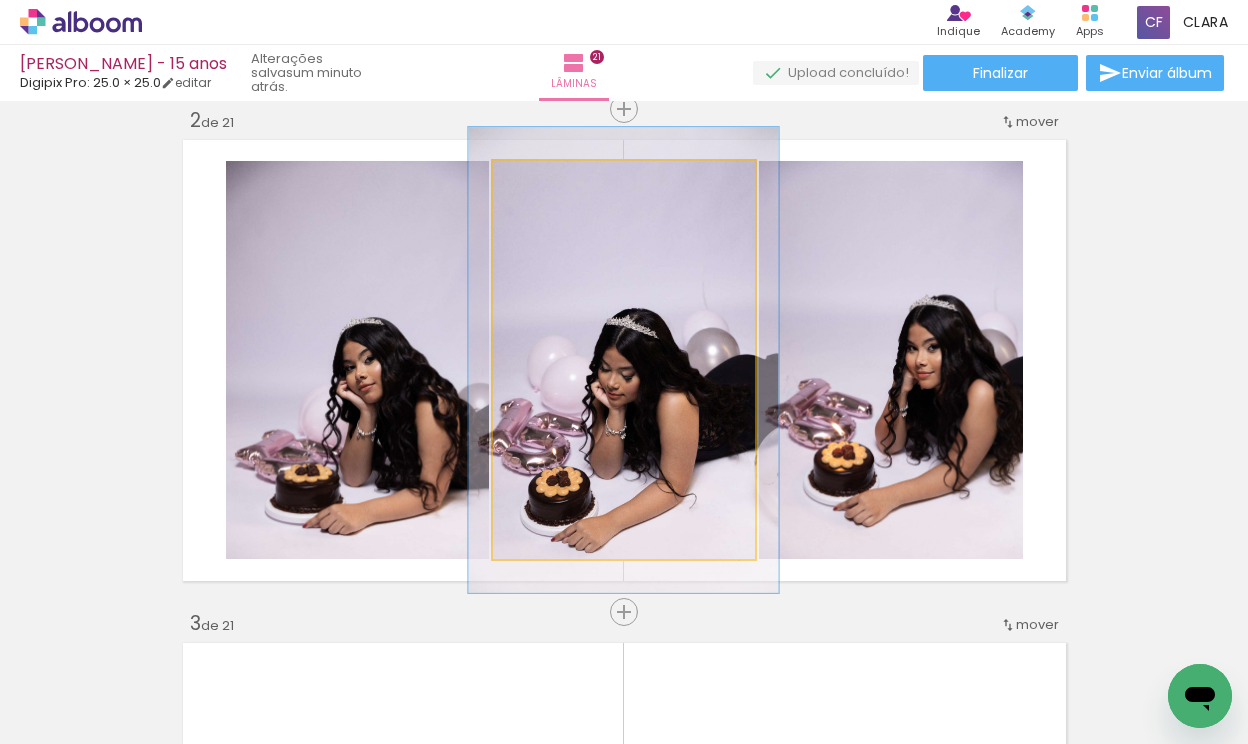 drag, startPoint x: 533, startPoint y: 181, endPoint x: 545, endPoint y: 183, distance: 12.165525 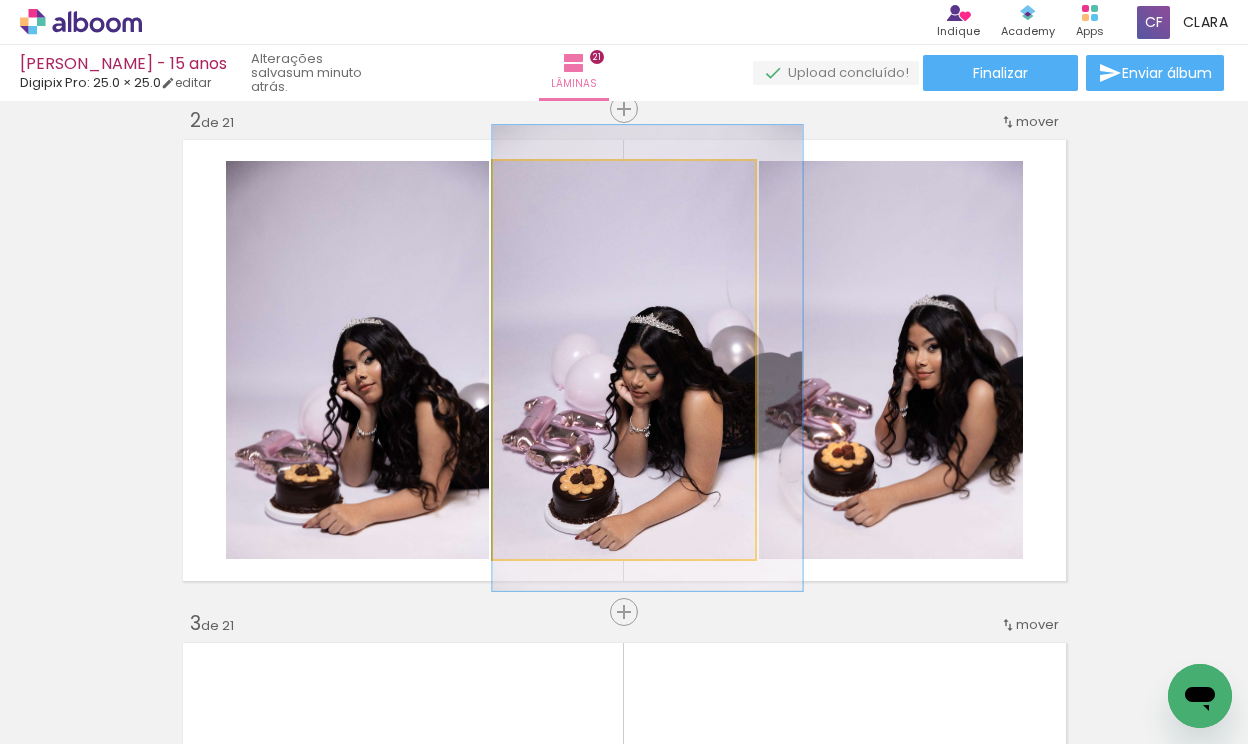 drag, startPoint x: 690, startPoint y: 290, endPoint x: 729, endPoint y: 288, distance: 39.051247 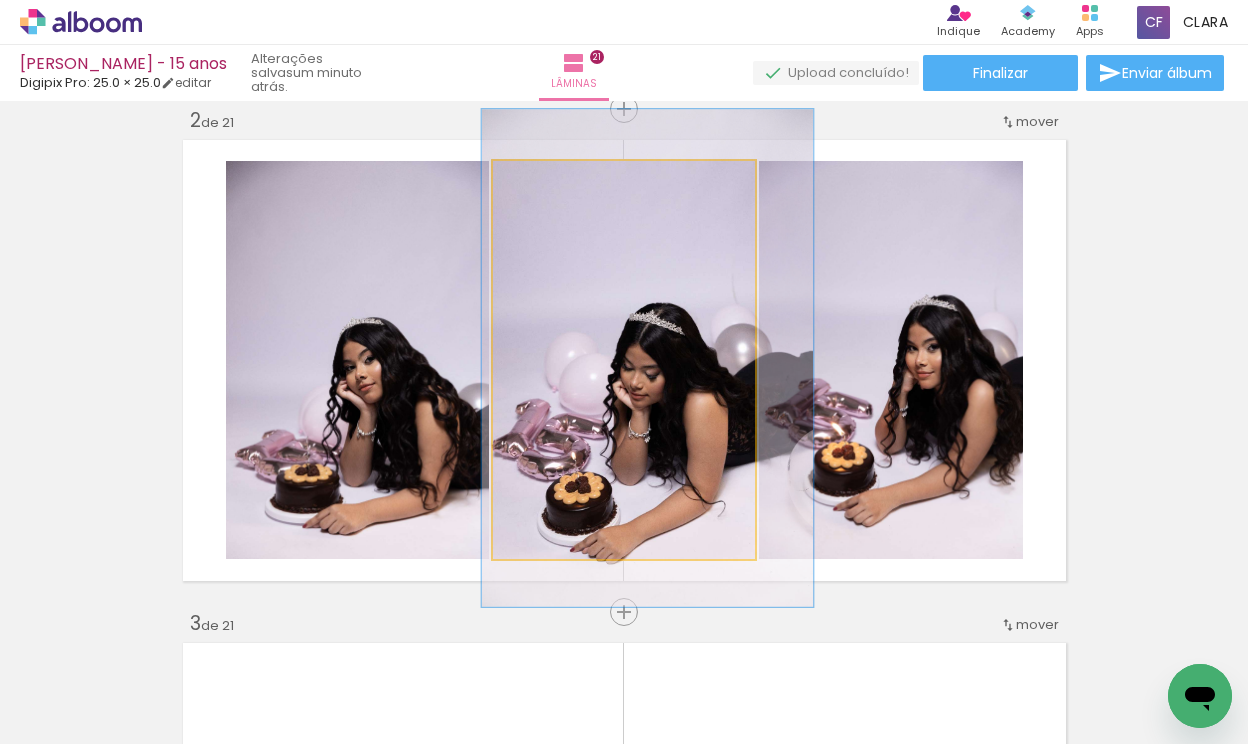 click at bounding box center [559, 182] 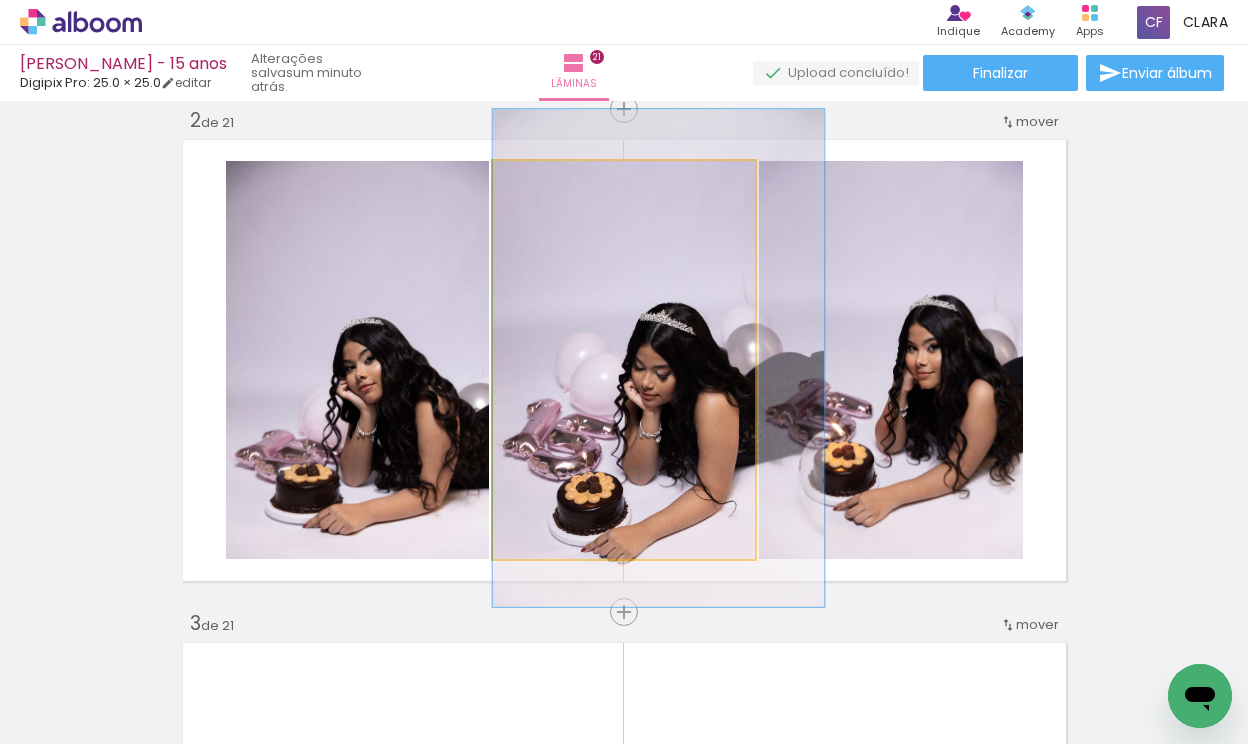 drag, startPoint x: 663, startPoint y: 297, endPoint x: 676, endPoint y: 297, distance: 13 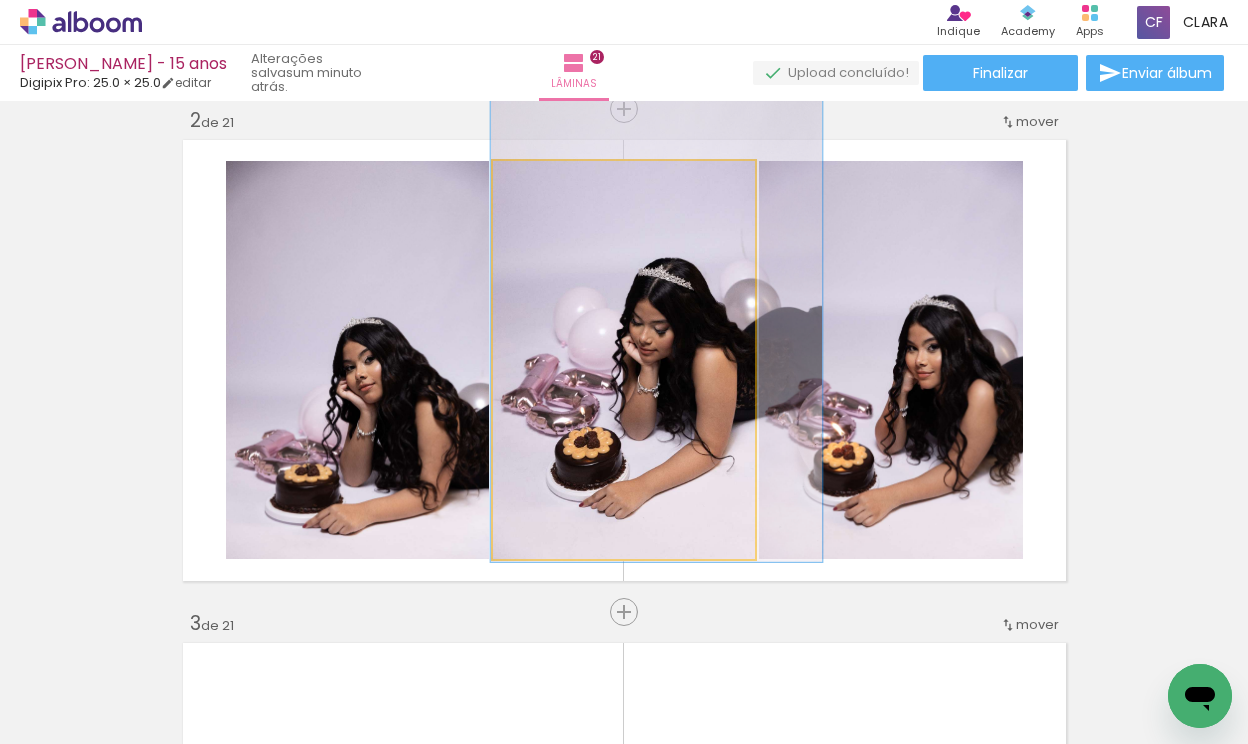 drag, startPoint x: 676, startPoint y: 297, endPoint x: 674, endPoint y: 252, distance: 45.044422 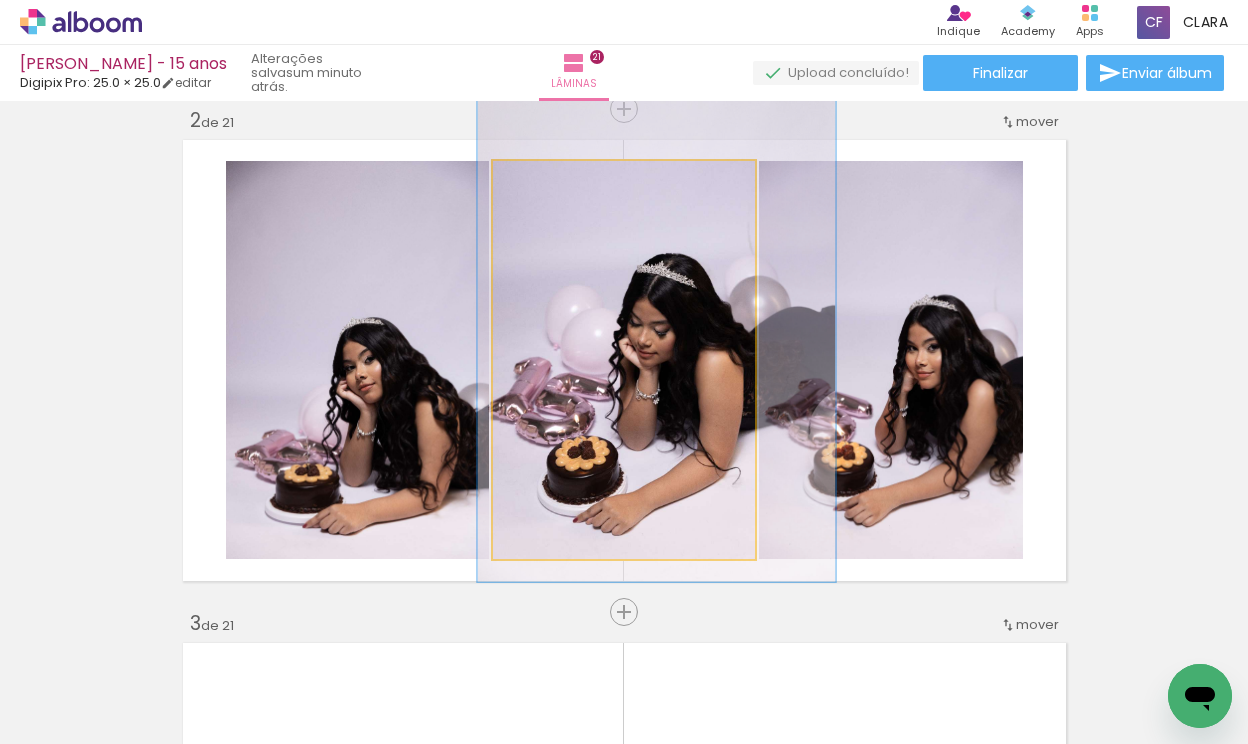 type on "137" 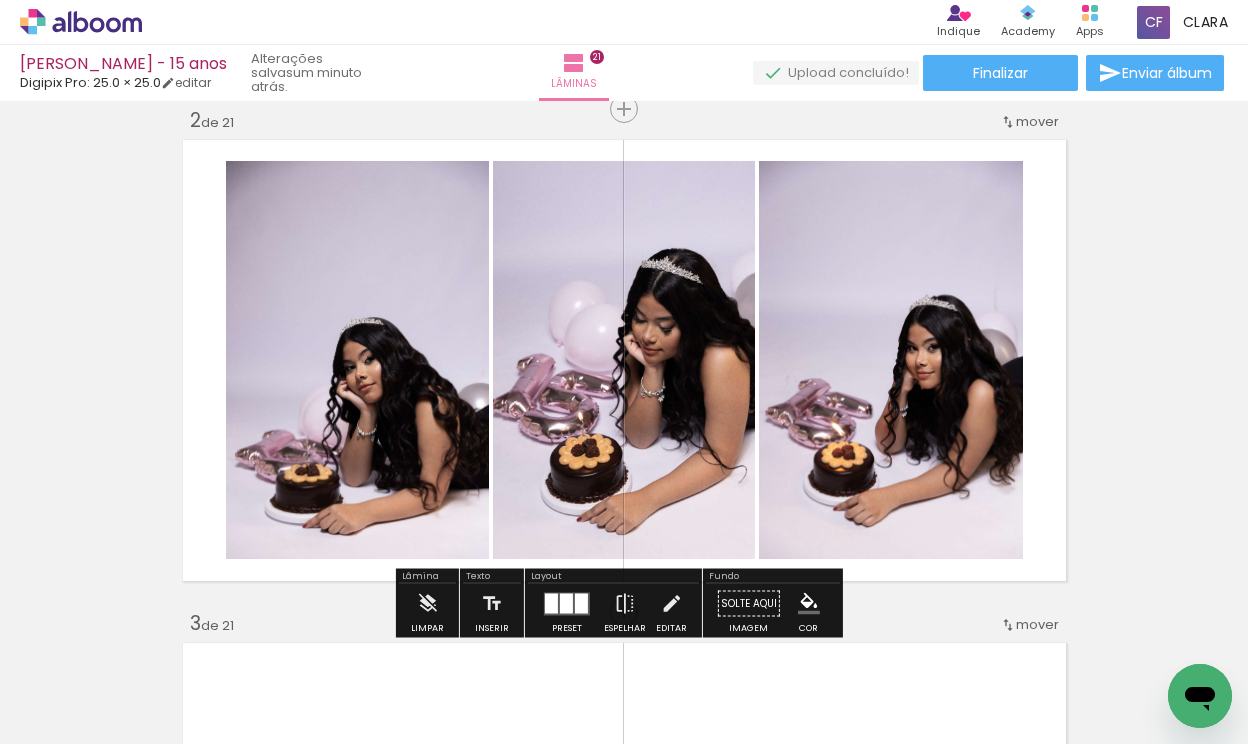 click on "Inserir lâmina 1  de 21  Inserir lâmina 2  de 21  Inserir lâmina 3  de 21  Inserir lâmina 4  de 21  Inserir lâmina 5  de 21  Inserir lâmina 6  de 21  Inserir lâmina 7  de 21  Inserir lâmina 8  de 21  Inserir lâmina 9  de 21  Inserir lâmina 10  de 21  Inserir lâmina 11  de 21  Inserir lâmina 12  de 21  Inserir lâmina 13  de 21  Inserir lâmina 14  de 21  Inserir lâmina 15  de 21  Inserir lâmina 16  de 21  Inserir lâmina 17  de 21  Inserir lâmina 18  de 21  Inserir lâmina 19  de 21  Inserir lâmina 20  de 21  Inserir lâmina 21  de 21" at bounding box center (624, 5113) 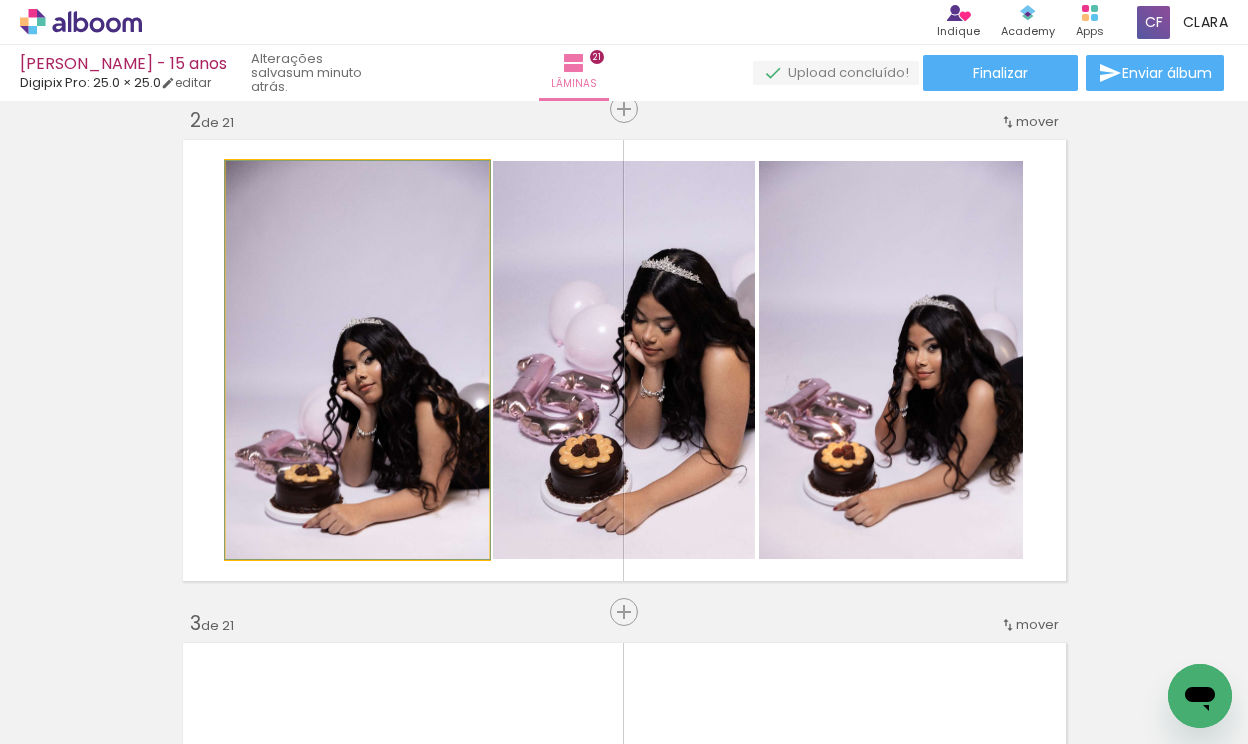 click 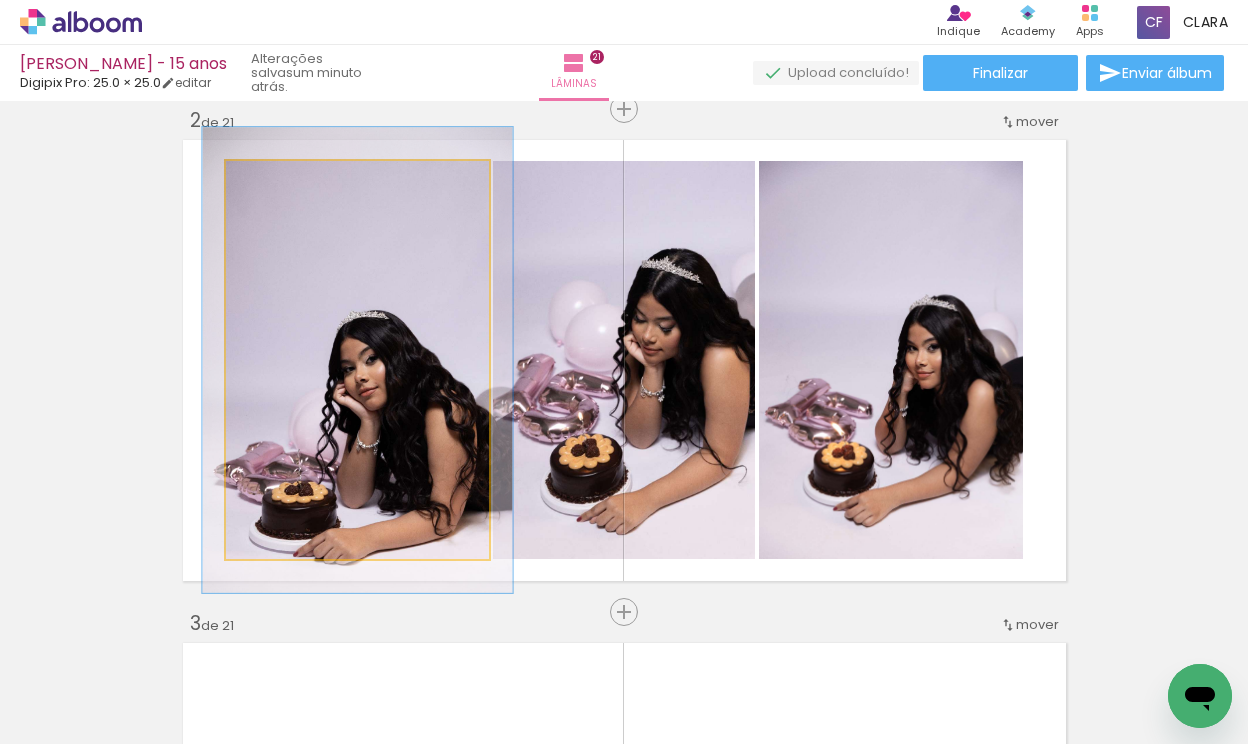drag, startPoint x: 265, startPoint y: 180, endPoint x: 277, endPoint y: 179, distance: 12.0415945 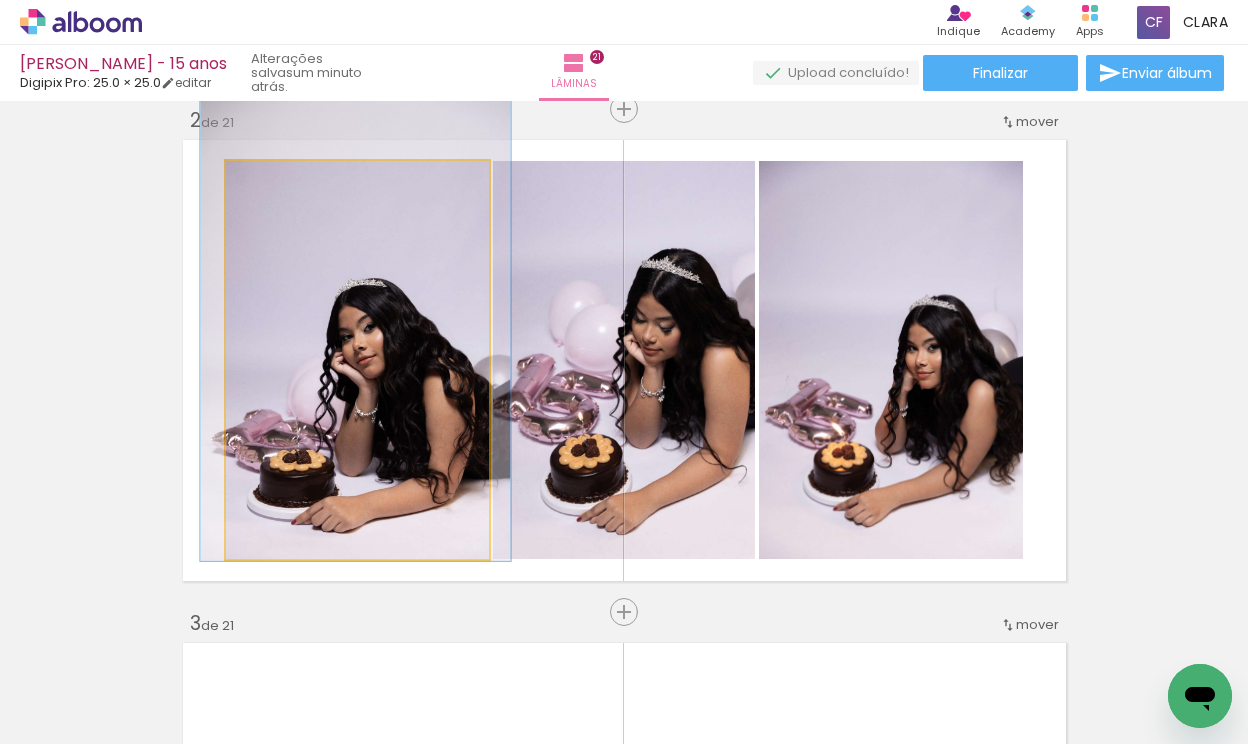 drag, startPoint x: 341, startPoint y: 293, endPoint x: 339, endPoint y: 261, distance: 32.06244 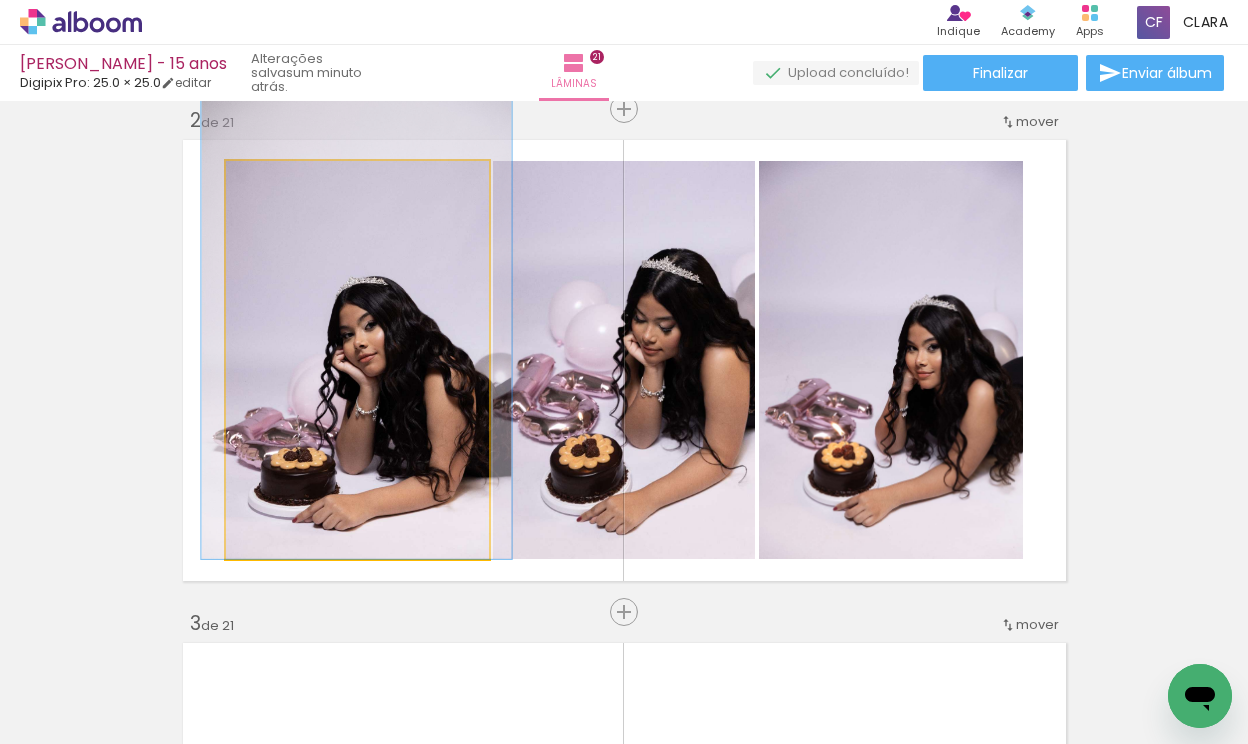 drag, startPoint x: 347, startPoint y: 274, endPoint x: 346, endPoint y: 252, distance: 22.022715 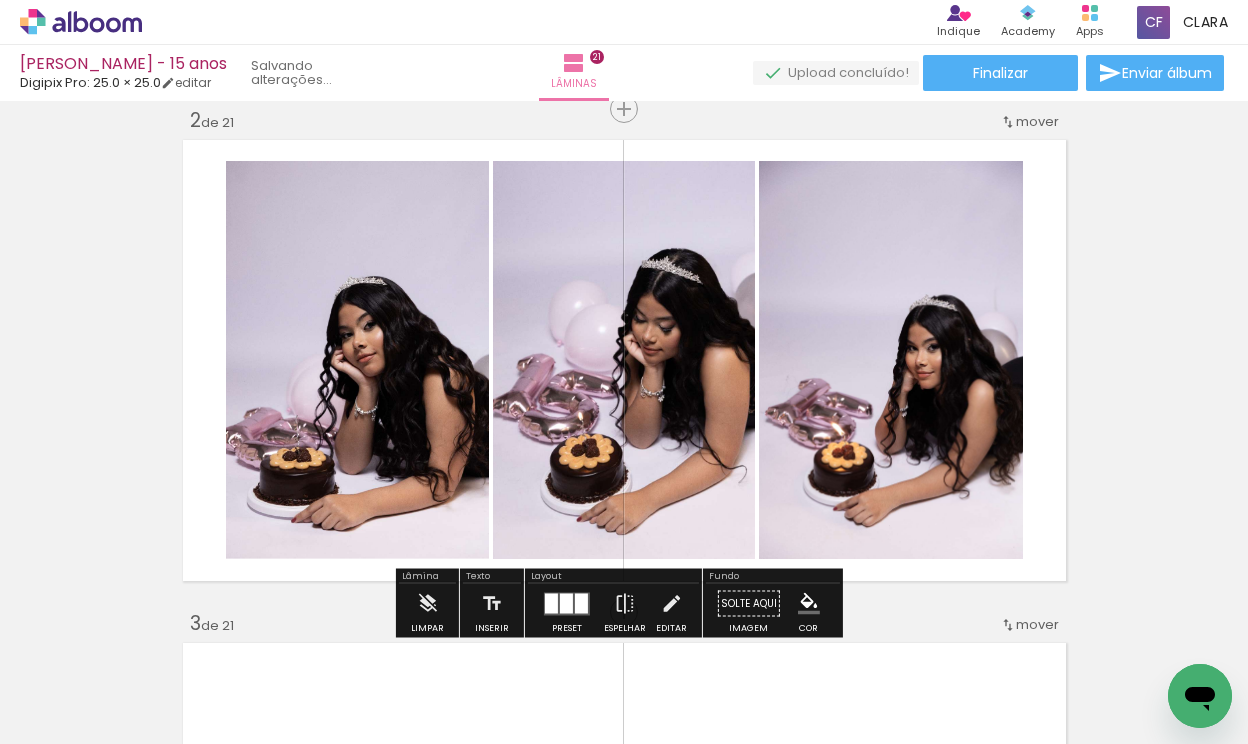 click 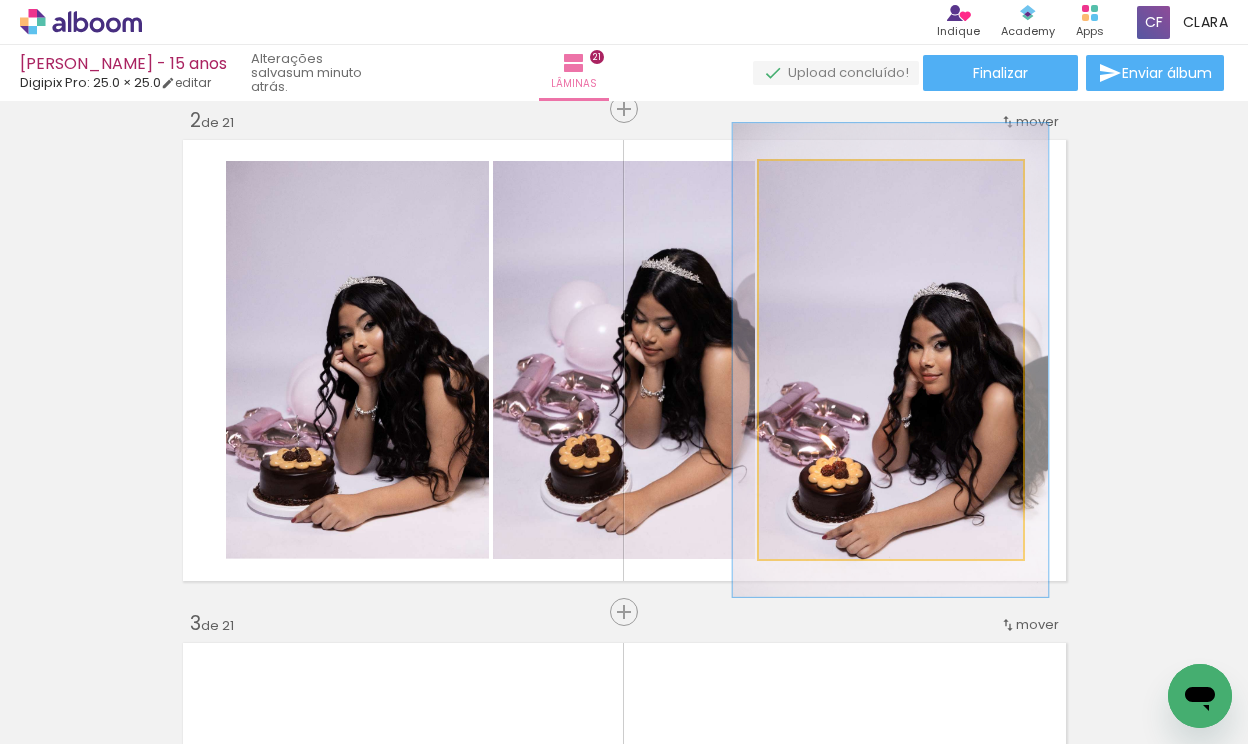 drag, startPoint x: 795, startPoint y: 178, endPoint x: 809, endPoint y: 176, distance: 14.142136 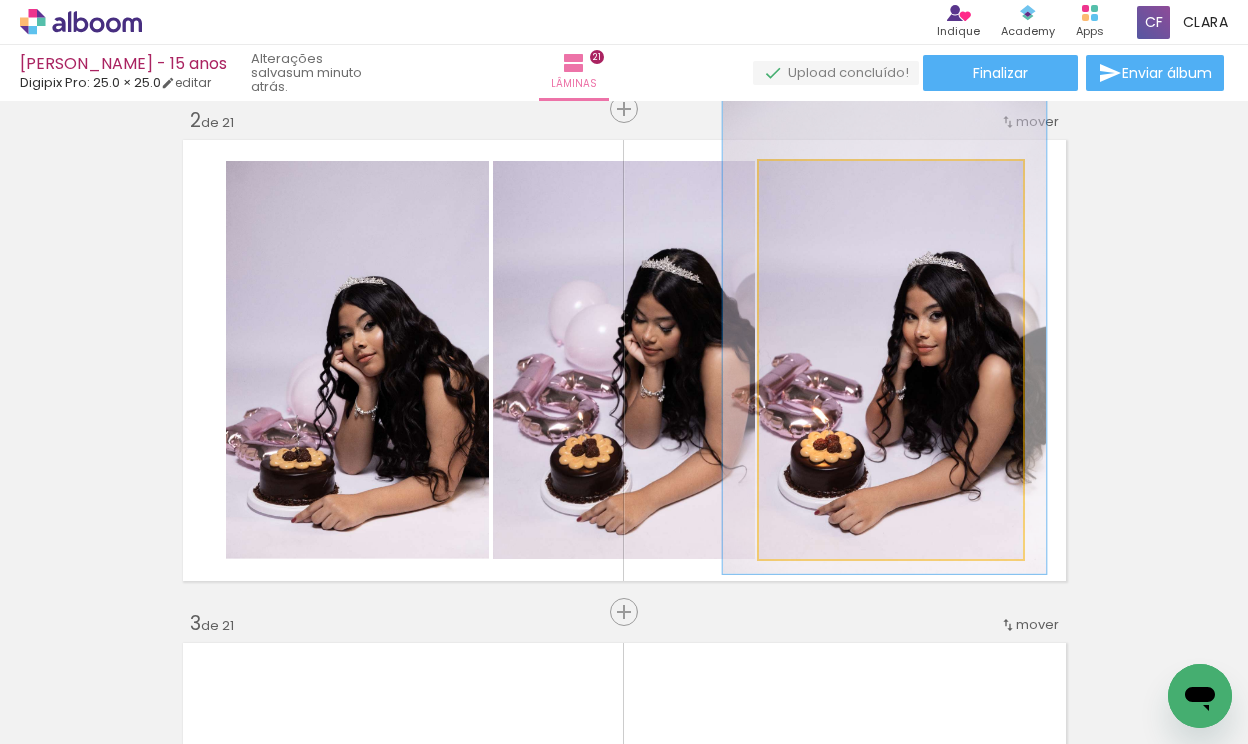 drag, startPoint x: 961, startPoint y: 313, endPoint x: 955, endPoint y: 284, distance: 29.614185 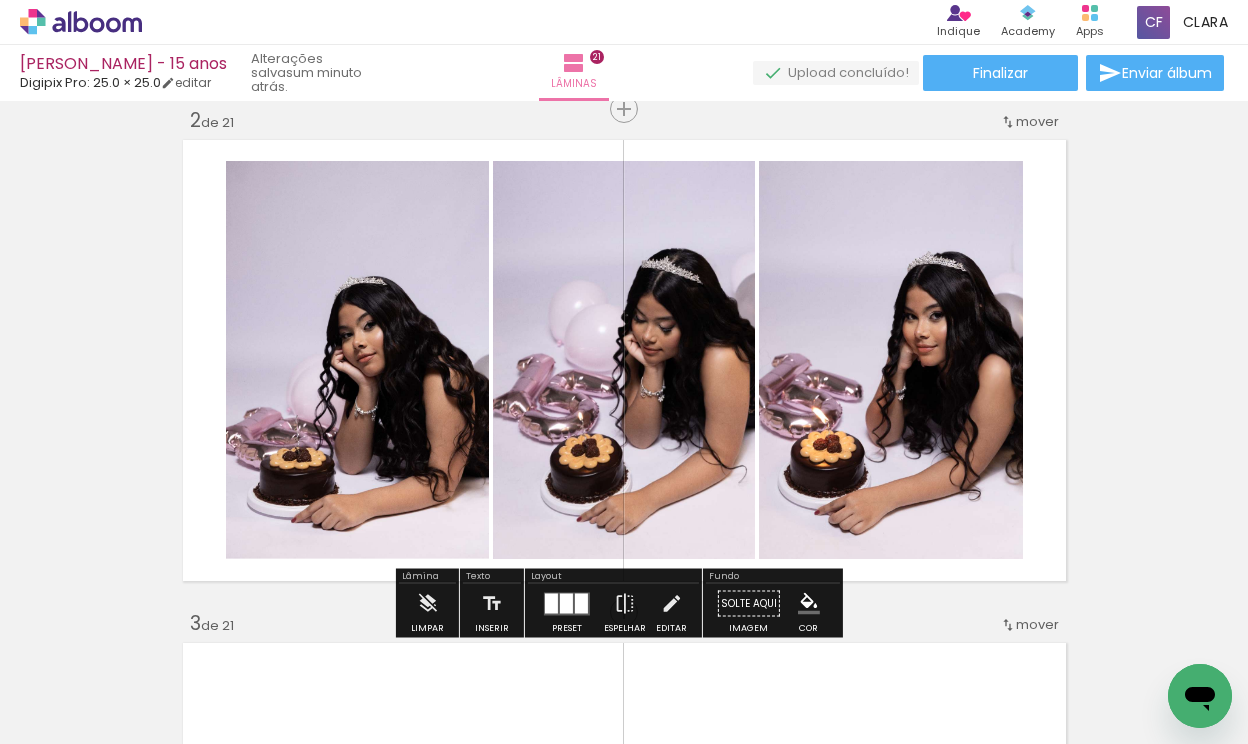 click on "Inserir lâmina 1  de 21  Inserir lâmina 2  de 21  Inserir lâmina 3  de 21  Inserir lâmina 4  de 21  Inserir lâmina 5  de 21  Inserir lâmina 6  de 21  Inserir lâmina 7  de 21  Inserir lâmina 8  de 21  Inserir lâmina 9  de 21  Inserir lâmina 10  de 21  Inserir lâmina 11  de 21  Inserir lâmina 12  de 21  Inserir lâmina 13  de 21  Inserir lâmina 14  de 21  Inserir lâmina 15  de 21  Inserir lâmina 16  de 21  Inserir lâmina 17  de 21  Inserir lâmina 18  de 21  Inserir lâmina 19  de 21  Inserir lâmina 20  de 21  Inserir lâmina 21  de 21" at bounding box center (624, 5113) 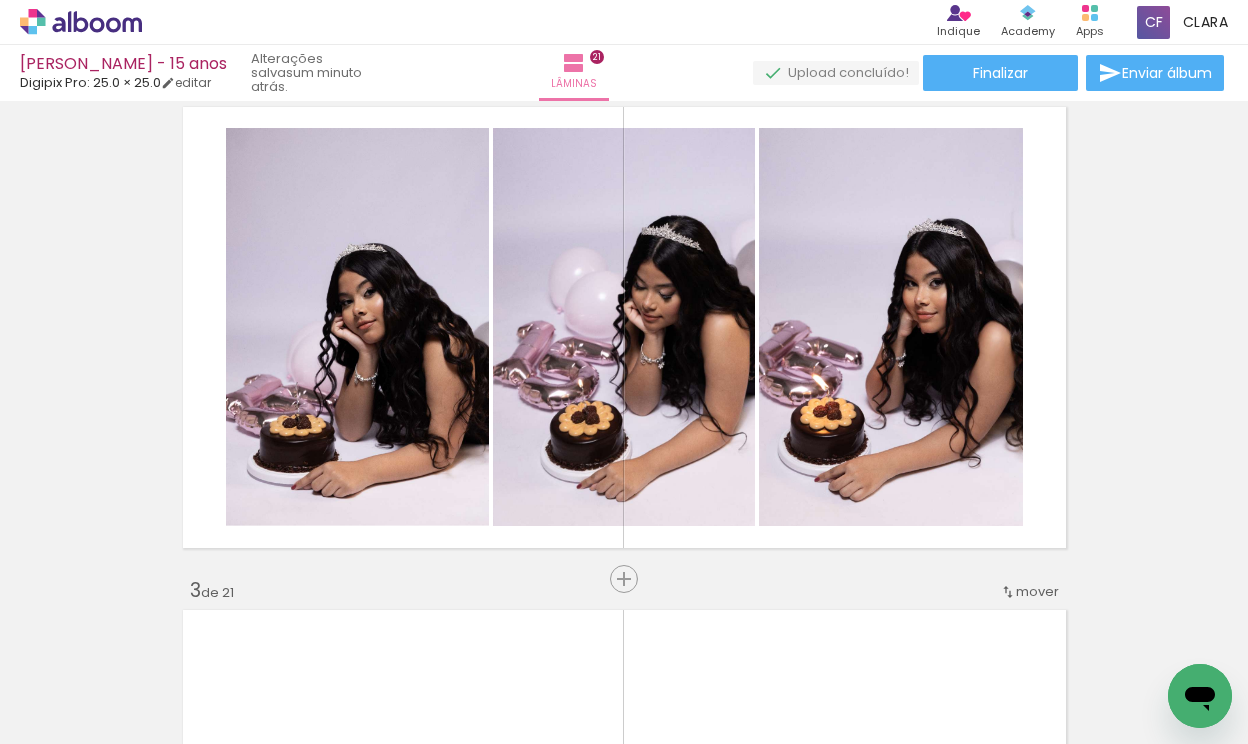 scroll, scrollTop: 590, scrollLeft: 0, axis: vertical 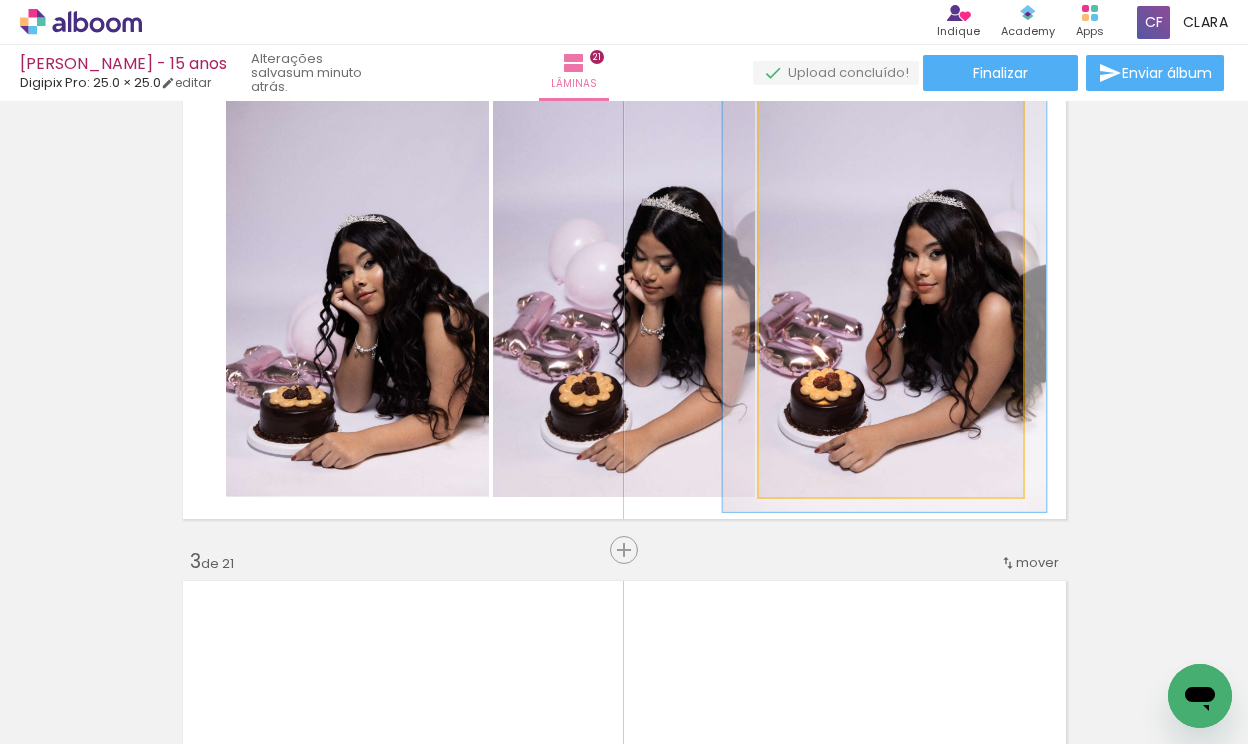 click 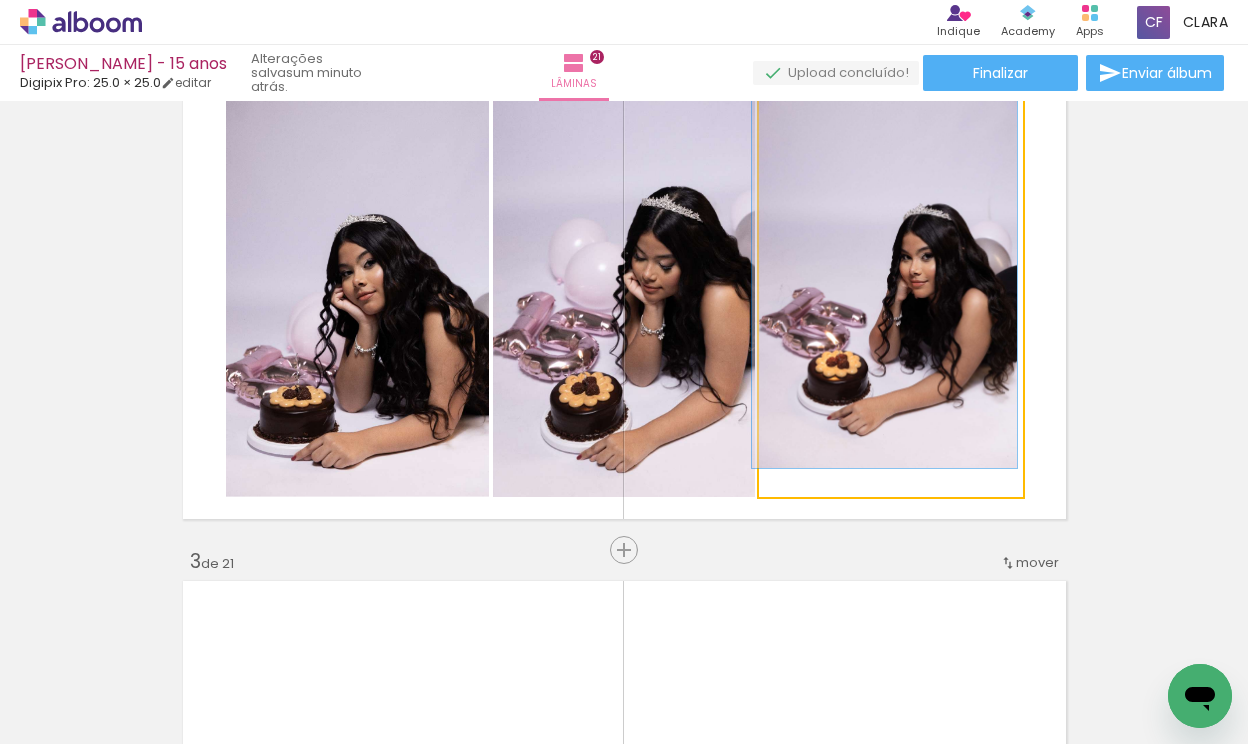 drag, startPoint x: 812, startPoint y: 117, endPoint x: 787, endPoint y: 118, distance: 25.019993 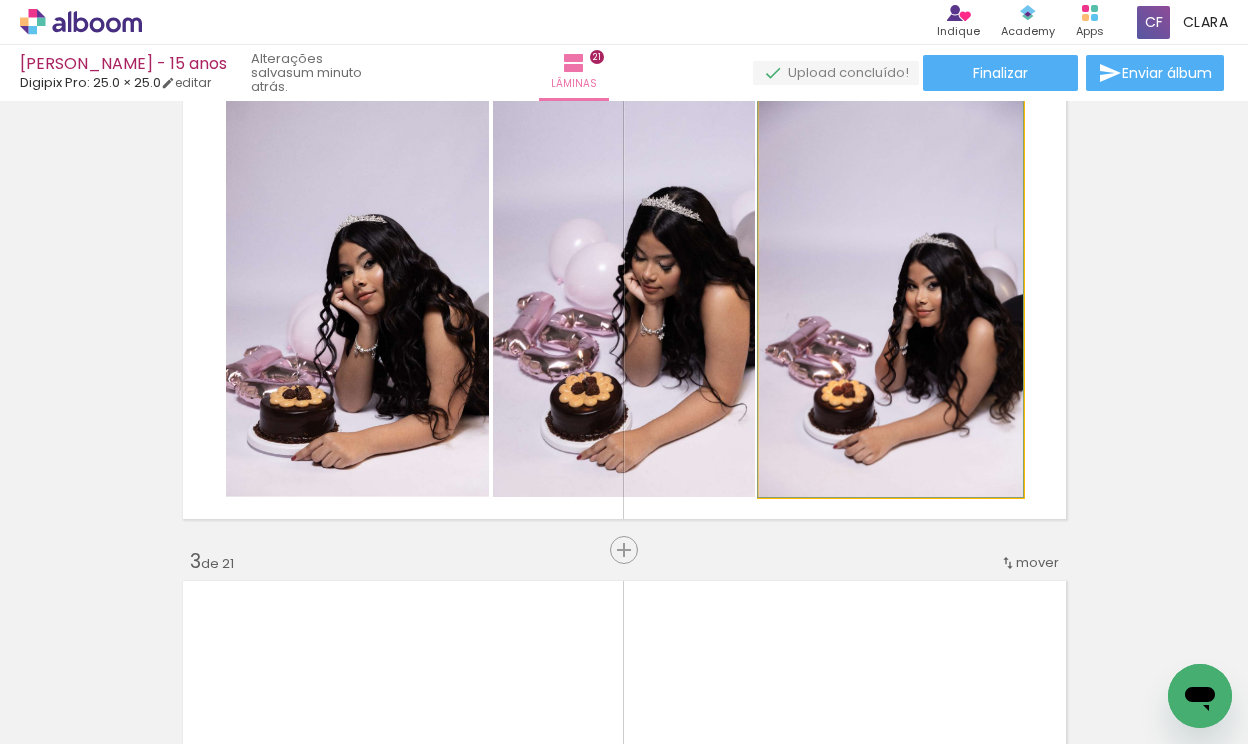 drag, startPoint x: 936, startPoint y: 271, endPoint x: 936, endPoint y: 286, distance: 15 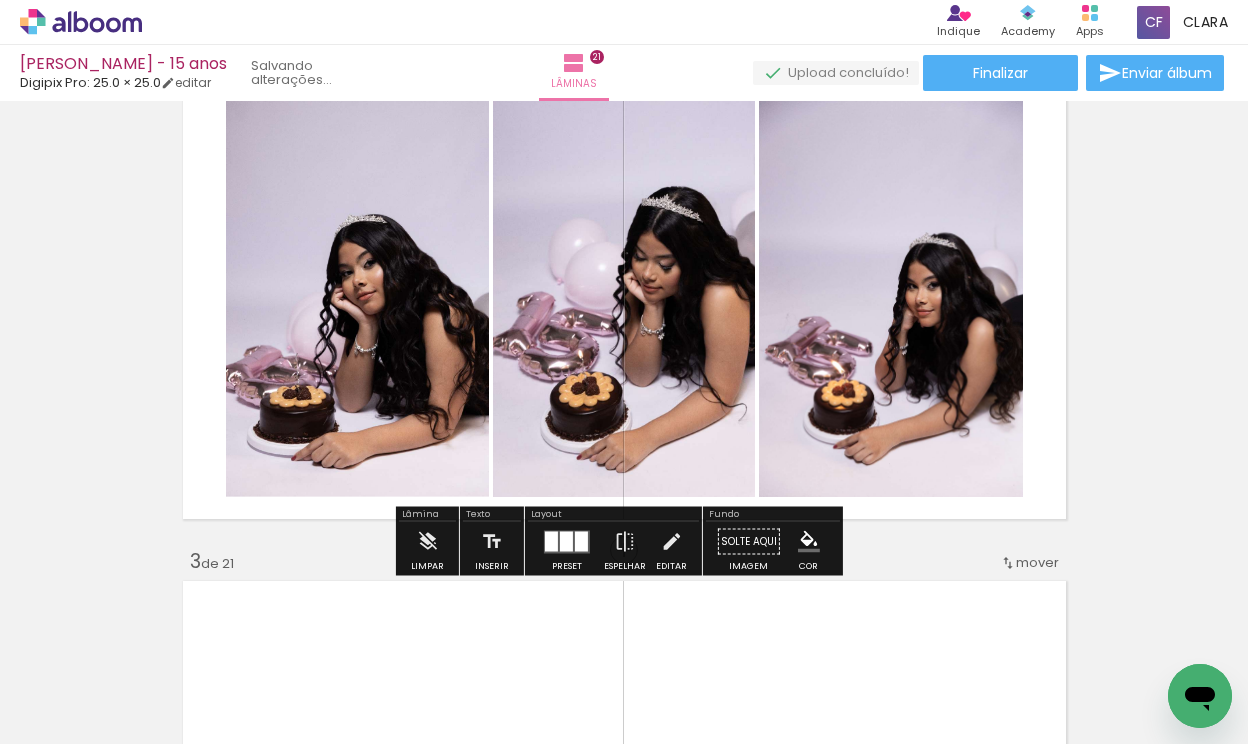 click on "Inserir lâmina 1  de 21  Inserir lâmina 2  de 21  Inserir lâmina 3  de 21  Inserir lâmina 4  de 21  Inserir lâmina 5  de 21  Inserir lâmina 6  de 21  Inserir lâmina 7  de 21  Inserir lâmina 8  de 21  Inserir lâmina 9  de 21  Inserir lâmina 10  de 21  Inserir lâmina 11  de 21  Inserir lâmina 12  de 21  Inserir lâmina 13  de 21  Inserir lâmina 14  de 21  Inserir lâmina 15  de 21  Inserir lâmina 16  de 21  Inserir lâmina 17  de 21  Inserir lâmina 18  de 21  Inserir lâmina 19  de 21  Inserir lâmina 20  de 21  Inserir lâmina 21  de 21" at bounding box center [624, 5051] 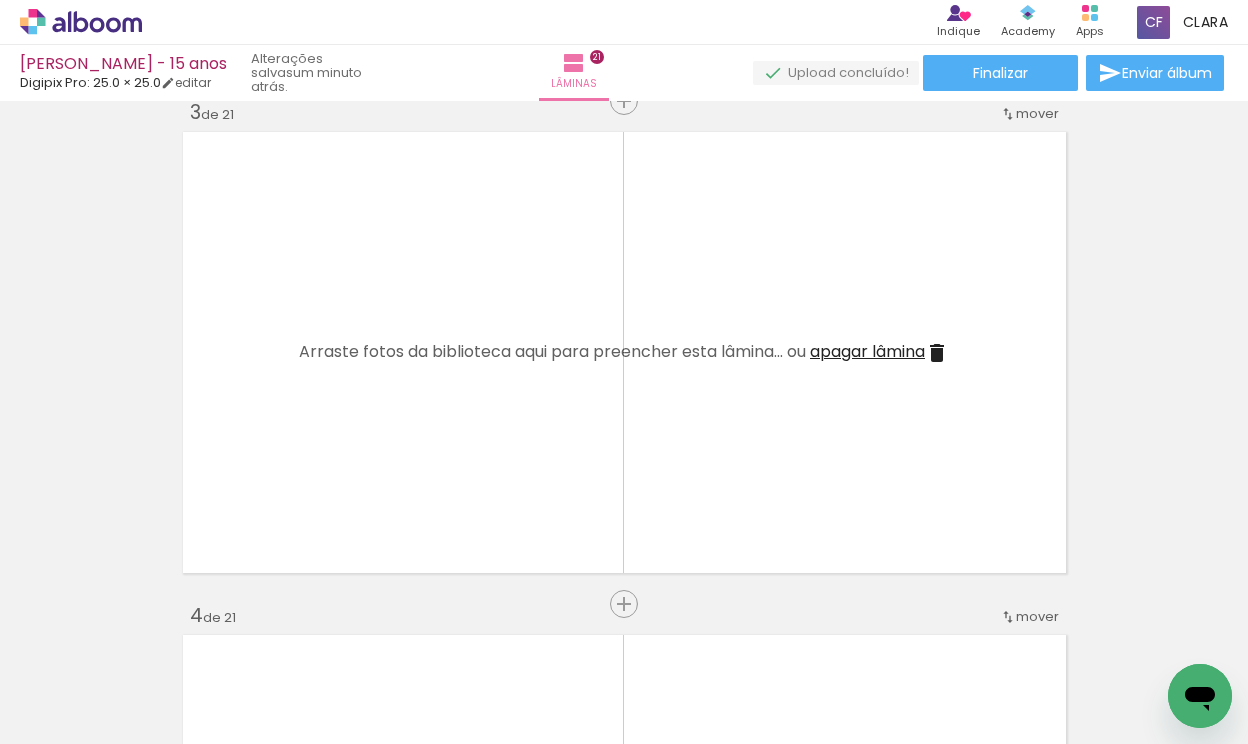 scroll, scrollTop: 1072, scrollLeft: 0, axis: vertical 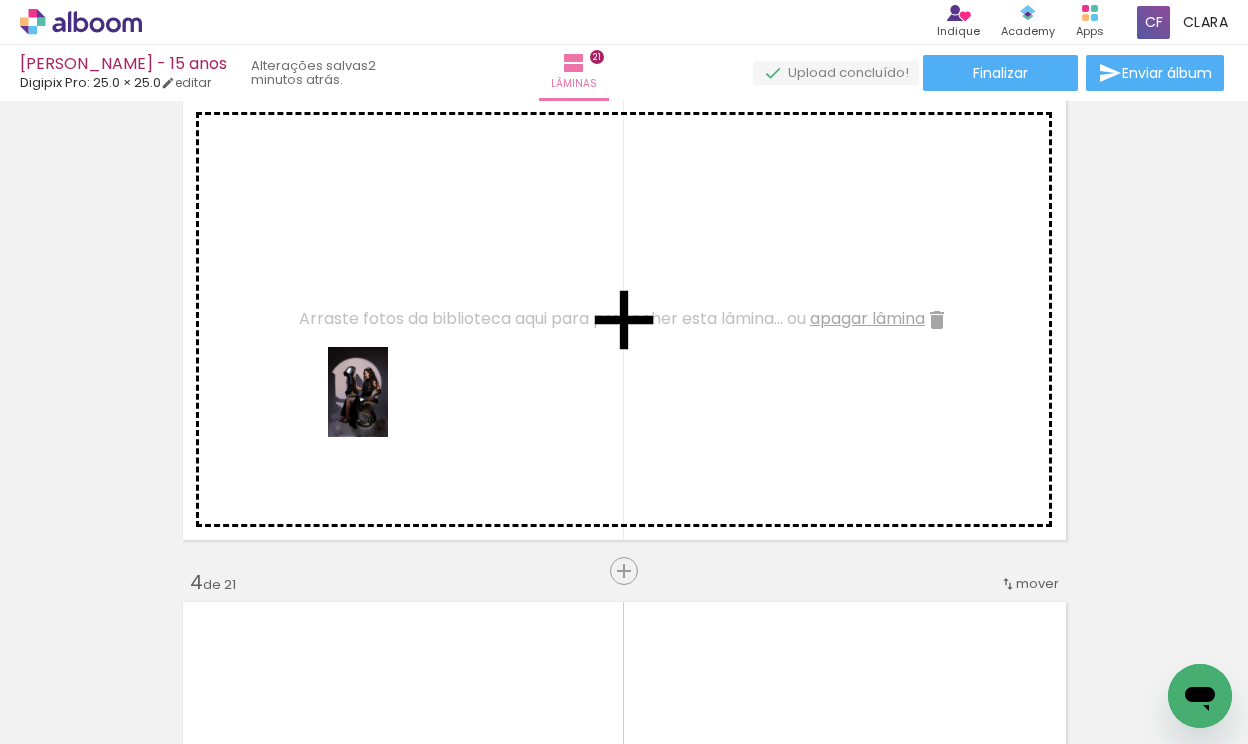 drag, startPoint x: 212, startPoint y: 696, endPoint x: 388, endPoint y: 404, distance: 340.93988 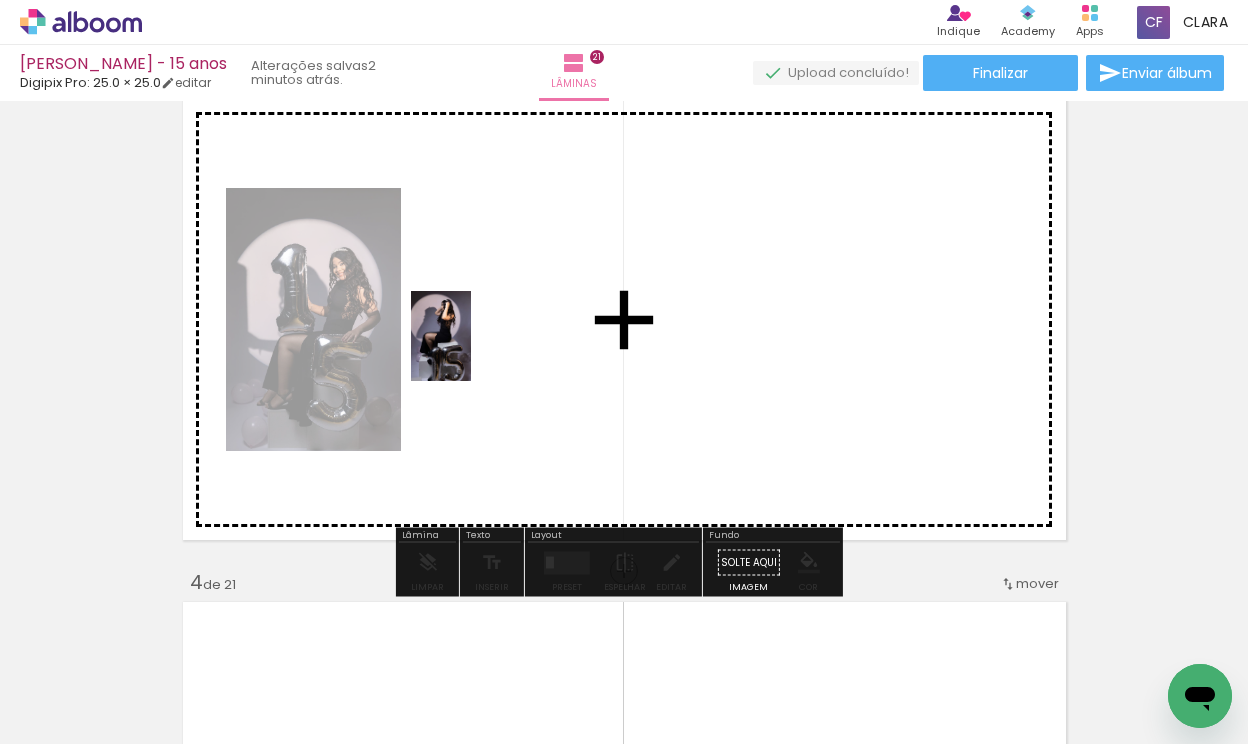 drag, startPoint x: 511, startPoint y: 671, endPoint x: 472, endPoint y: 347, distance: 326.33878 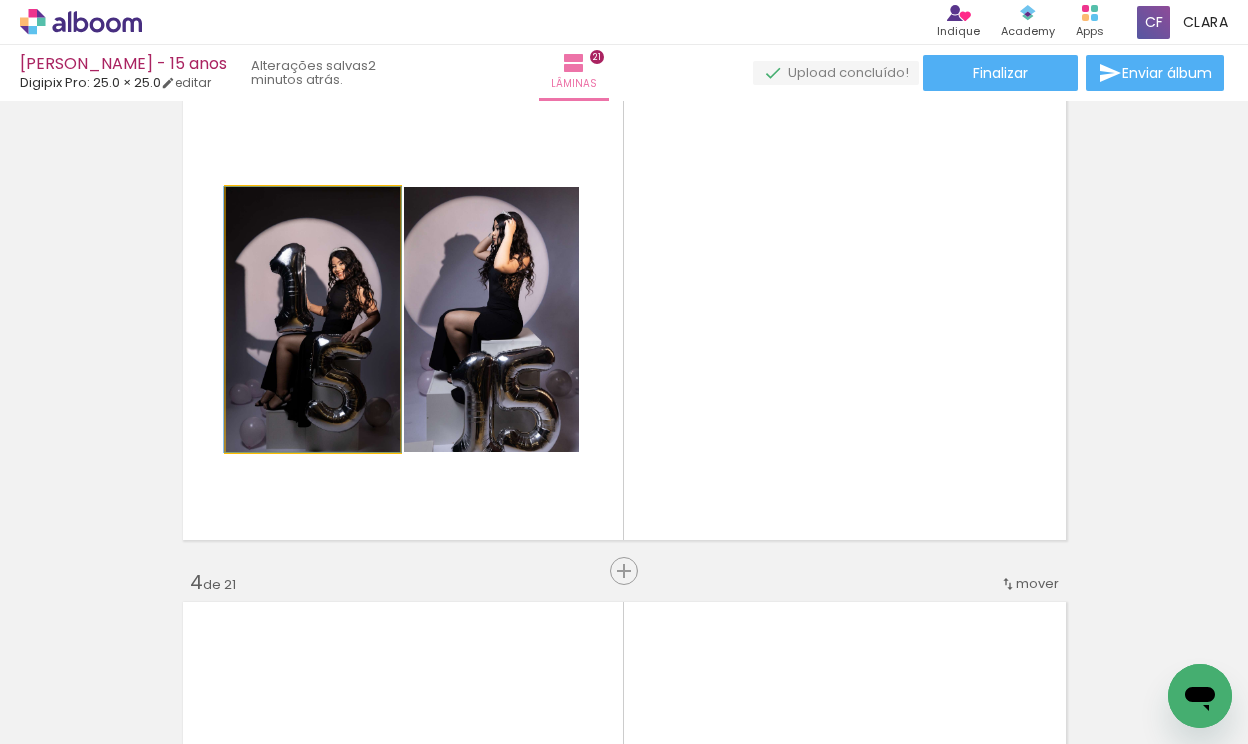 click 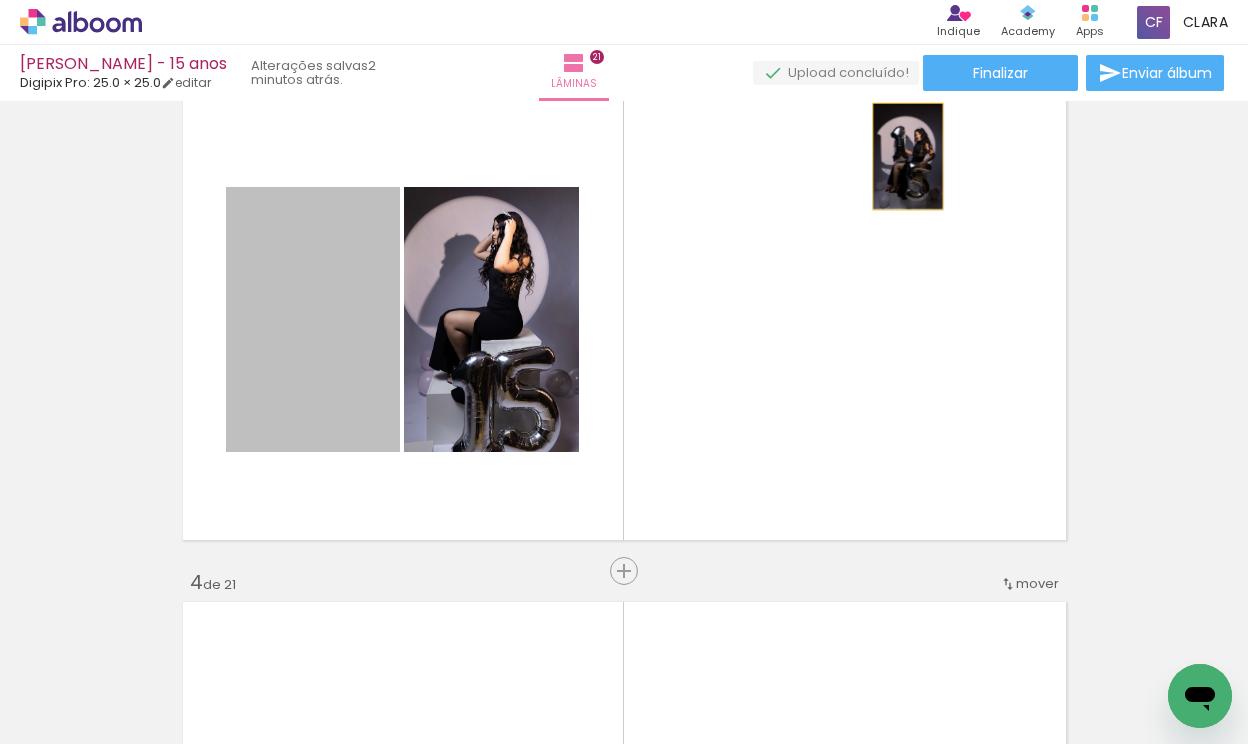 drag, startPoint x: 293, startPoint y: 347, endPoint x: 809, endPoint y: 289, distance: 519.24945 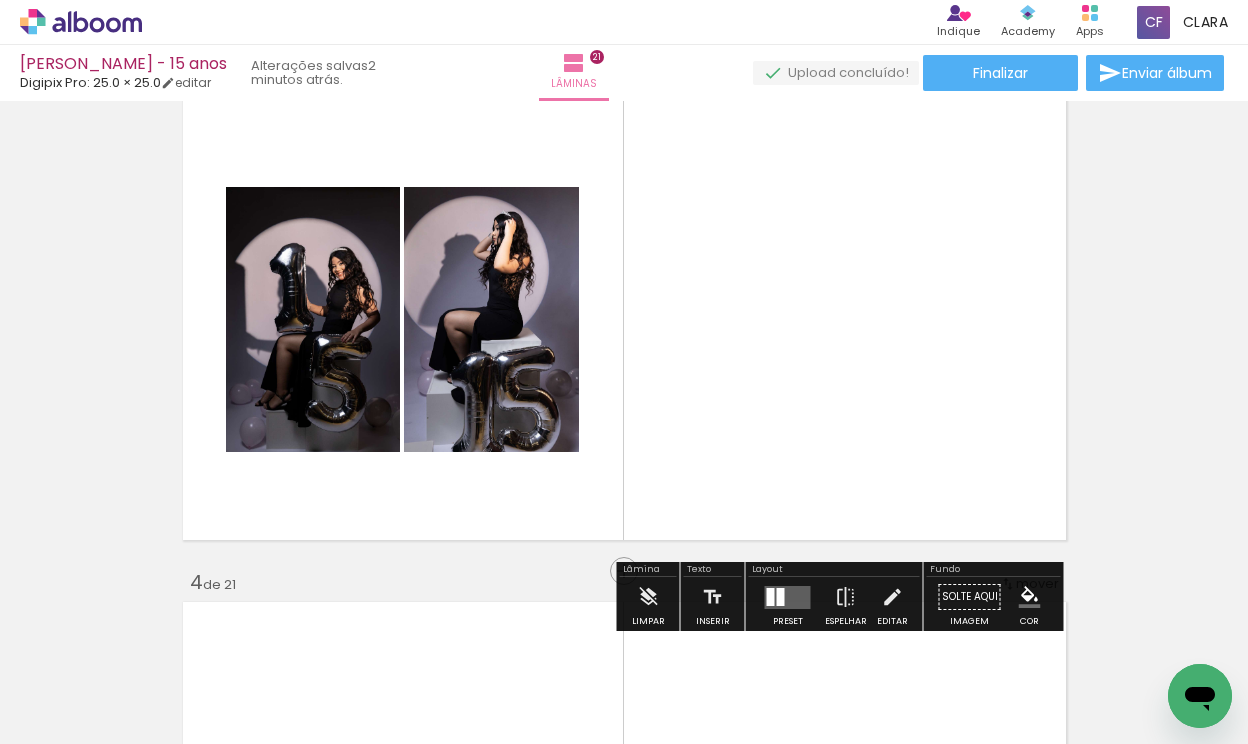click at bounding box center [788, 597] 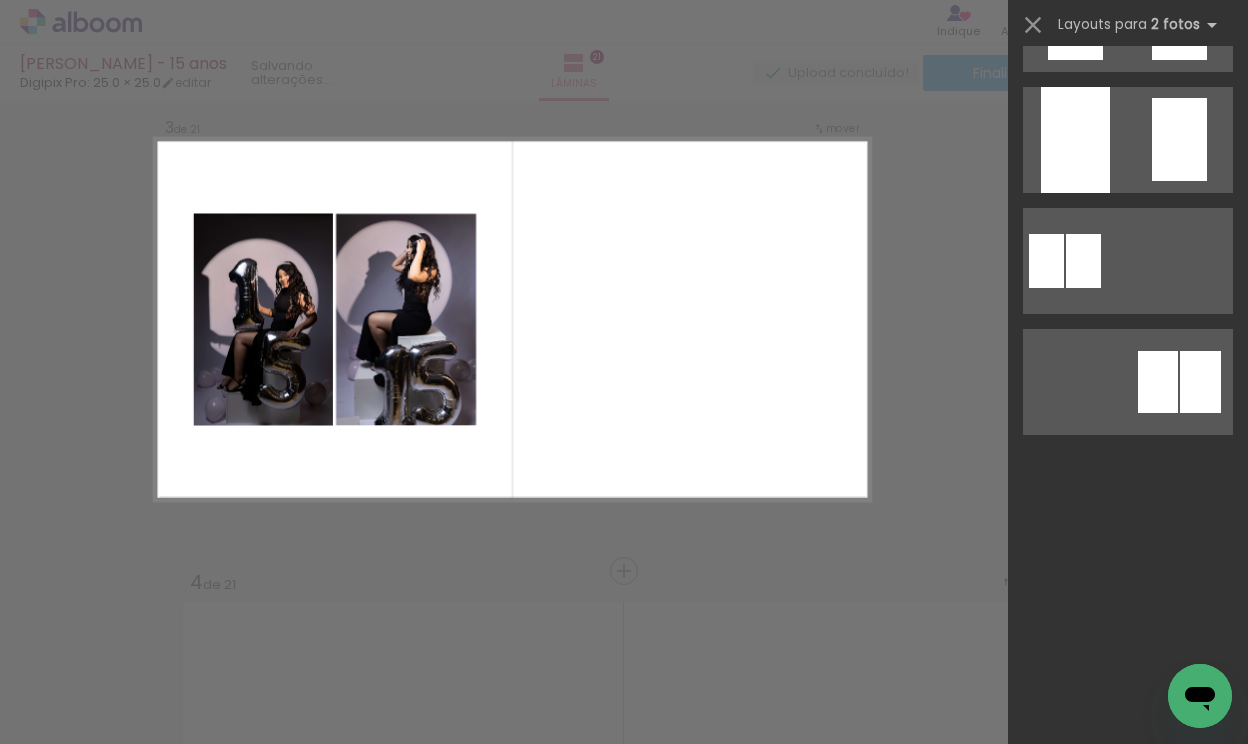 scroll, scrollTop: 0, scrollLeft: 0, axis: both 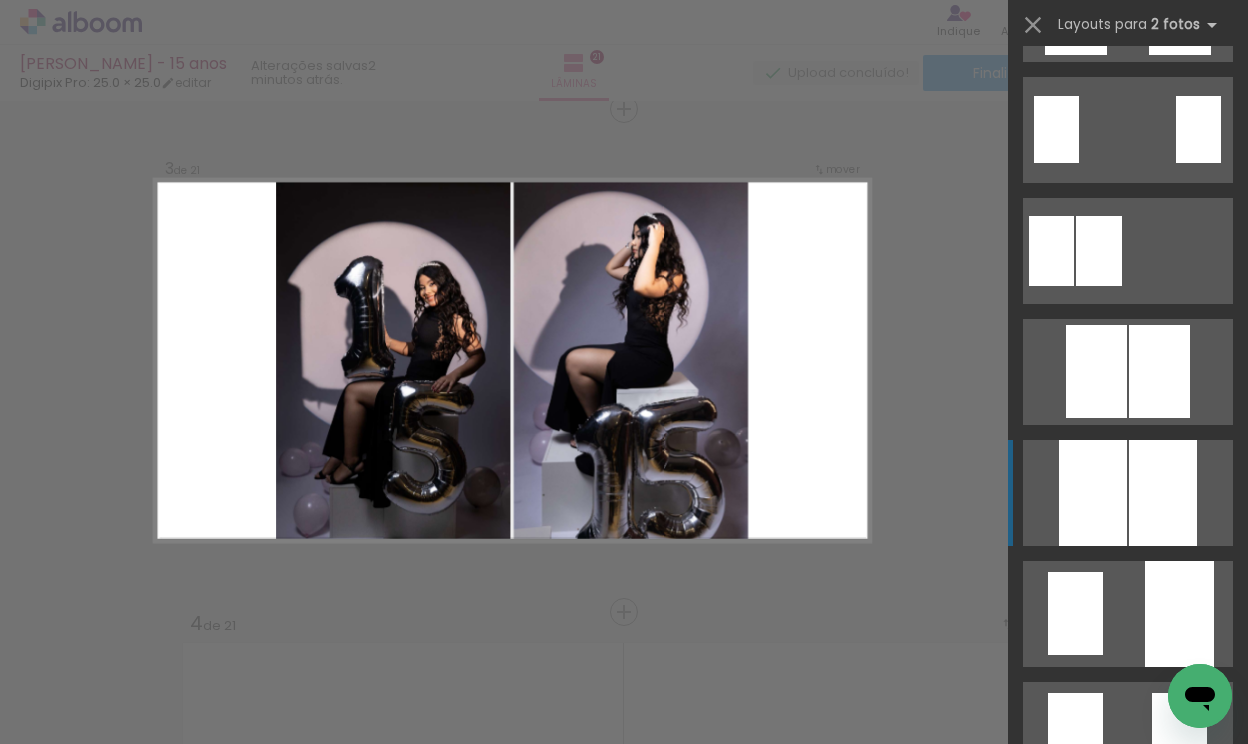 click at bounding box center (1179, -112) 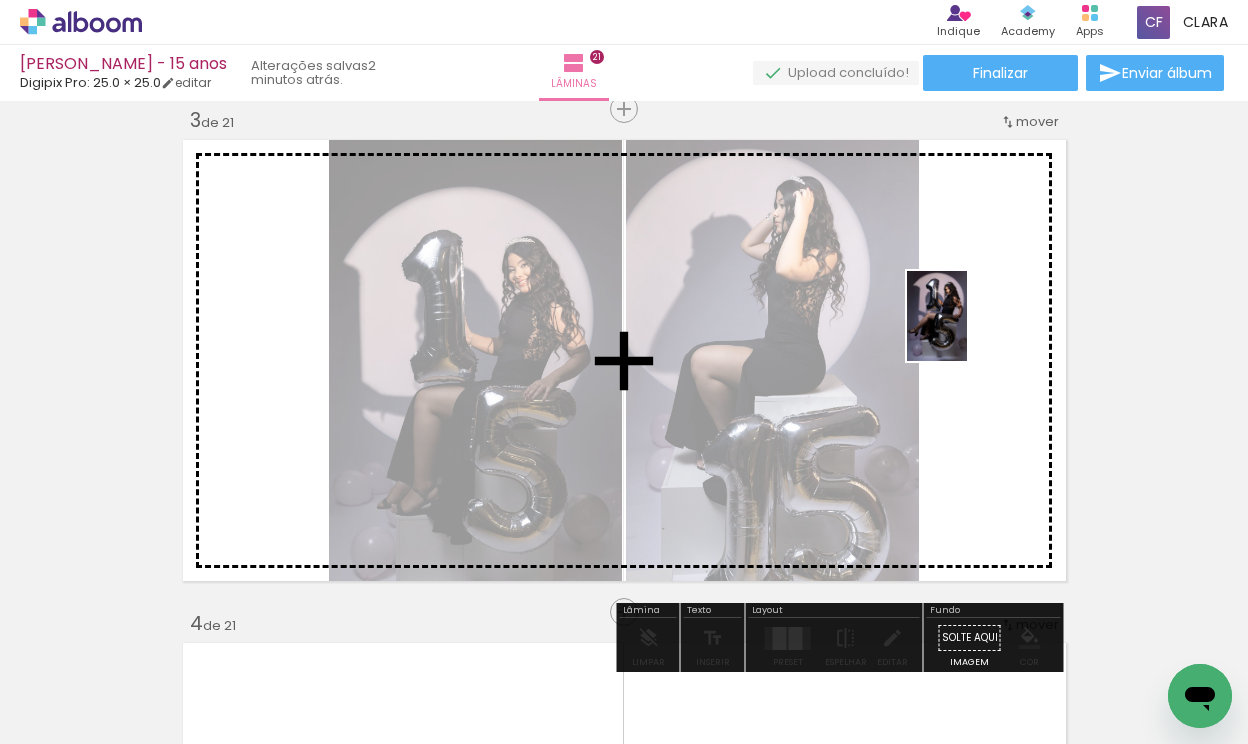 drag, startPoint x: 318, startPoint y: 673, endPoint x: 967, endPoint y: 330, distance: 734.064 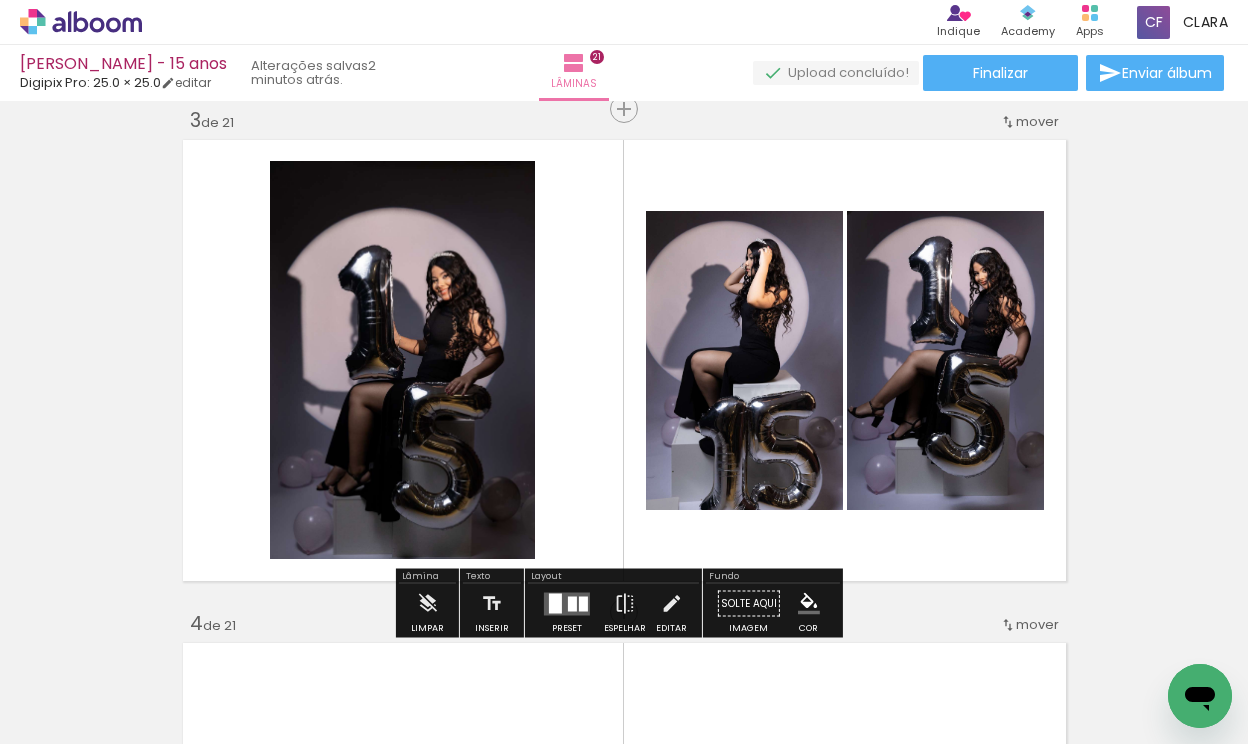 click at bounding box center [567, 603] 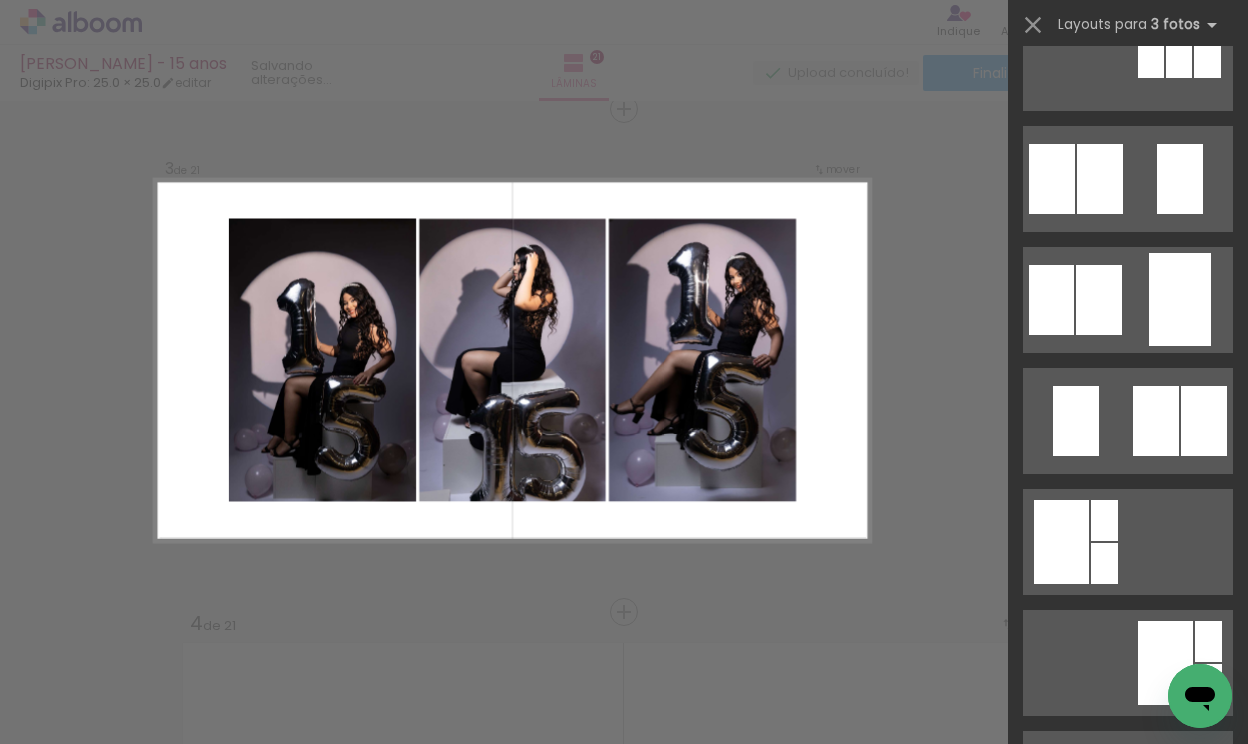 scroll, scrollTop: 662, scrollLeft: 0, axis: vertical 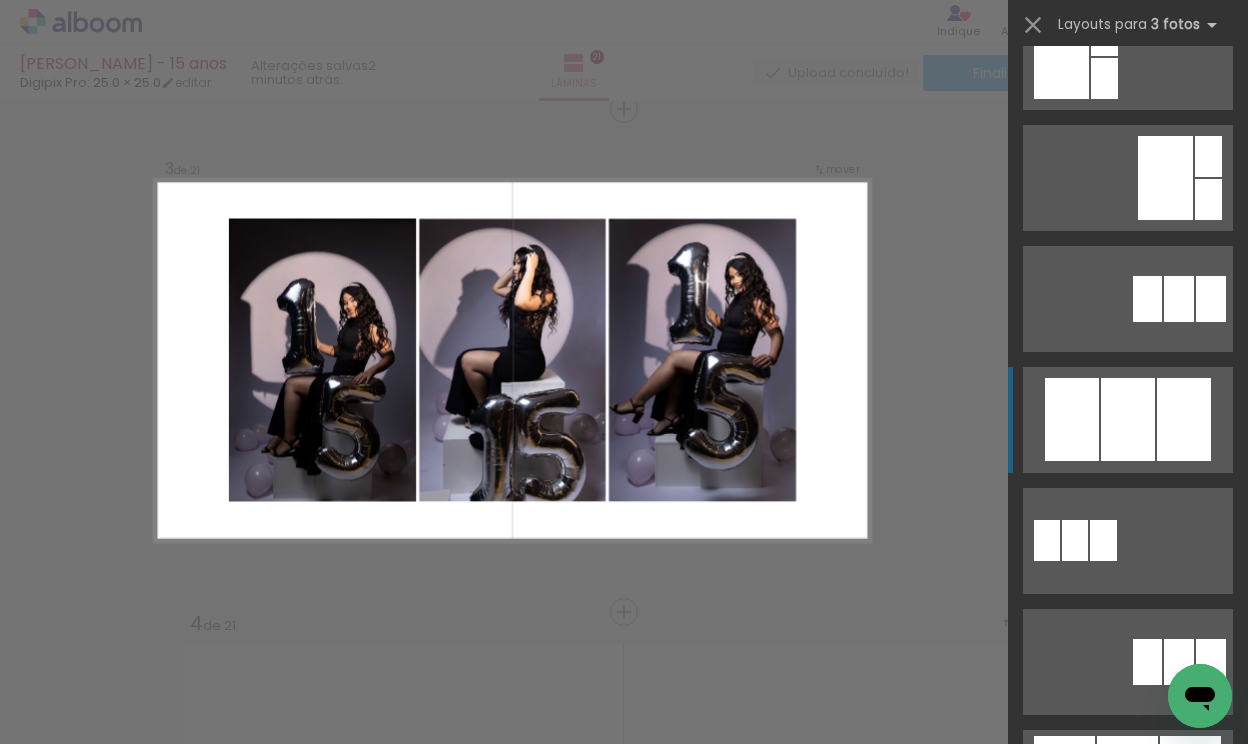 click at bounding box center [1128, 1025] 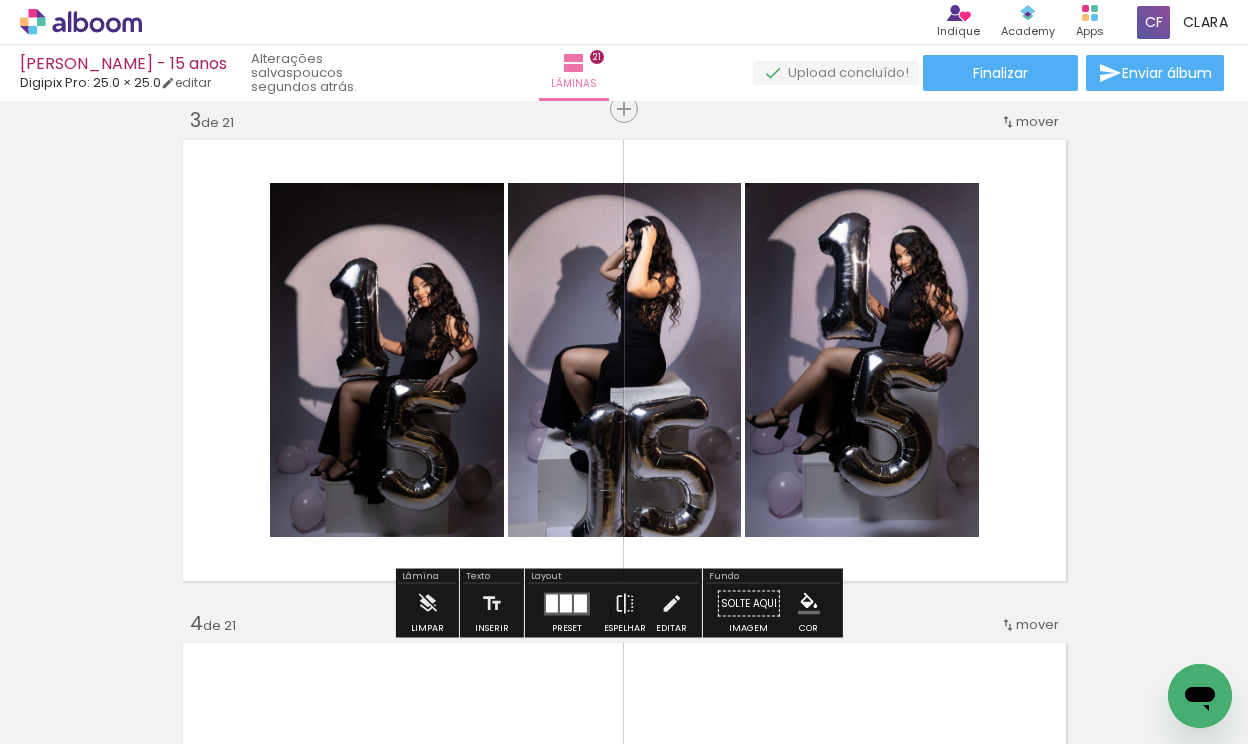 click 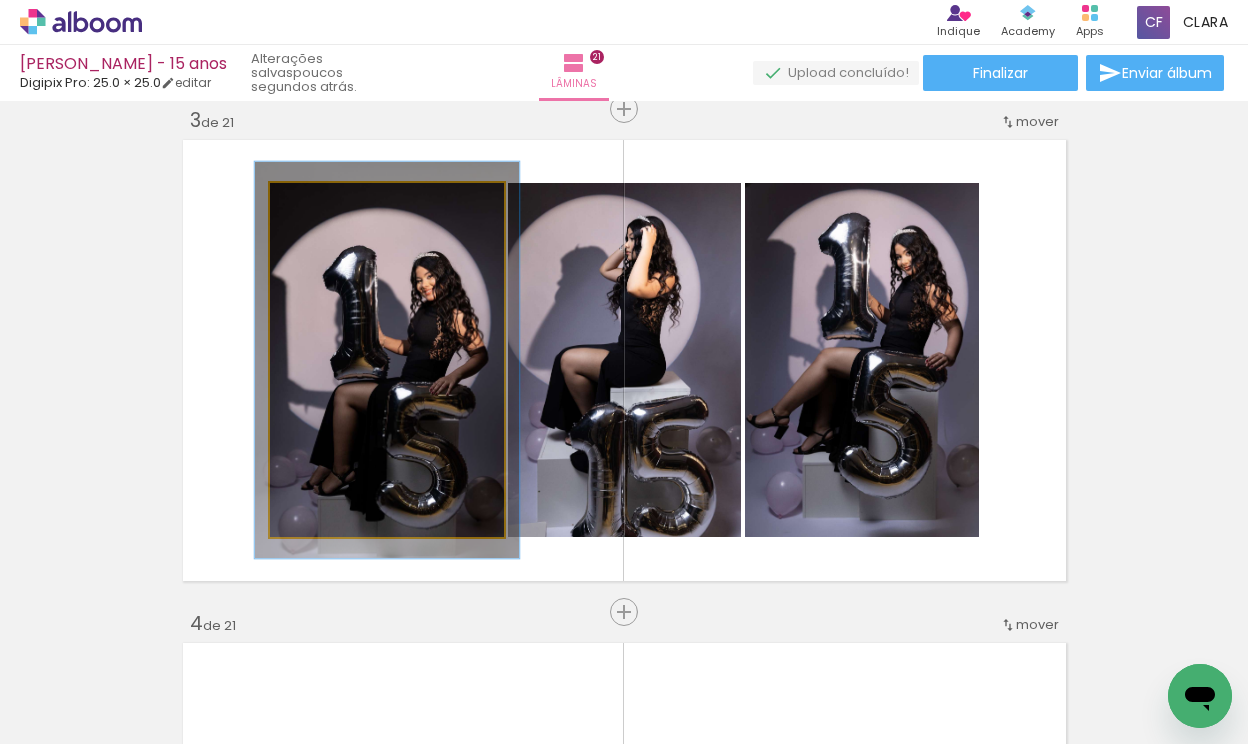 type on "112" 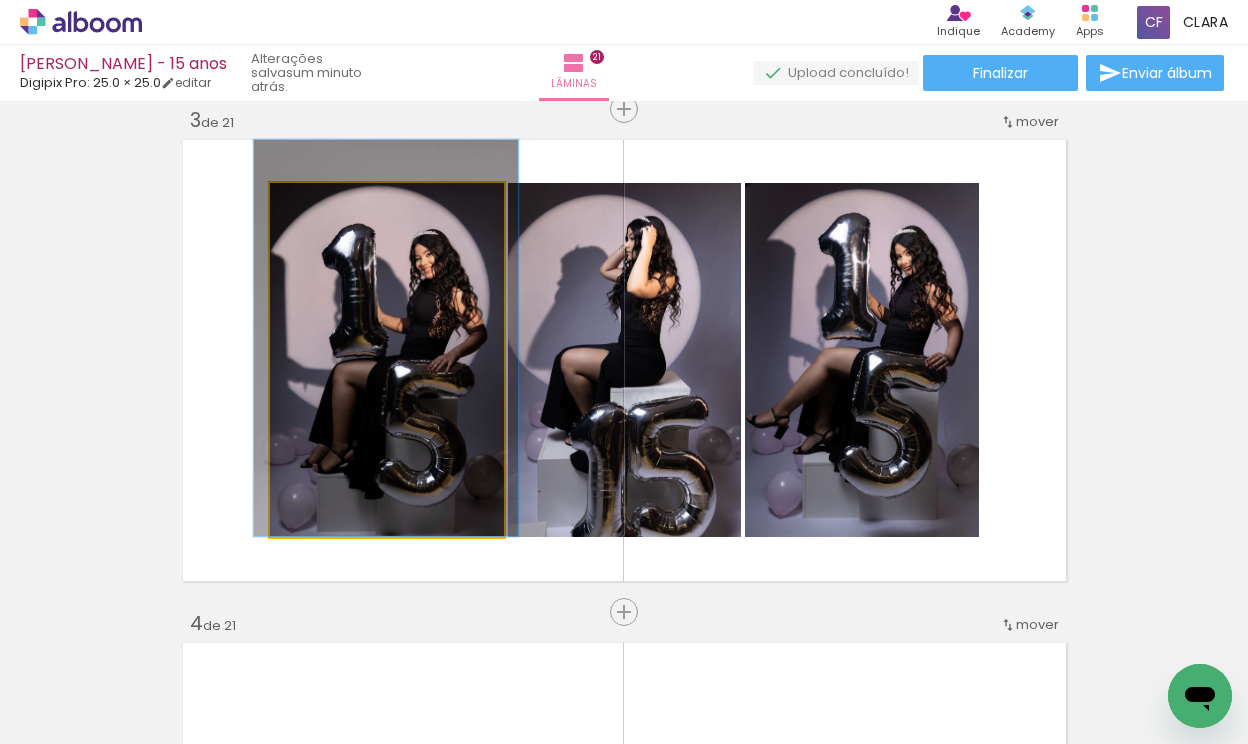 drag, startPoint x: 361, startPoint y: 310, endPoint x: 359, endPoint y: 277, distance: 33.06055 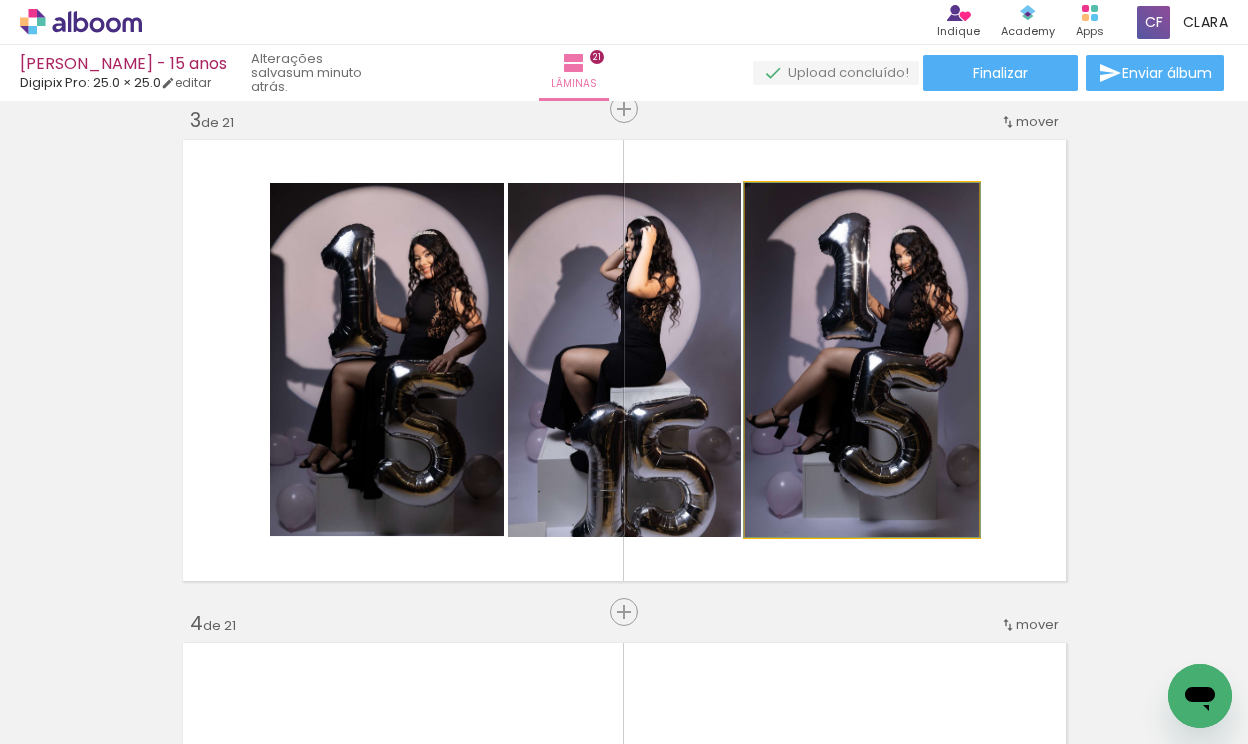 click 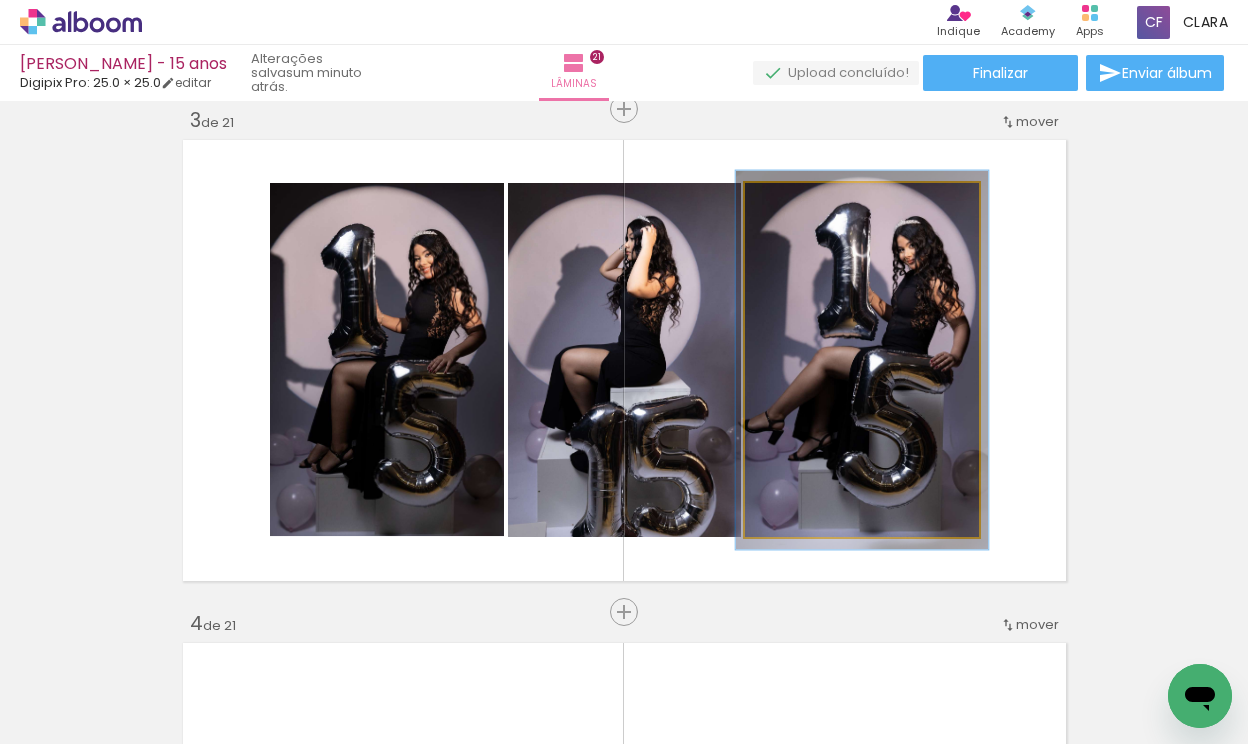 type on "110" 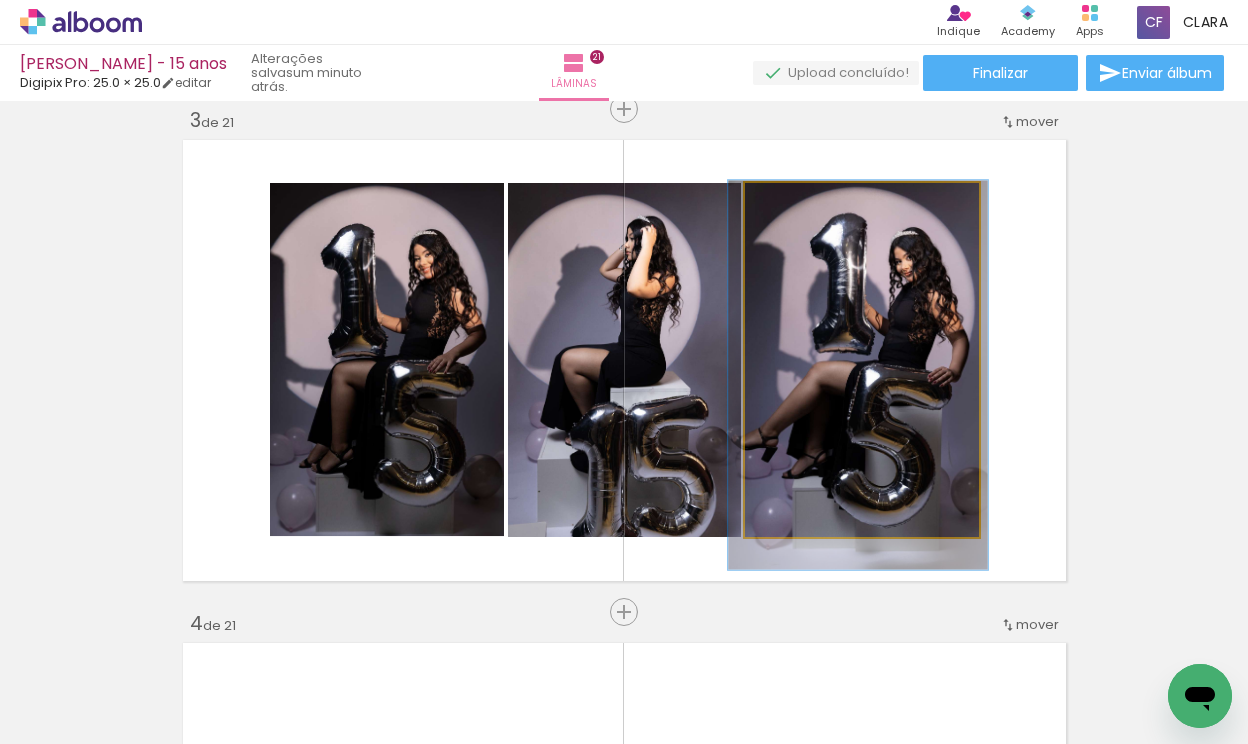 drag, startPoint x: 834, startPoint y: 317, endPoint x: 830, endPoint y: 332, distance: 15.524175 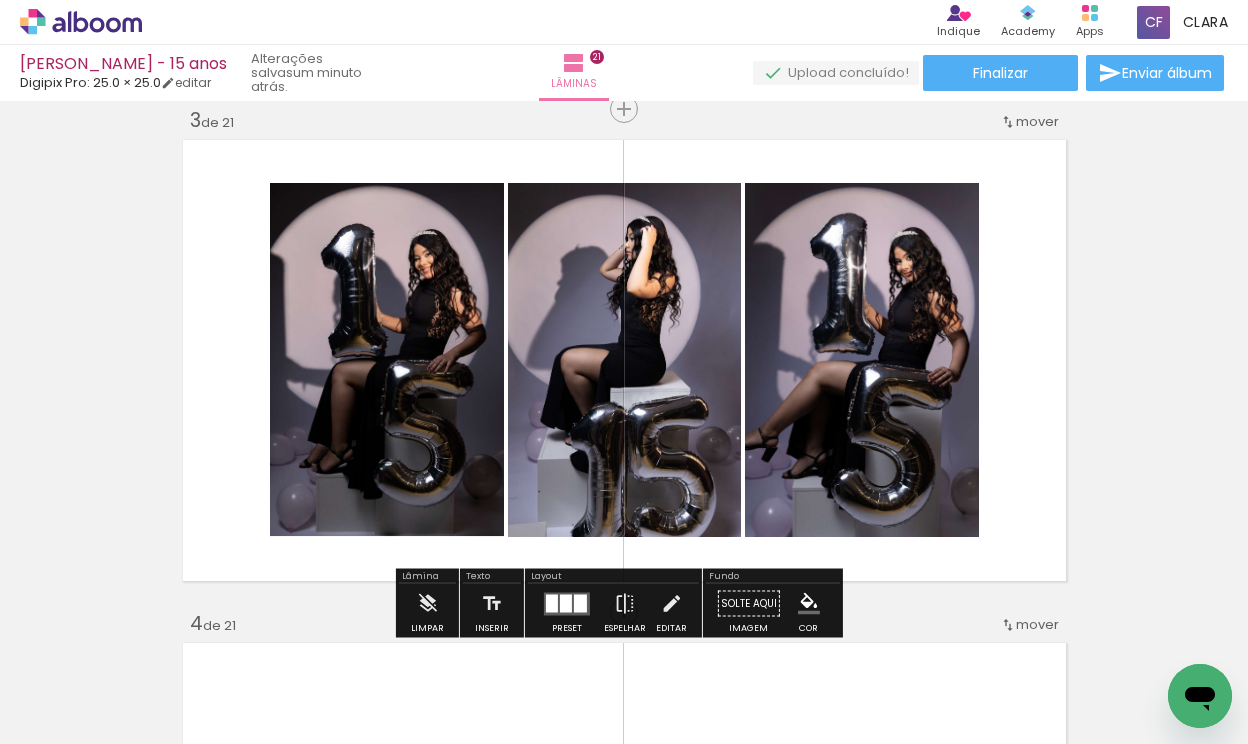 click at bounding box center (624, 360) 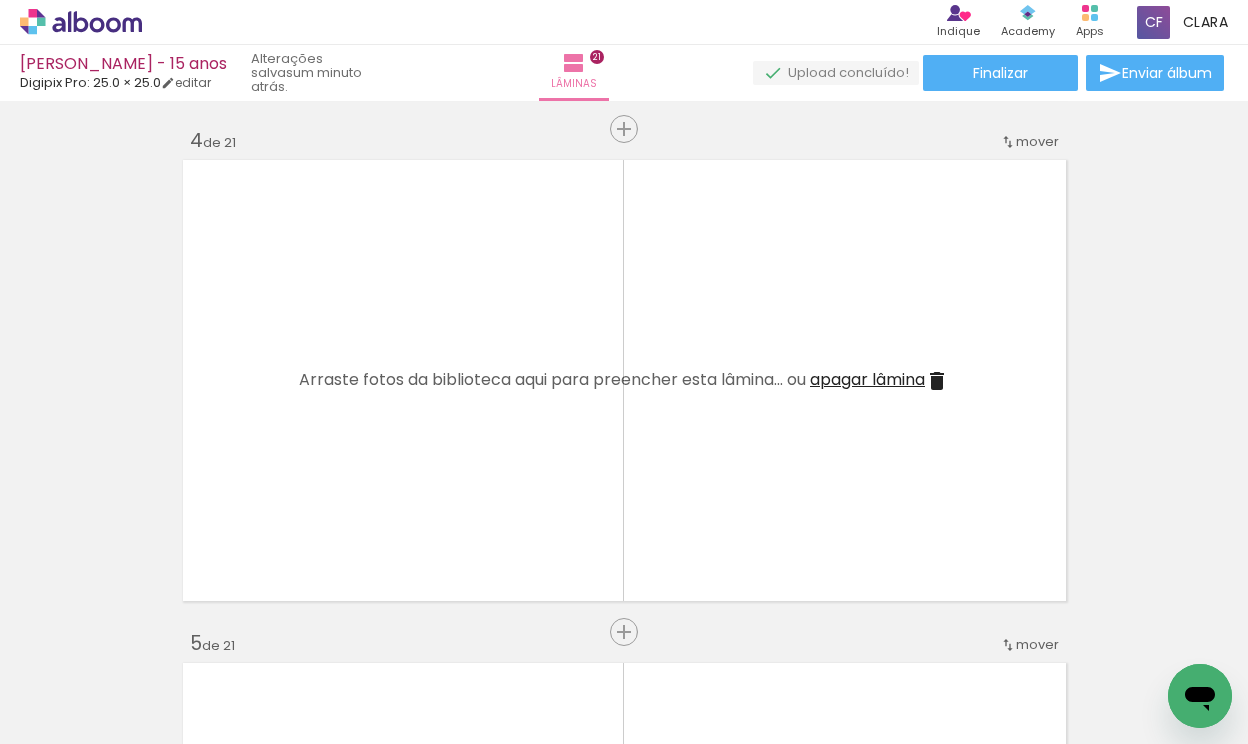 scroll, scrollTop: 1583, scrollLeft: 0, axis: vertical 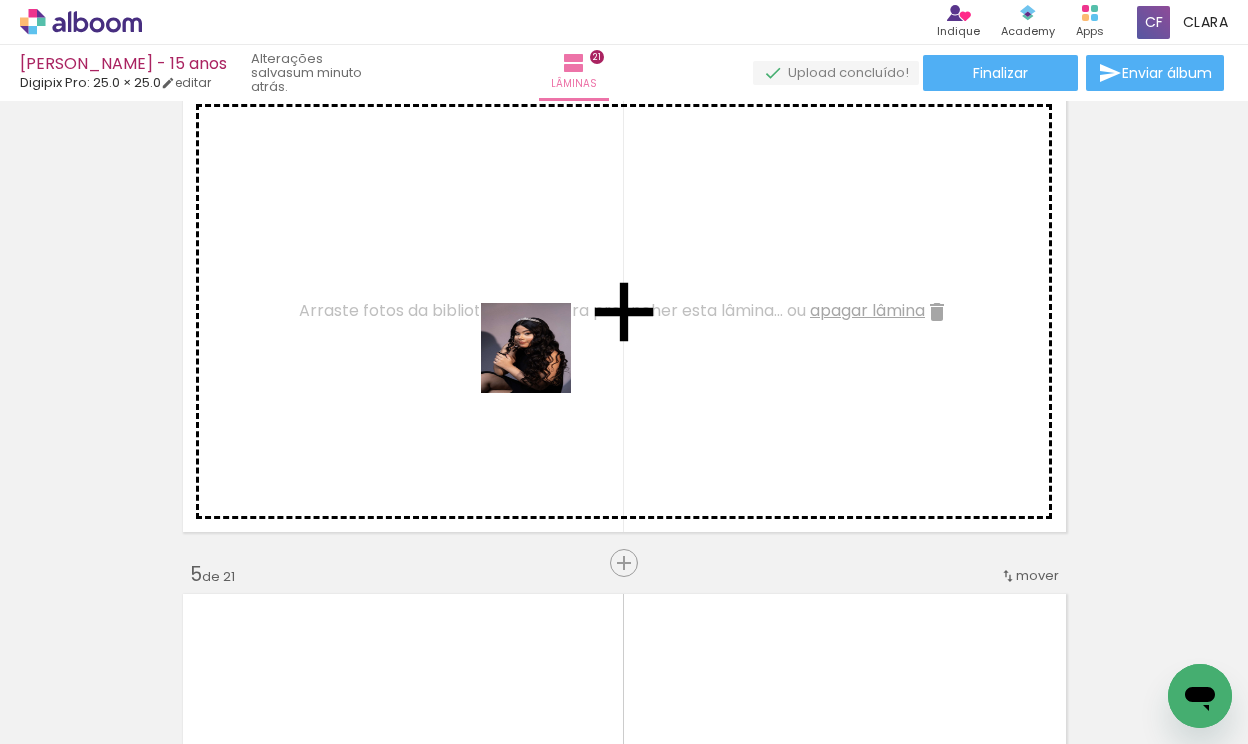 drag, startPoint x: 461, startPoint y: 692, endPoint x: 547, endPoint y: 332, distance: 370.1297 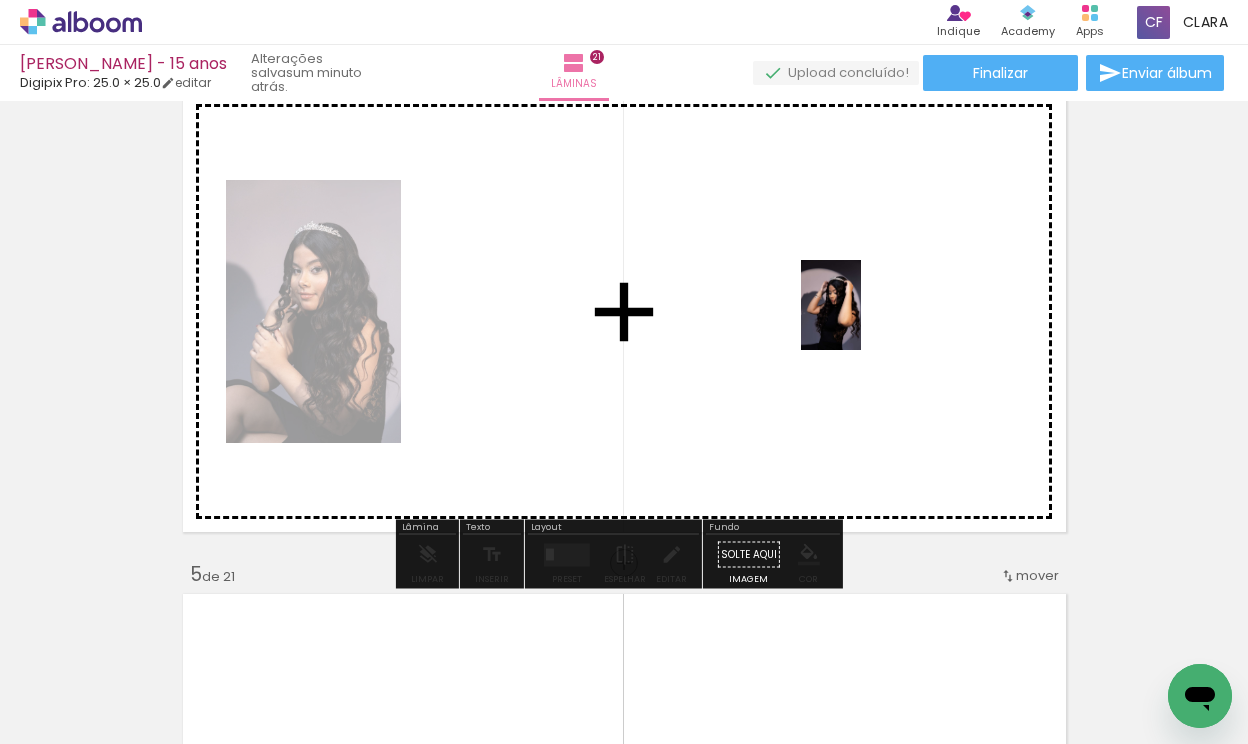 drag, startPoint x: 665, startPoint y: 691, endPoint x: 861, endPoint y: 320, distance: 419.59146 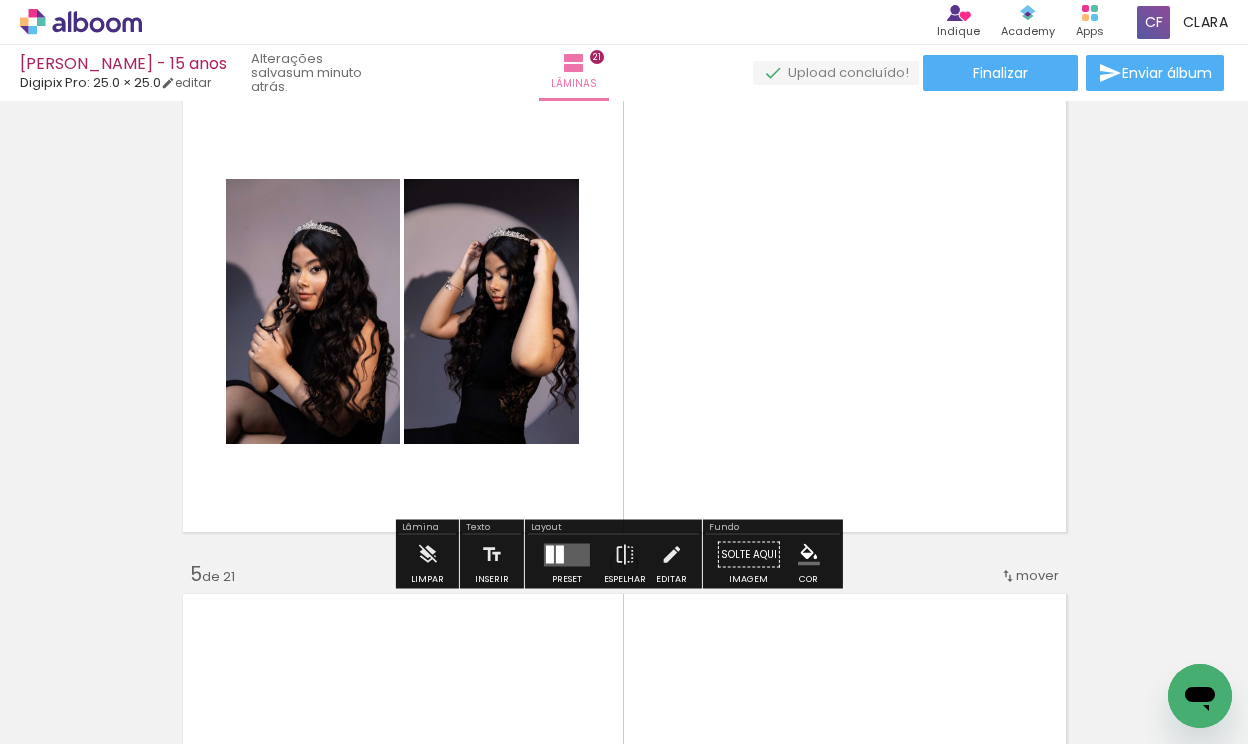 click at bounding box center [567, 554] 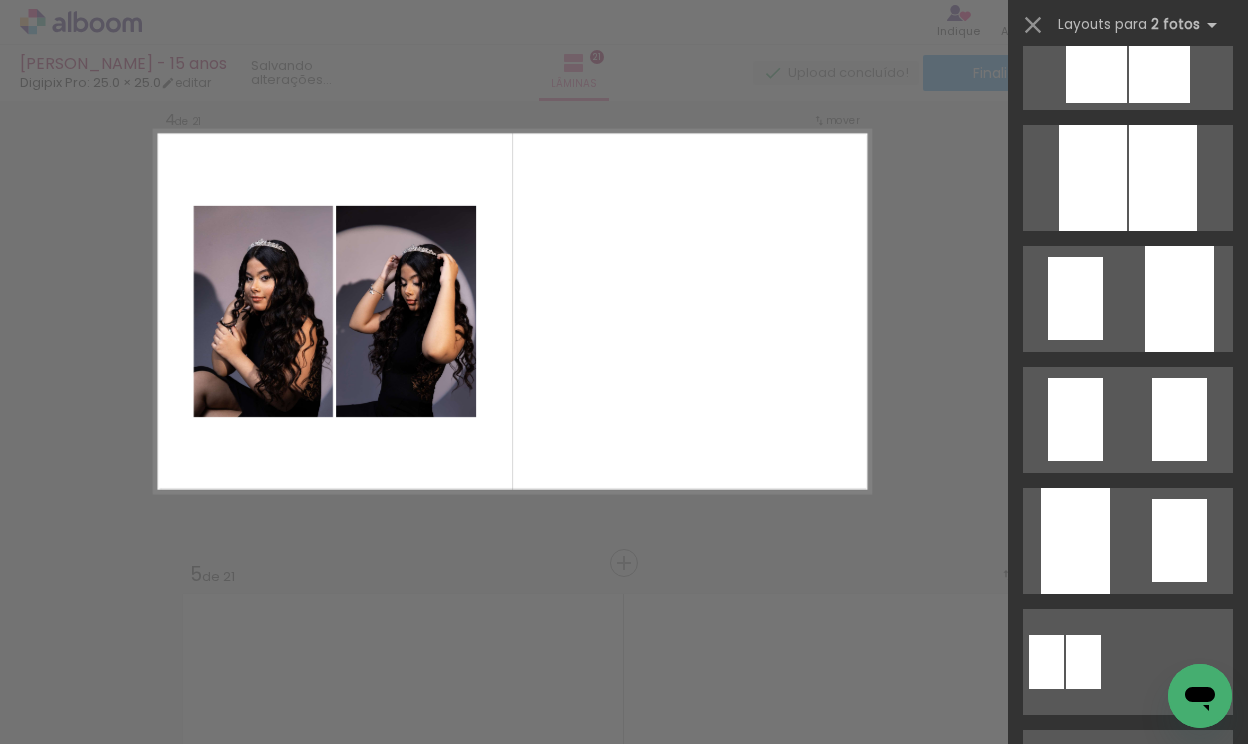 scroll, scrollTop: 0, scrollLeft: 0, axis: both 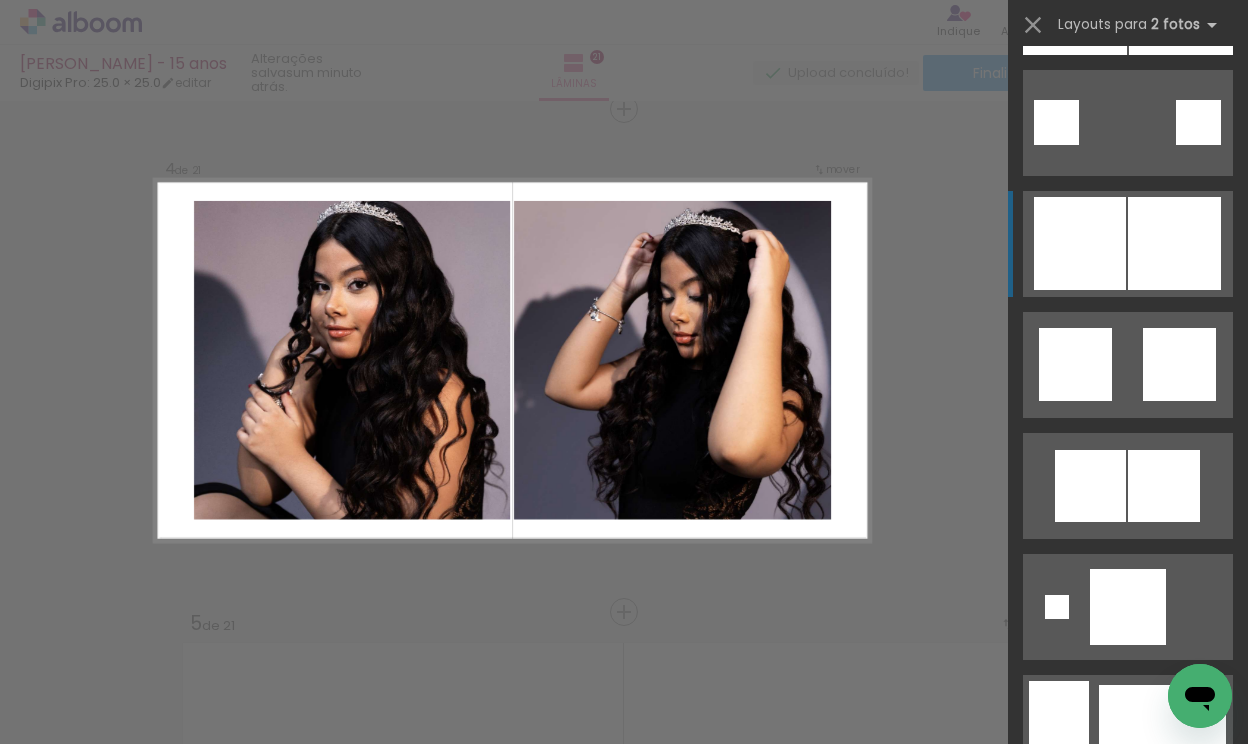 click at bounding box center (1128, 607) 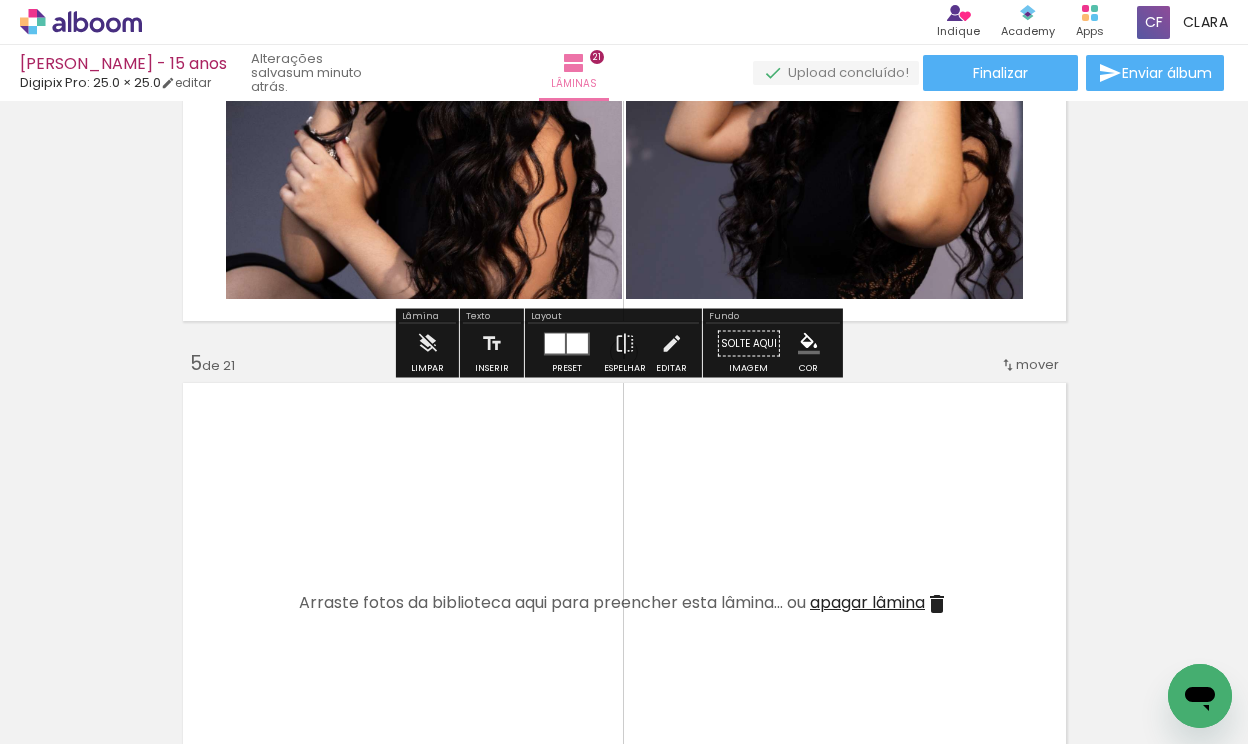 scroll, scrollTop: 1927, scrollLeft: 0, axis: vertical 